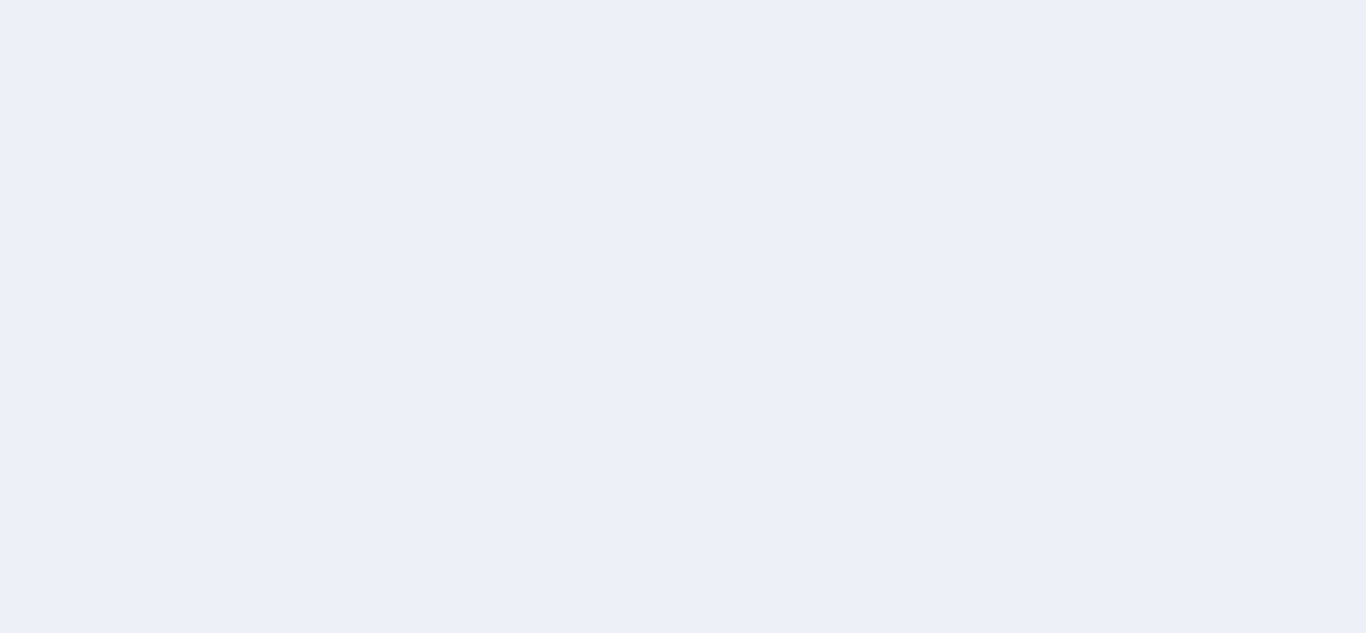 scroll, scrollTop: 0, scrollLeft: 0, axis: both 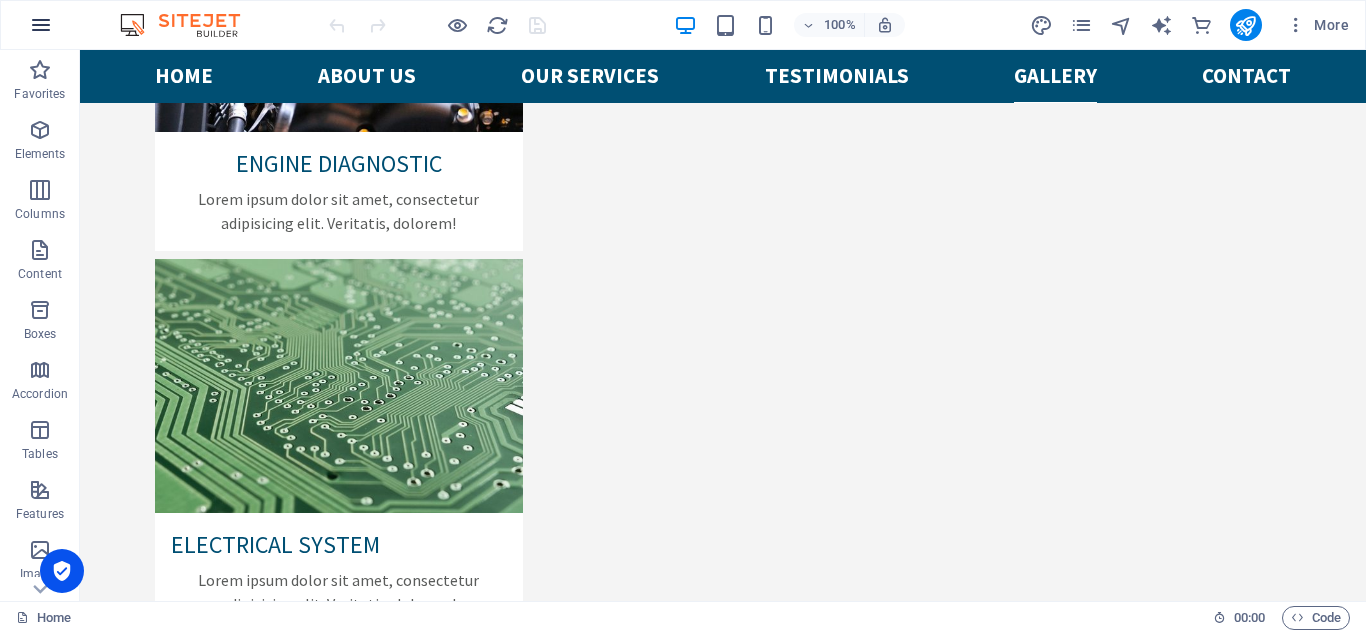 click at bounding box center (41, 25) 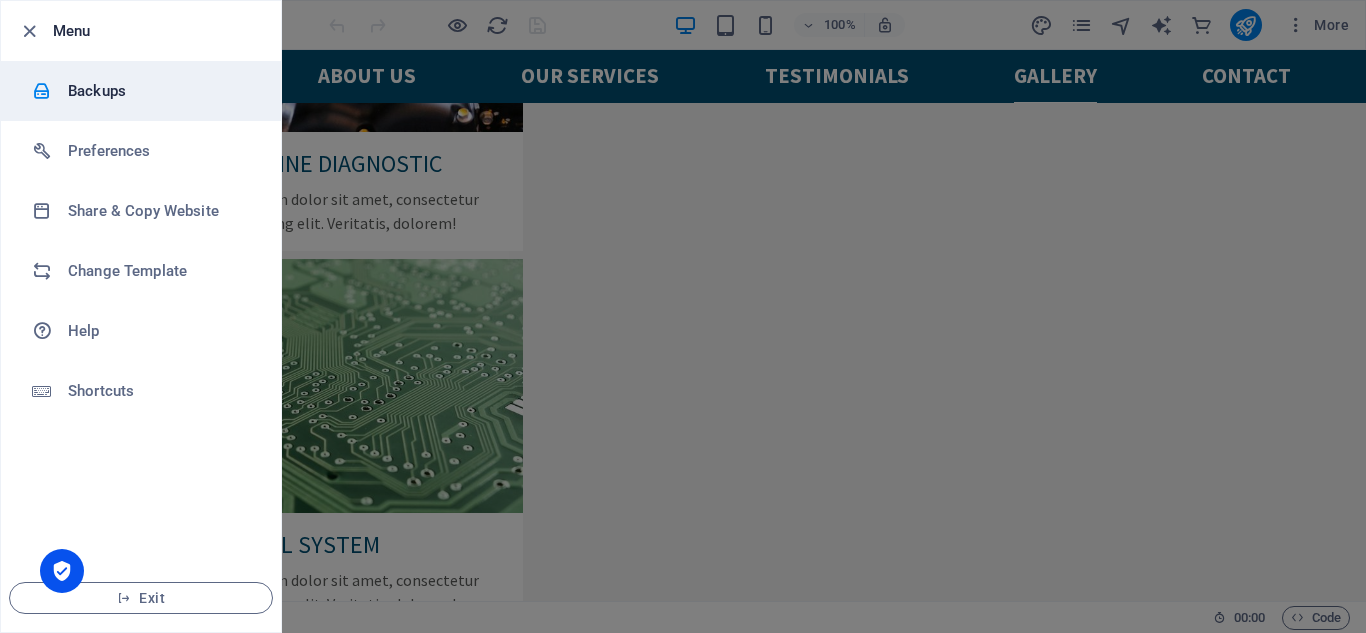 click on "Backups" at bounding box center (160, 91) 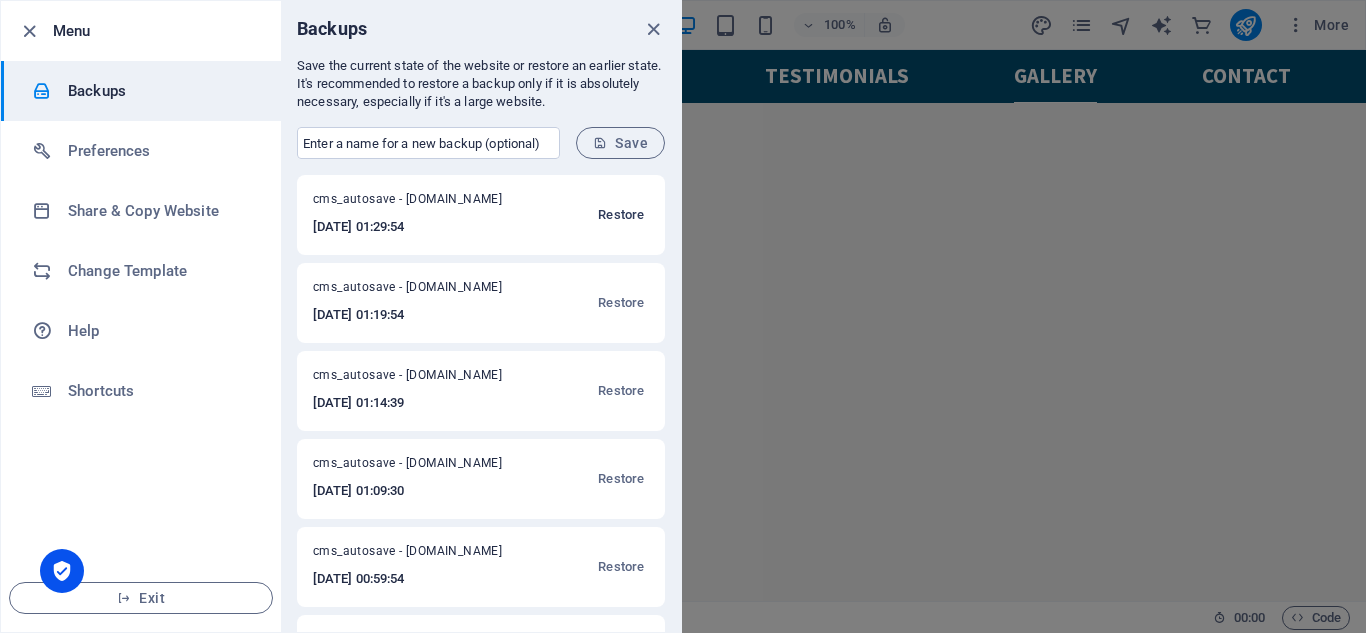 click on "Restore" at bounding box center (621, 215) 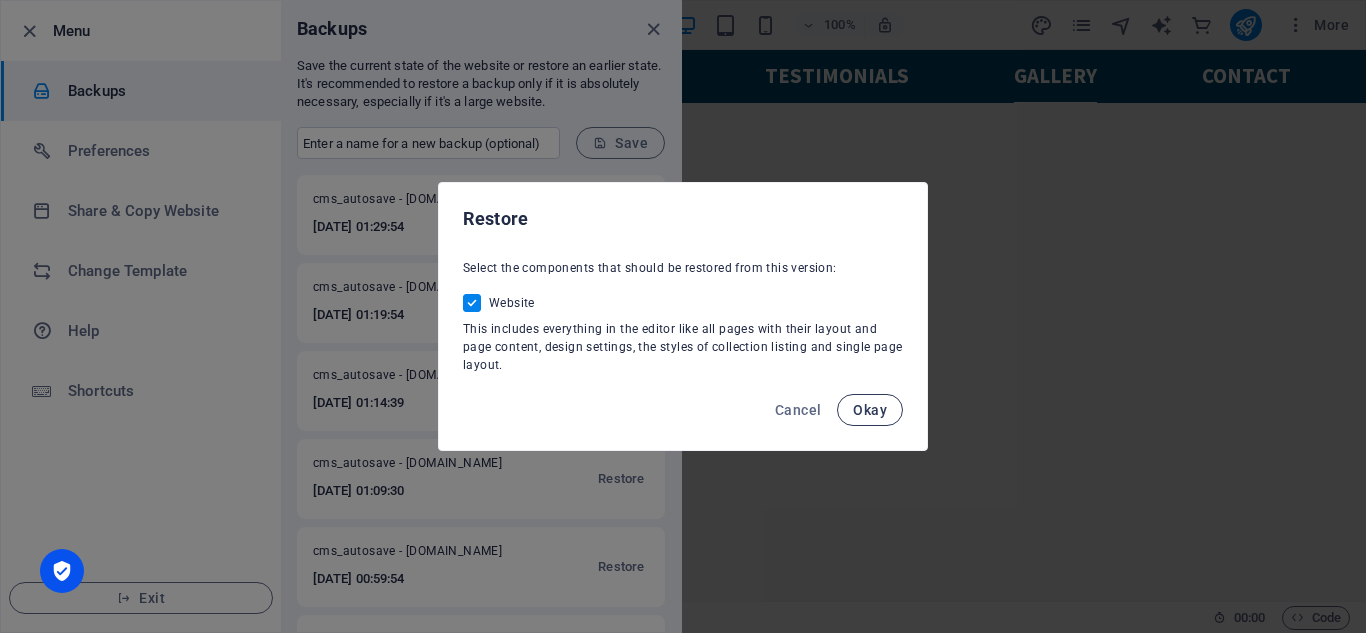 click on "Okay" at bounding box center [870, 410] 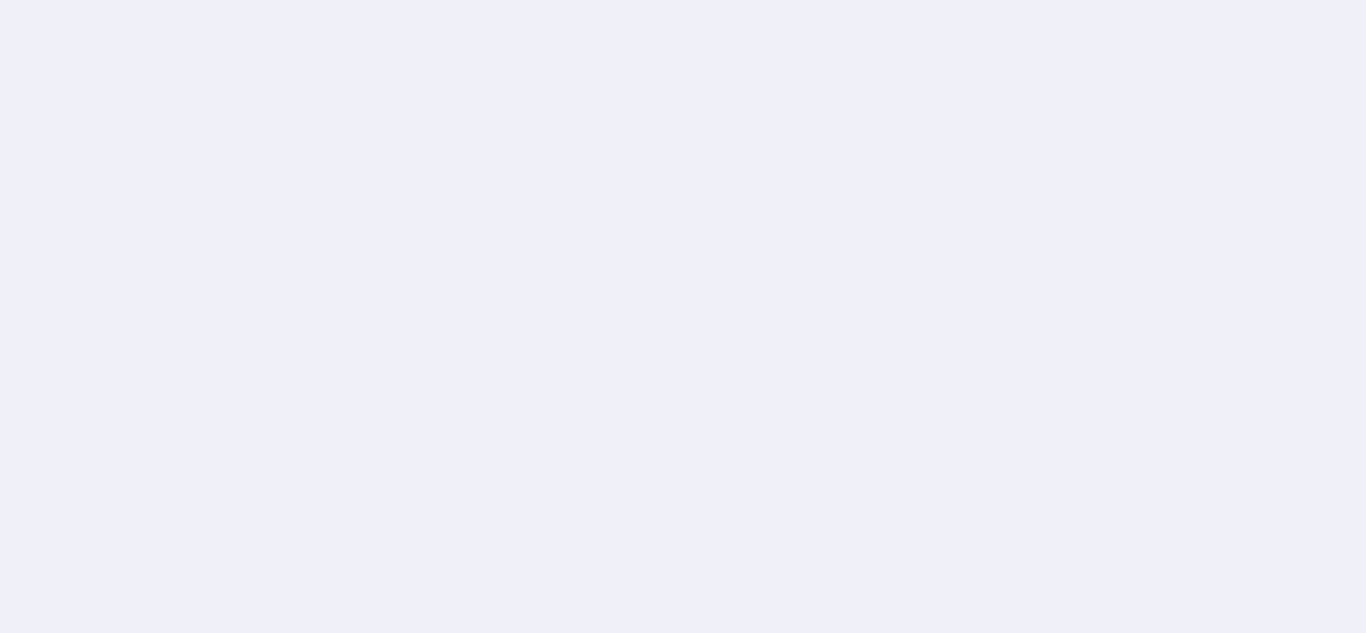 scroll, scrollTop: 0, scrollLeft: 0, axis: both 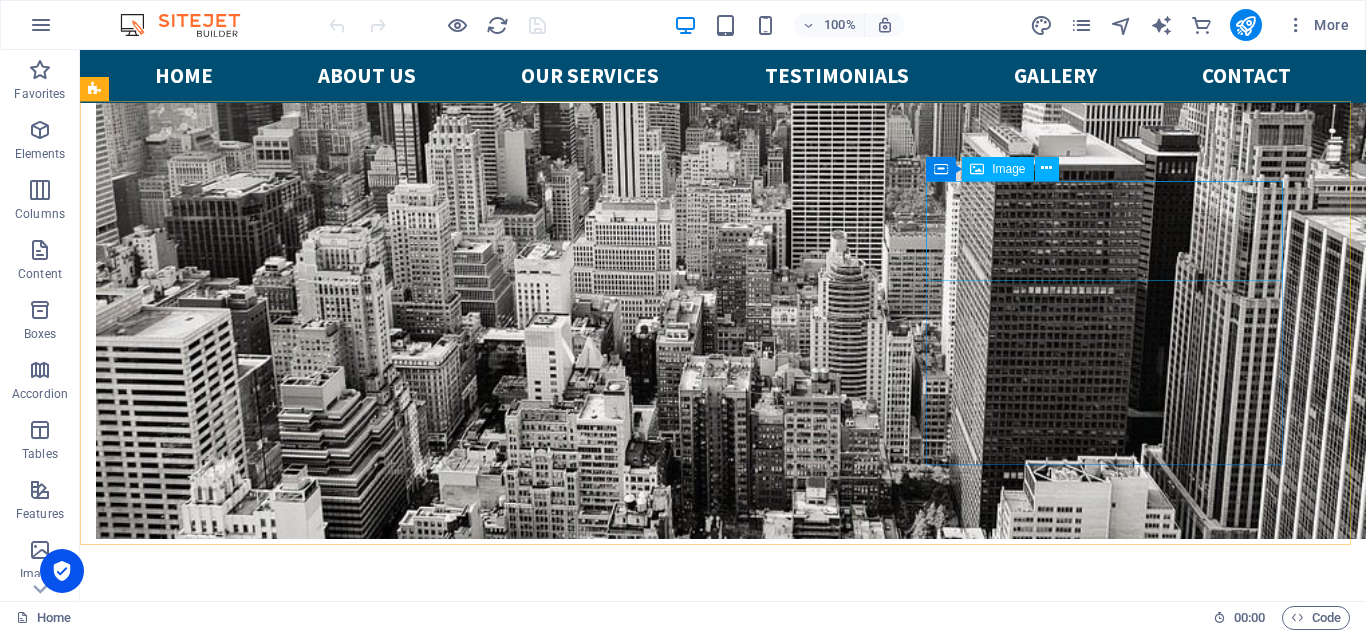 click on "Image" at bounding box center [1008, 169] 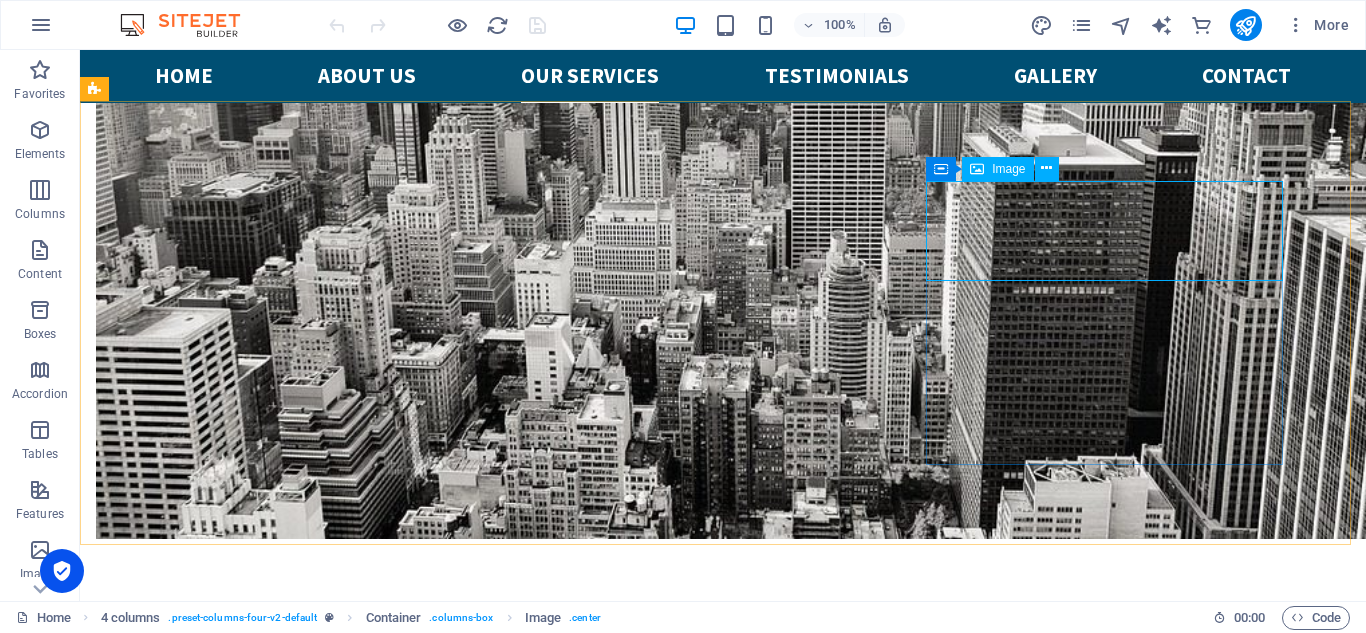 click on "Image" at bounding box center (1008, 169) 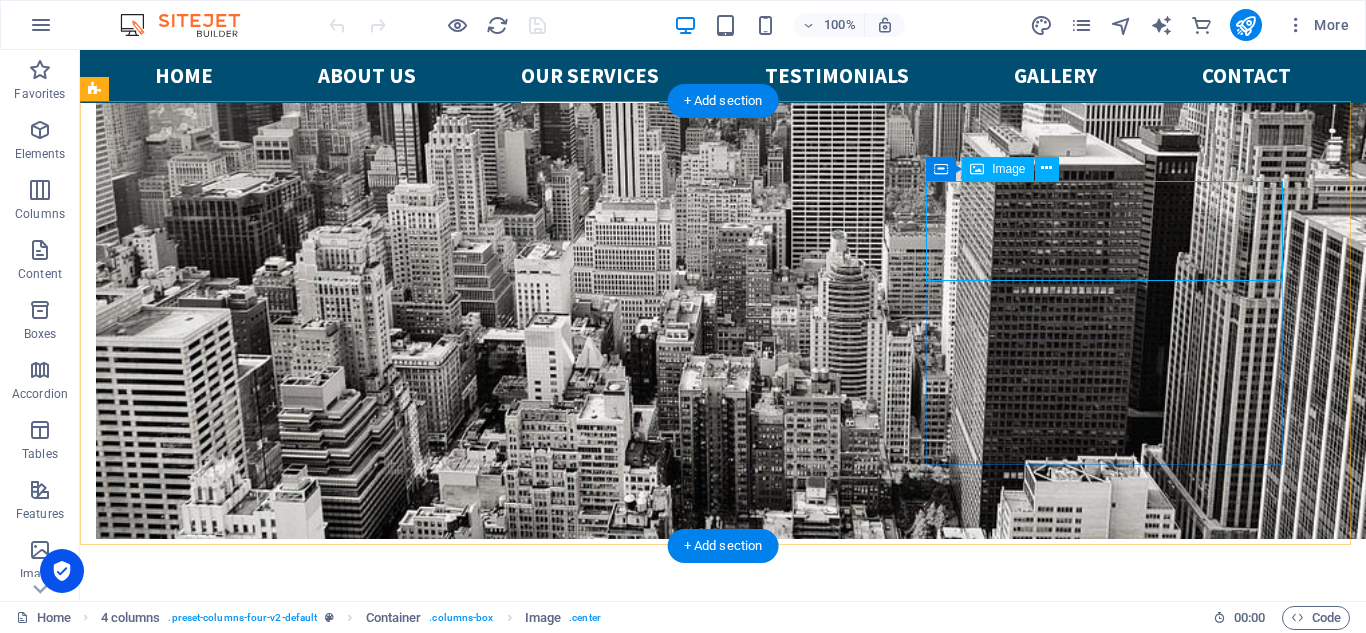 click at bounding box center (274, 3921) 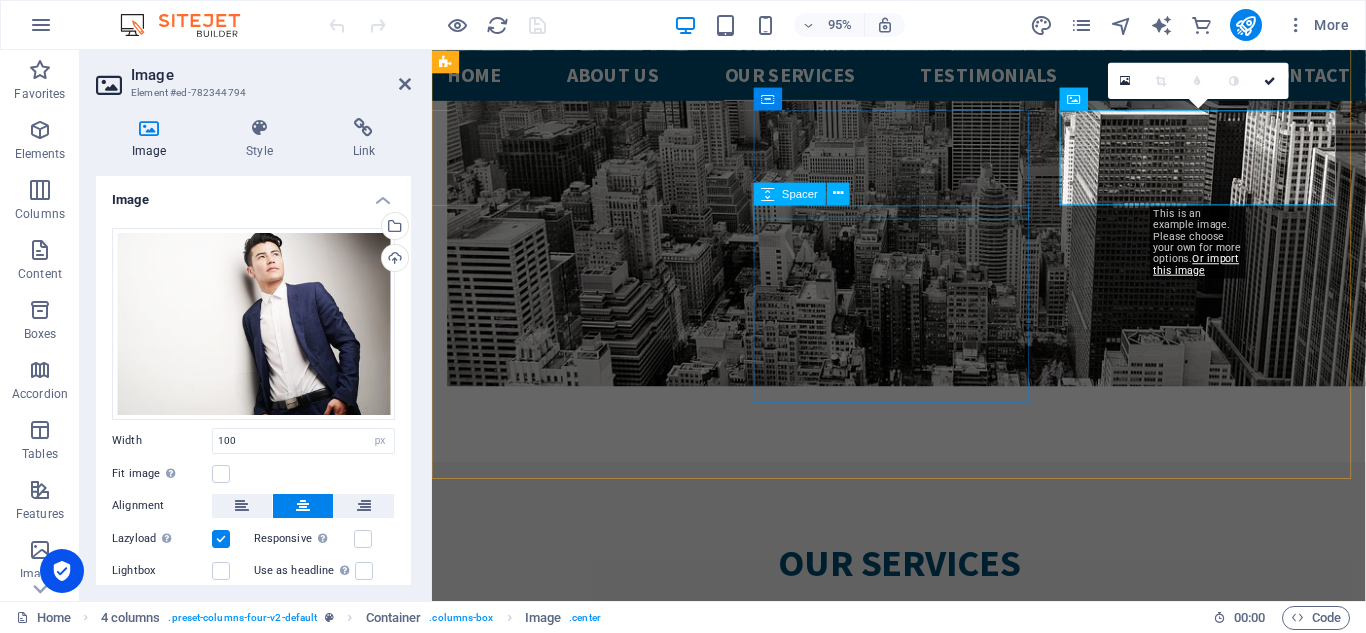 scroll, scrollTop: 3117, scrollLeft: 0, axis: vertical 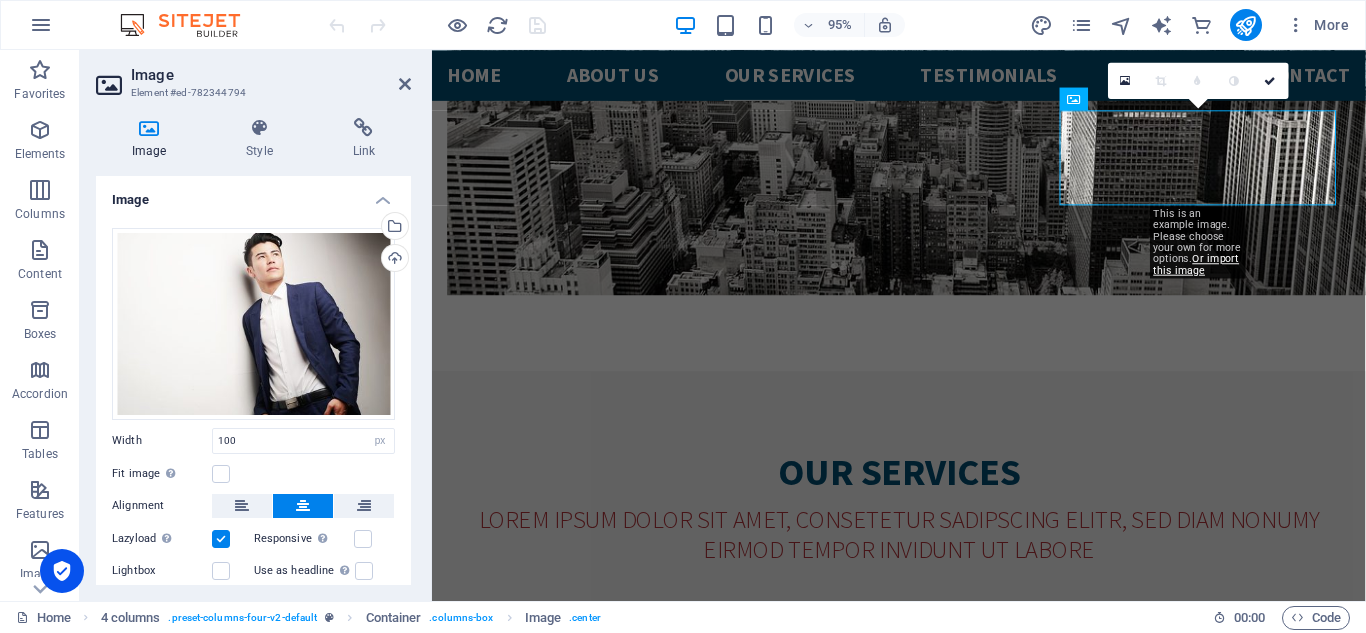 click at bounding box center (149, 128) 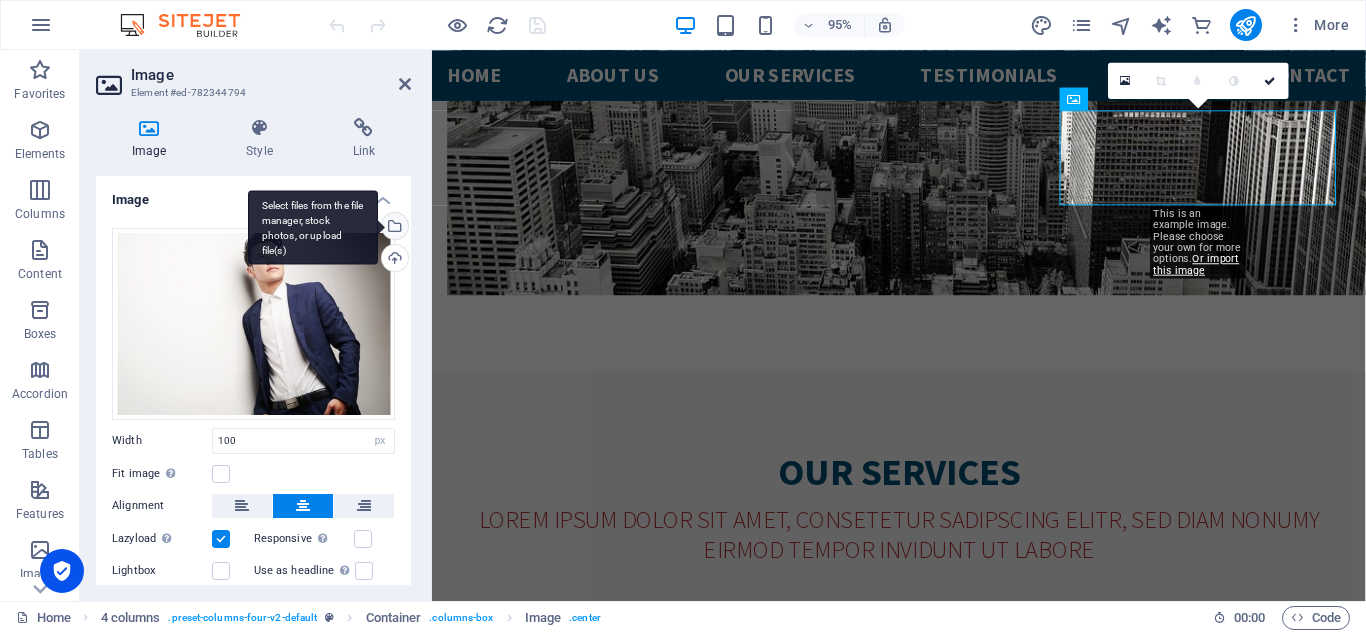 click on "Select files from the file manager, stock photos, or upload file(s)" at bounding box center (393, 228) 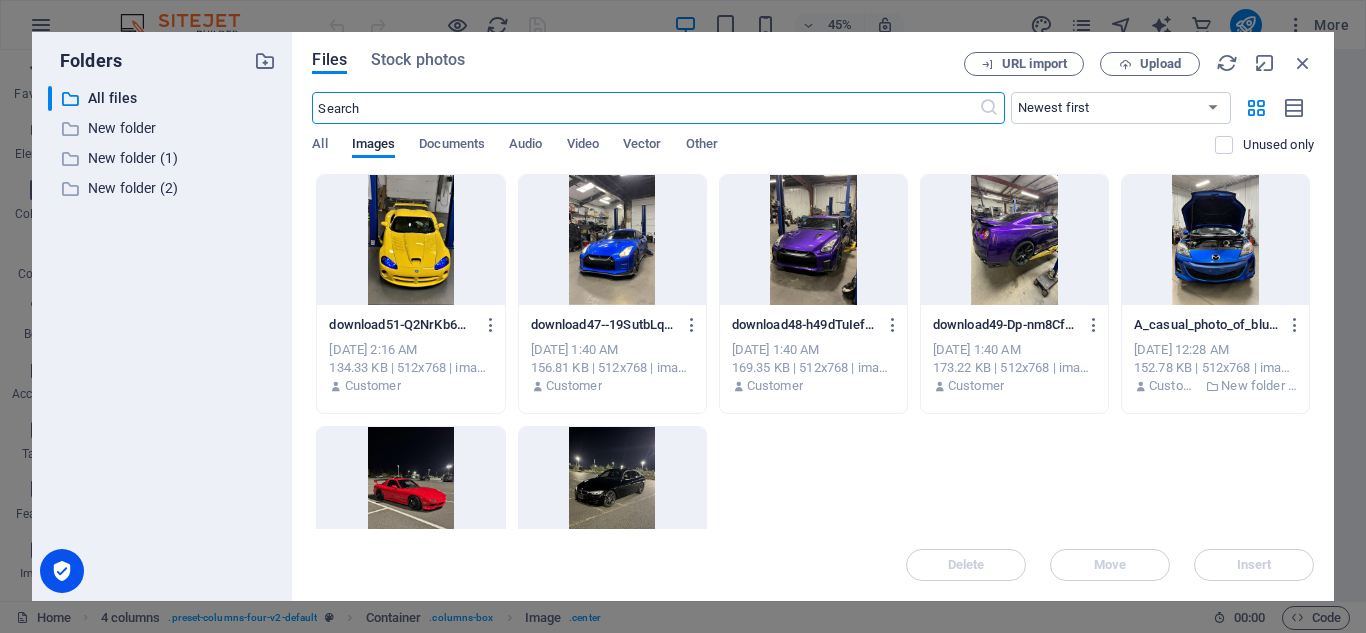 scroll, scrollTop: 3552, scrollLeft: 0, axis: vertical 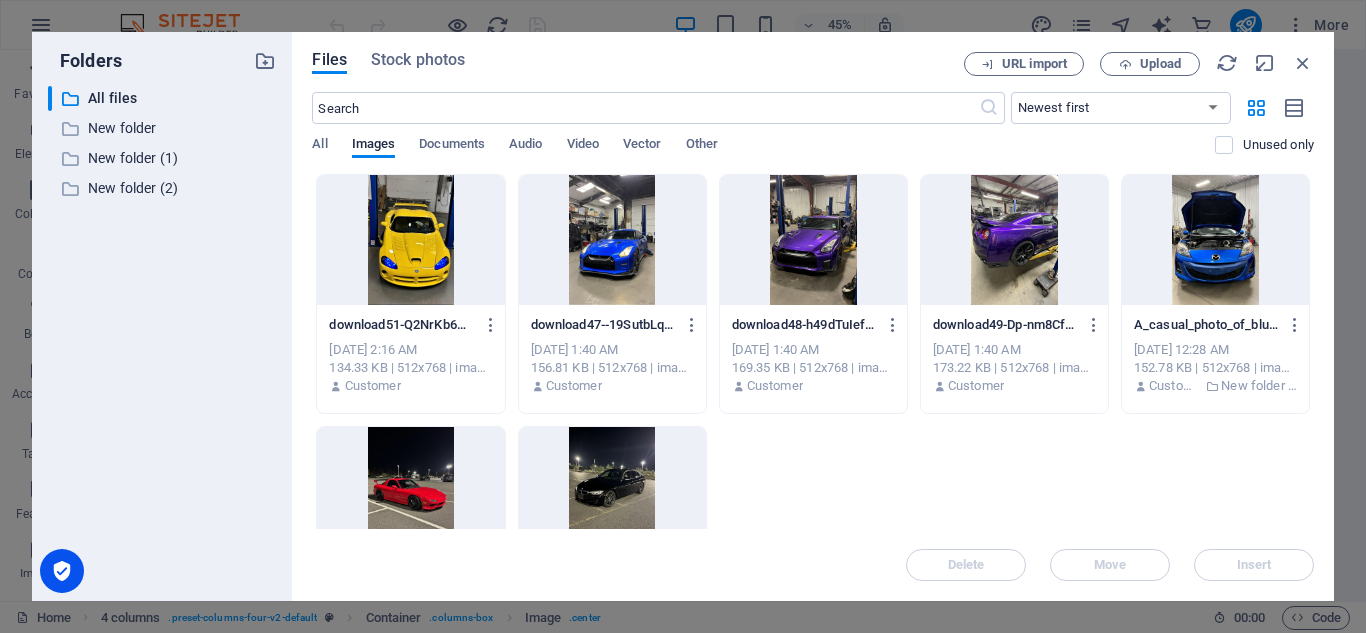 click at bounding box center (813, 240) 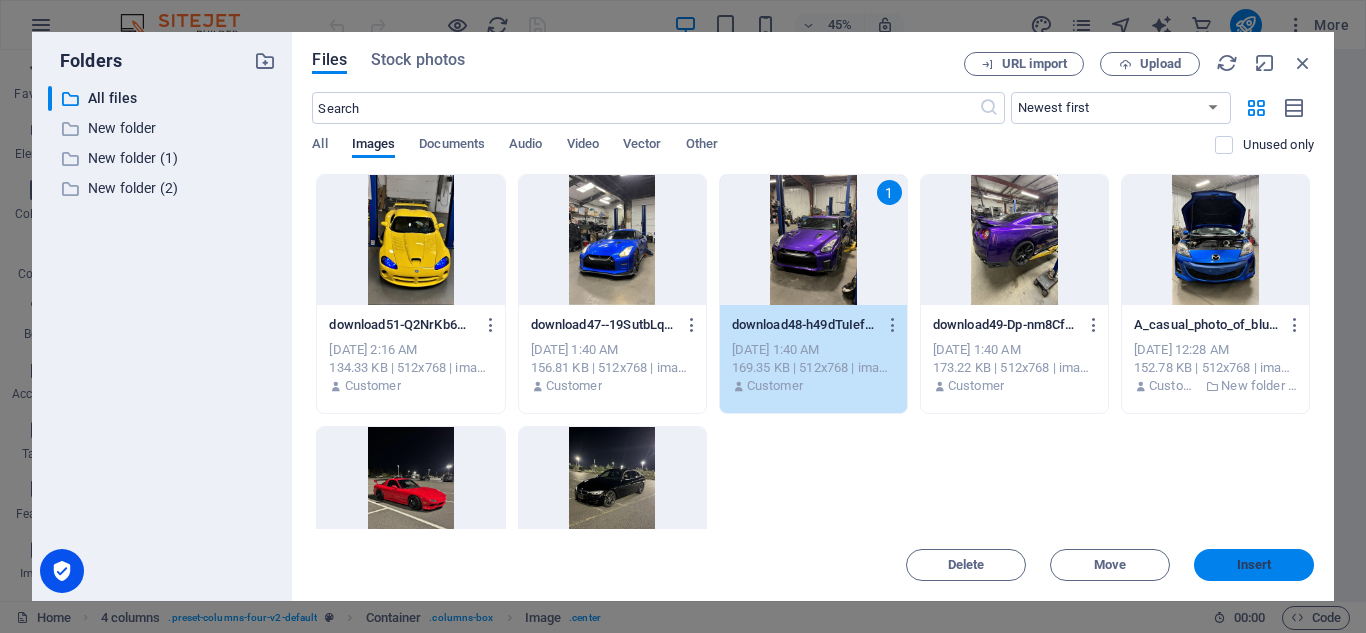 click on "Insert" at bounding box center (1254, 565) 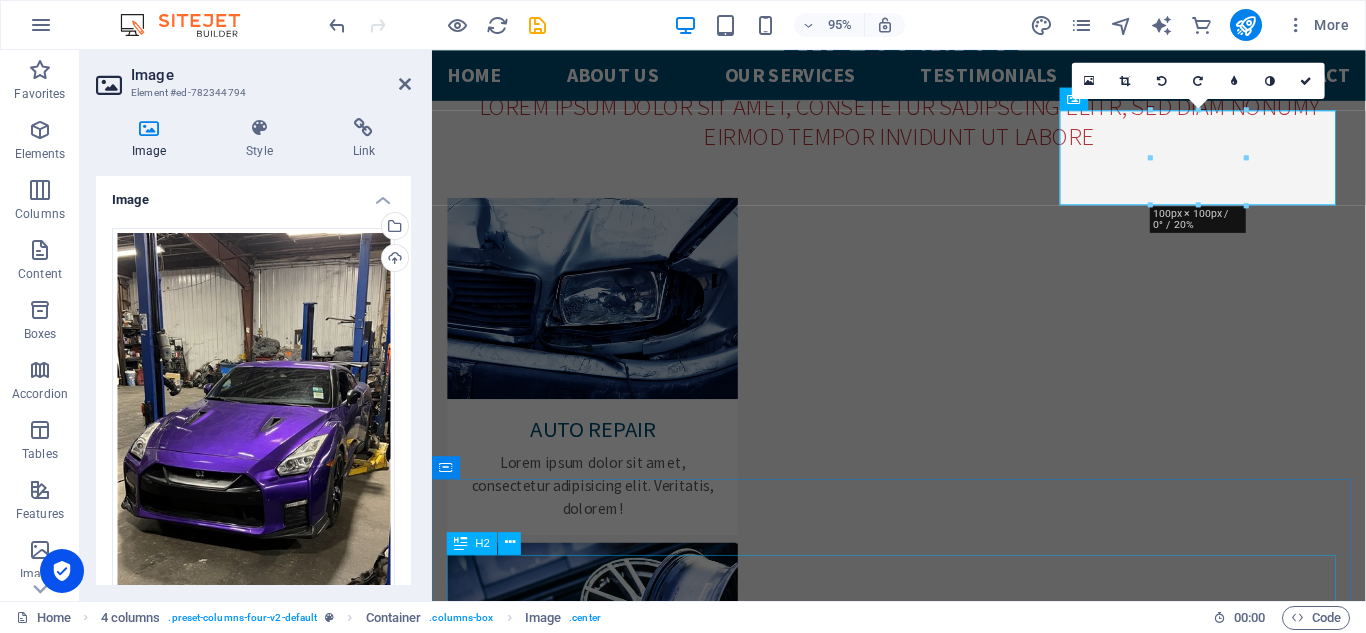 scroll, scrollTop: 3117, scrollLeft: 0, axis: vertical 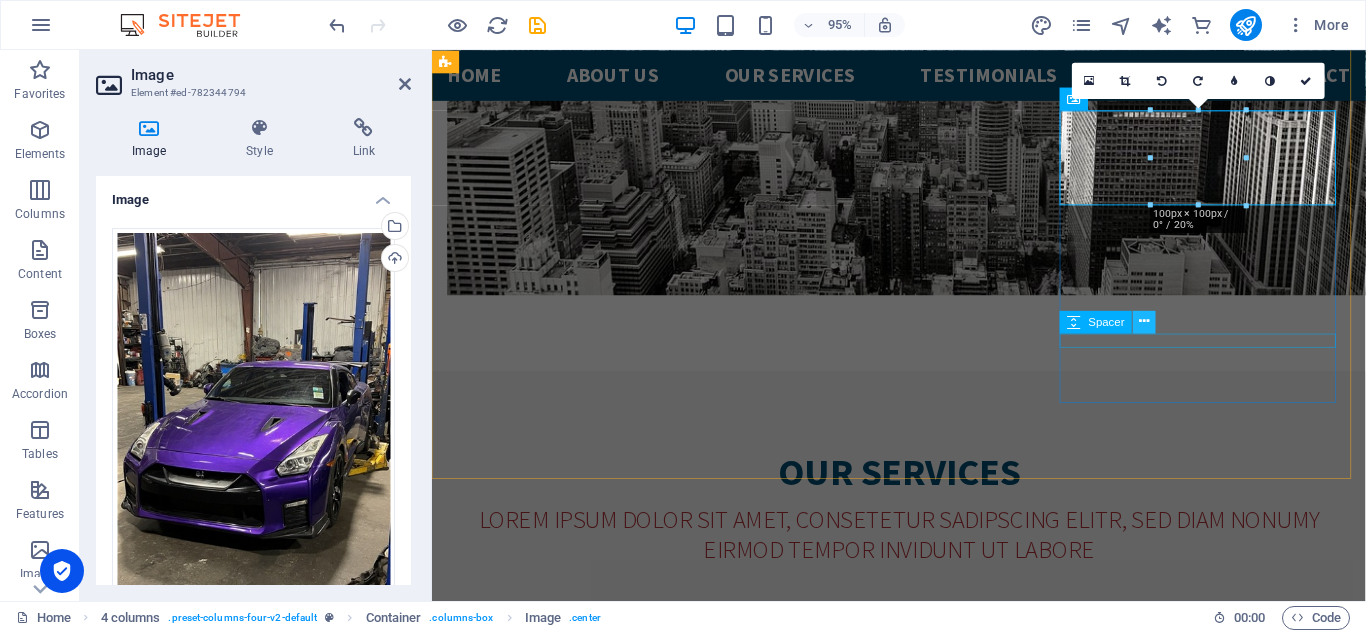 click at bounding box center (1144, 321) 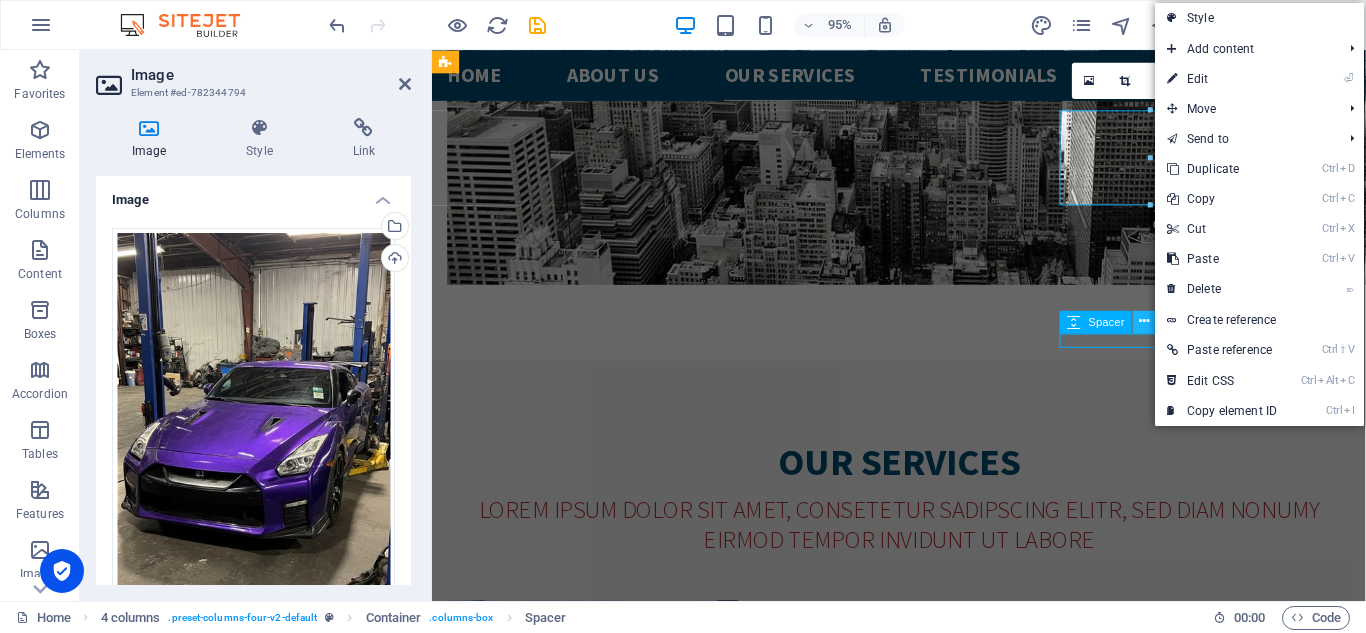 scroll, scrollTop: 3022, scrollLeft: 0, axis: vertical 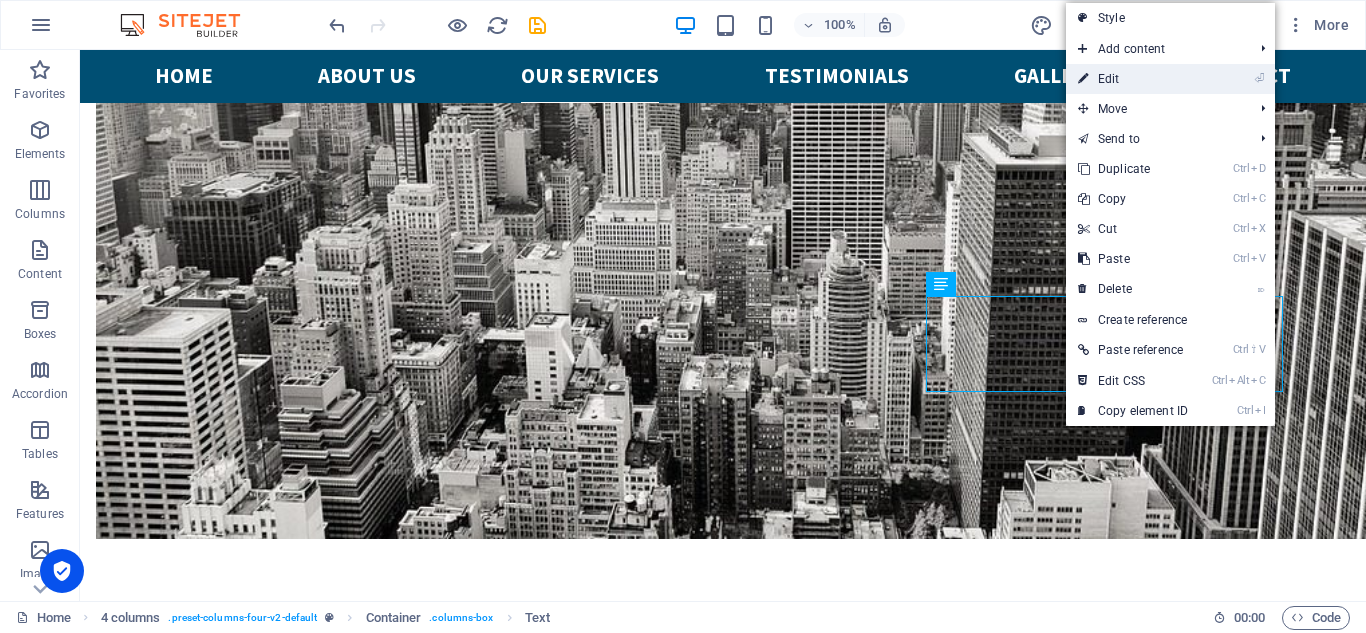 click on "⏎  Edit" at bounding box center [1133, 79] 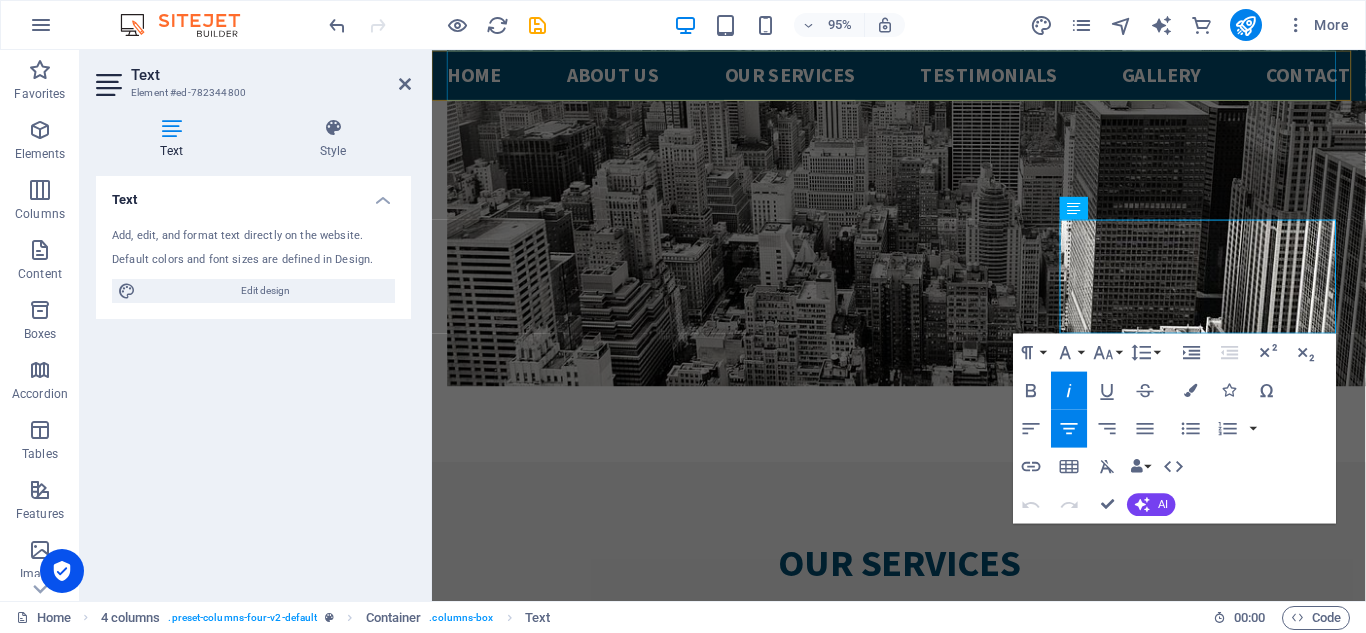 scroll, scrollTop: 3117, scrollLeft: 0, axis: vertical 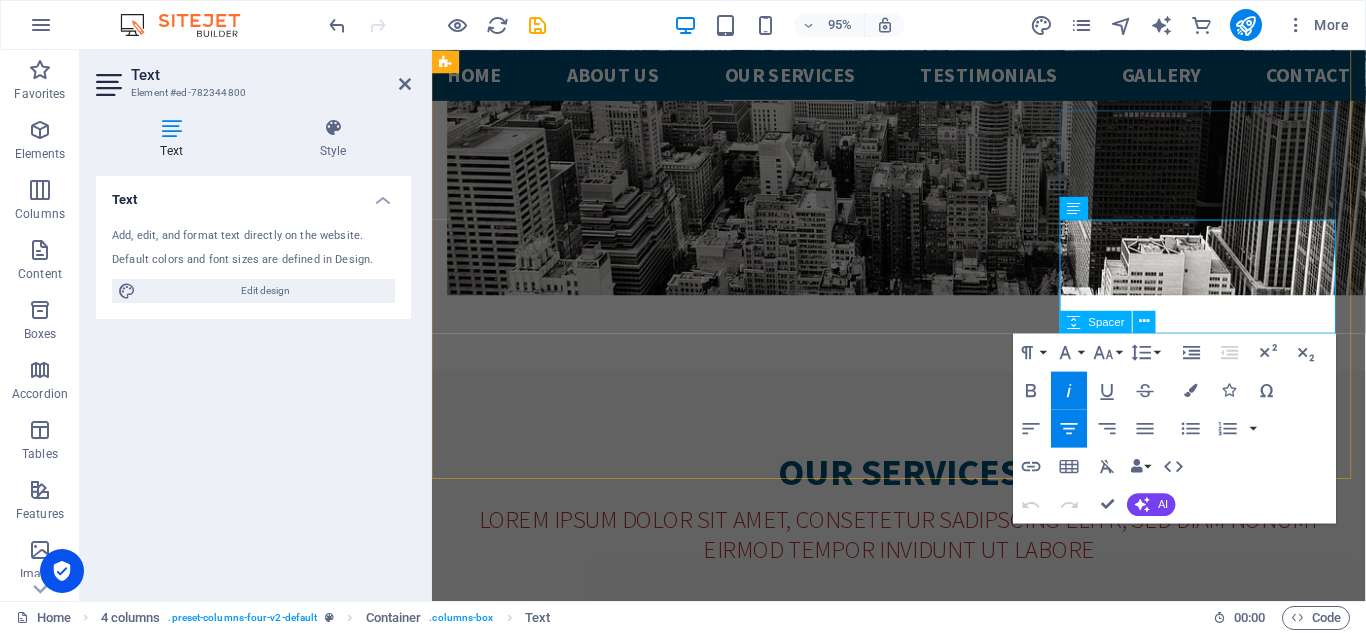 drag, startPoint x: 1101, startPoint y: 244, endPoint x: 1347, endPoint y: 359, distance: 271.55295 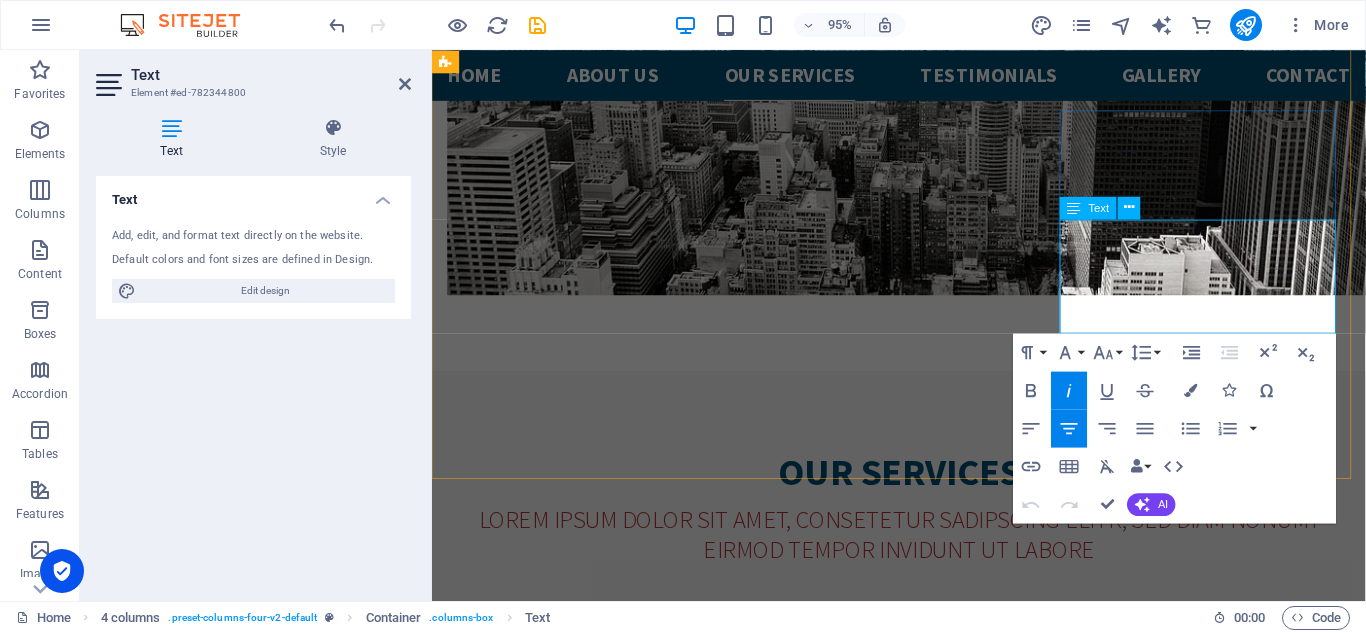 type 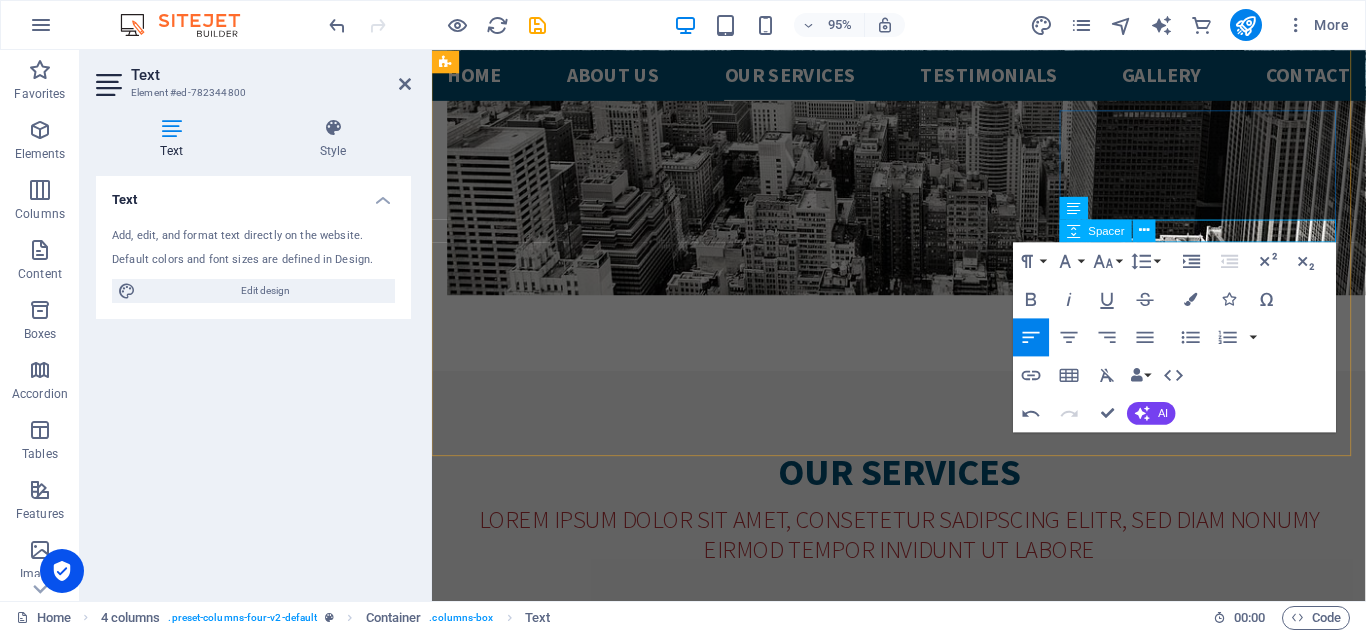 click on "Spacer" at bounding box center [1107, 230] 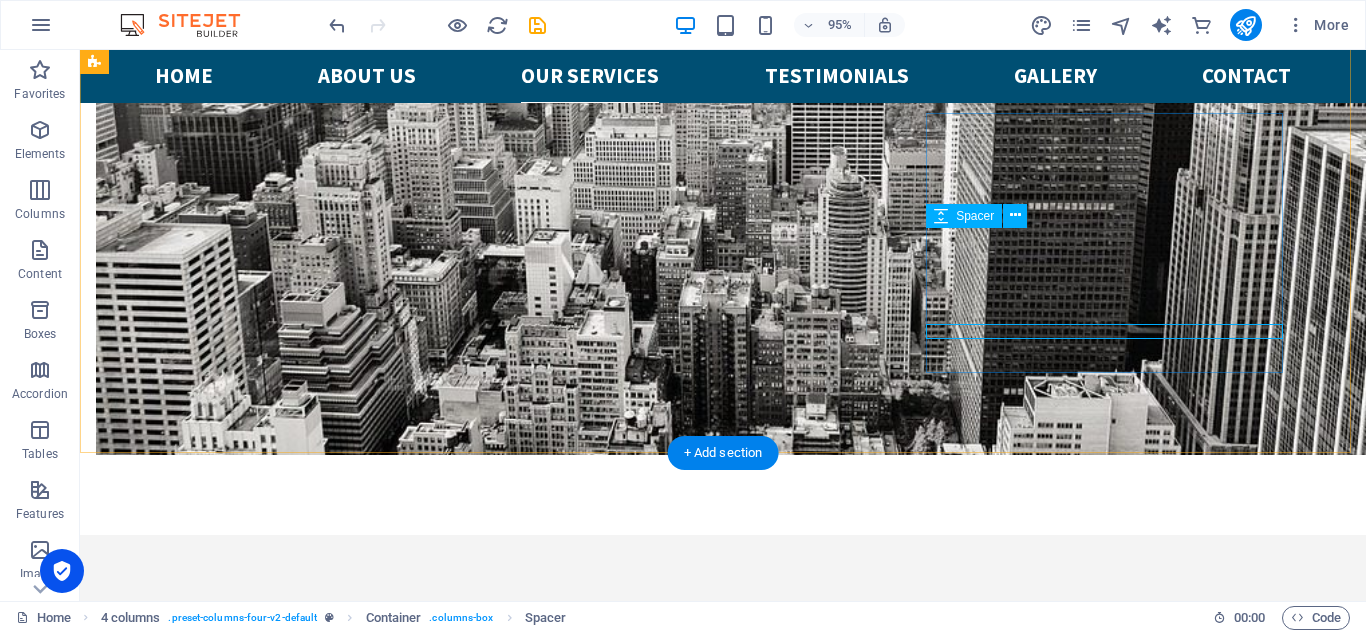 scroll, scrollTop: 3090, scrollLeft: 0, axis: vertical 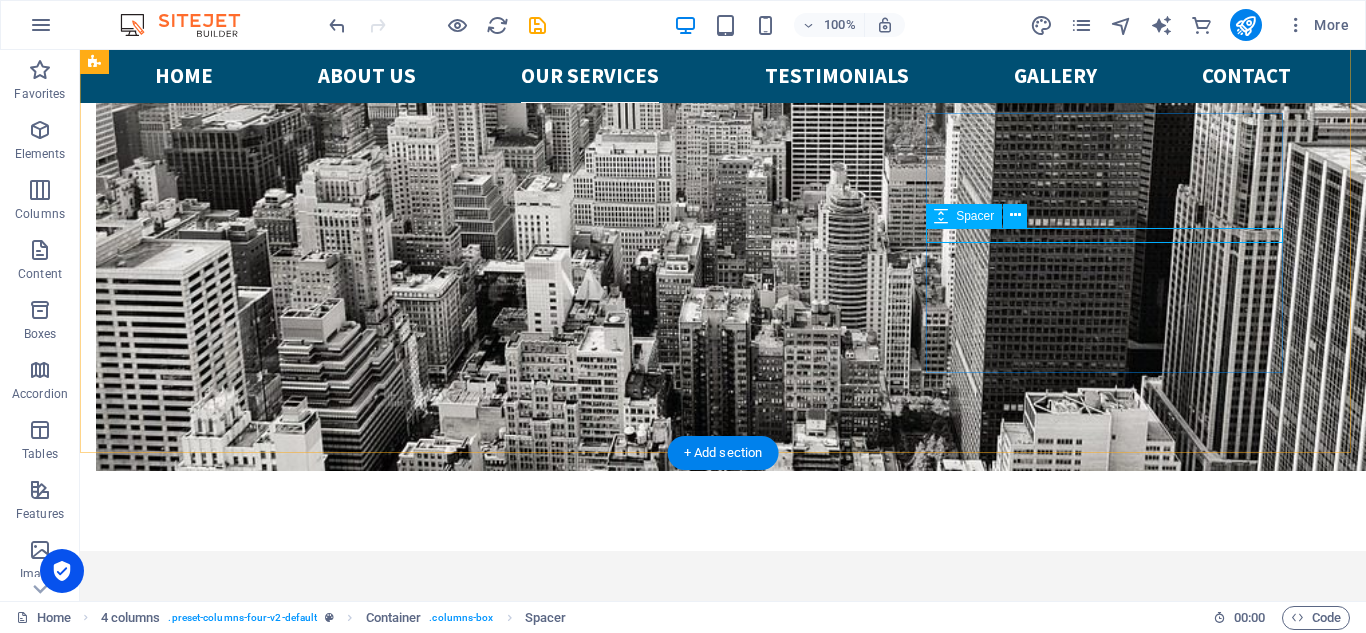 click at bounding box center [274, 3925] 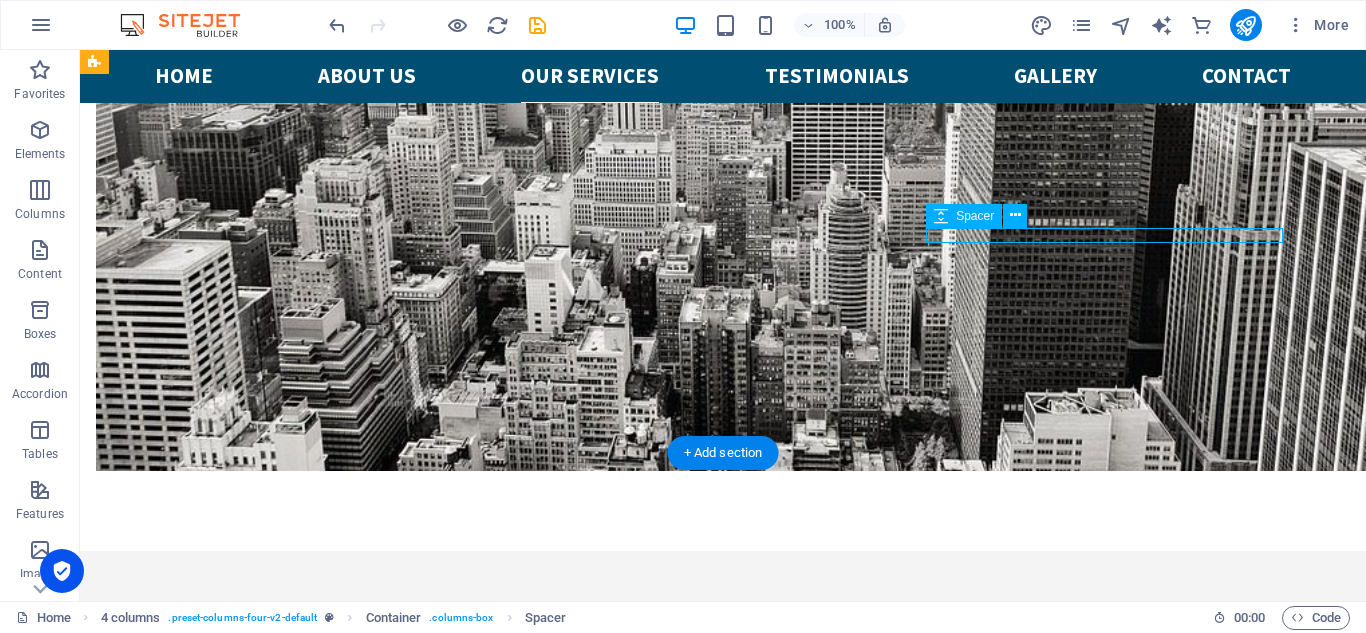 click at bounding box center (274, 3925) 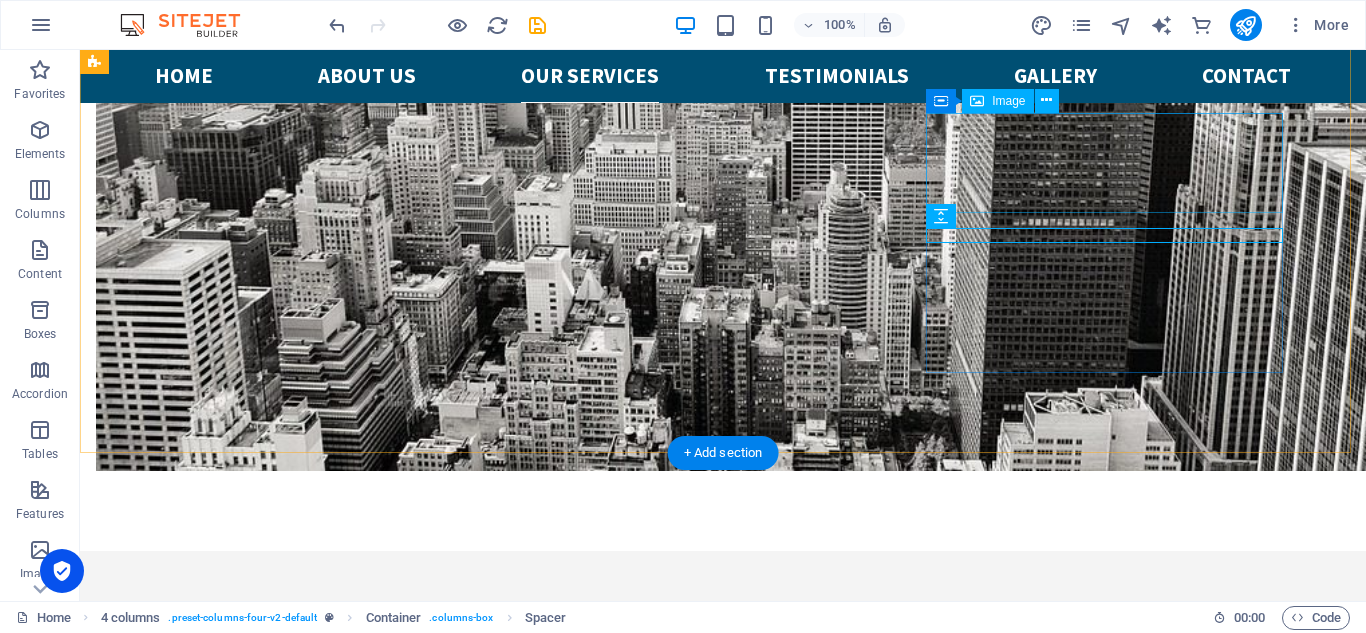 click at bounding box center [274, 3853] 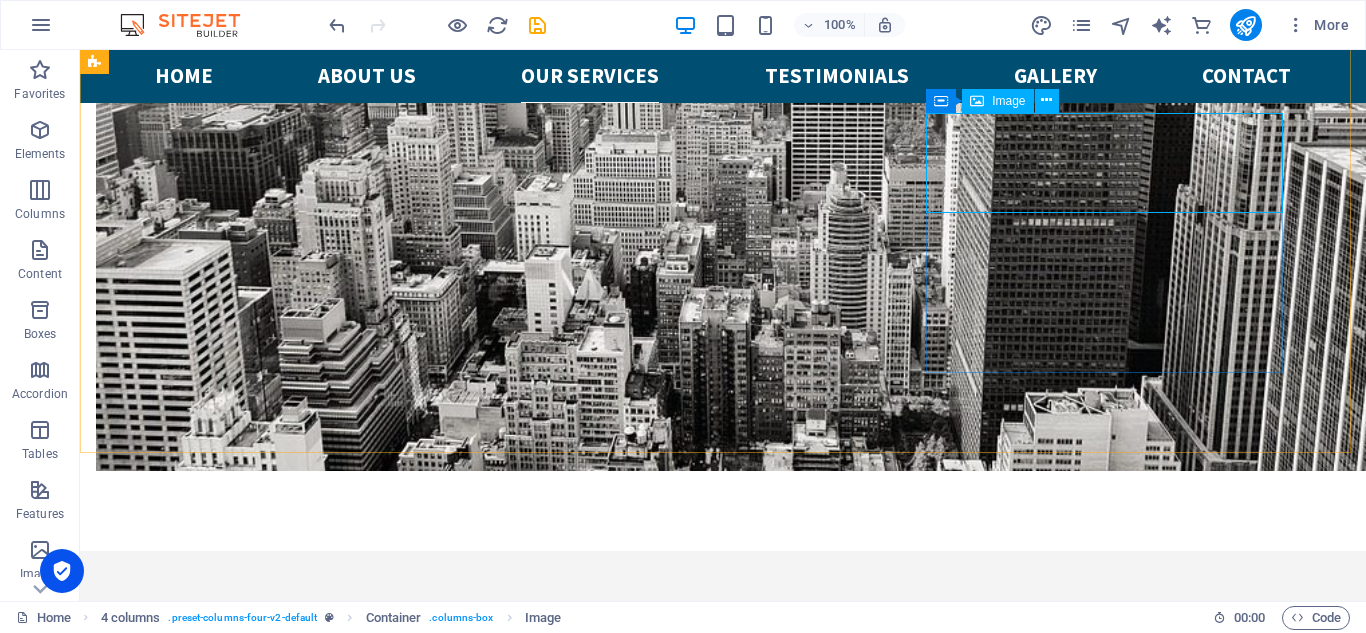 click on "Image" at bounding box center [997, 101] 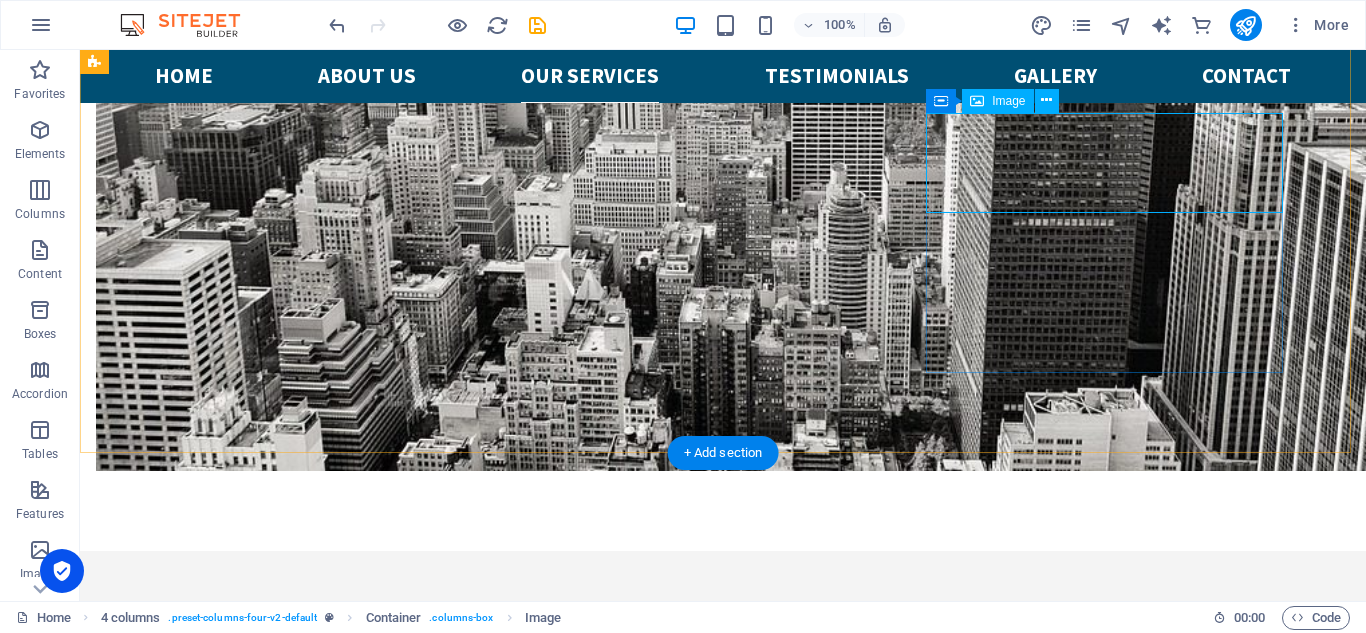 click at bounding box center [274, 3853] 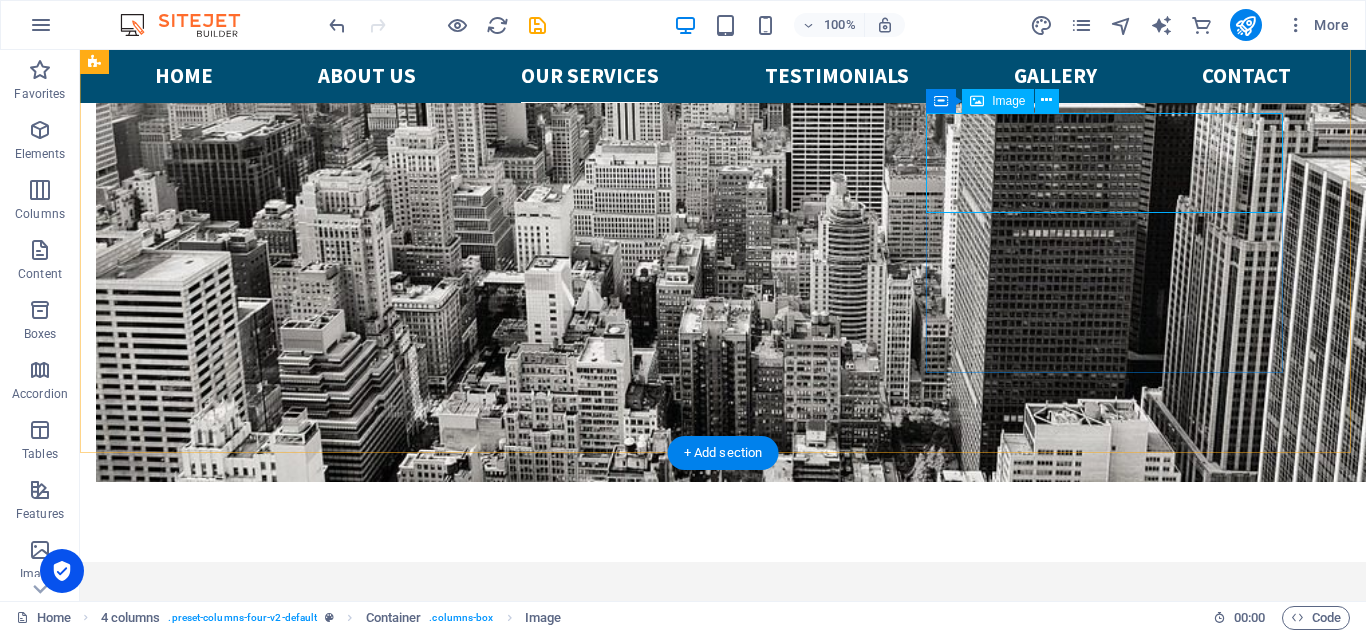 scroll, scrollTop: 3117, scrollLeft: 0, axis: vertical 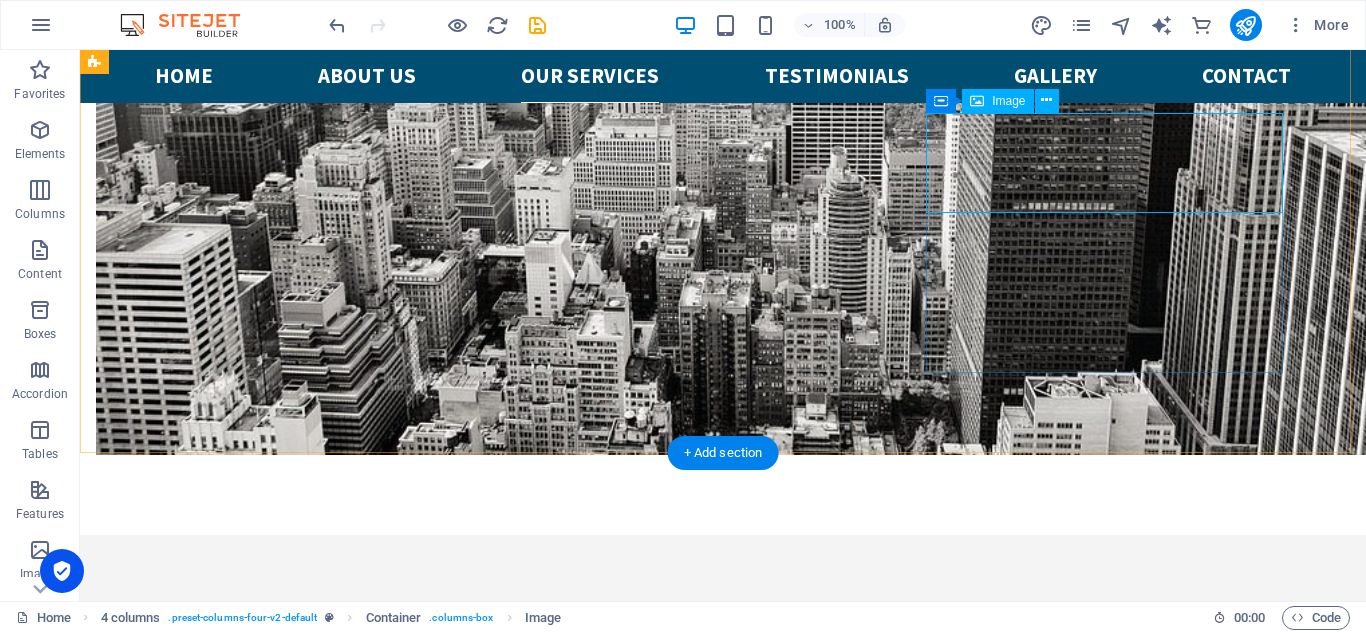 select on "px" 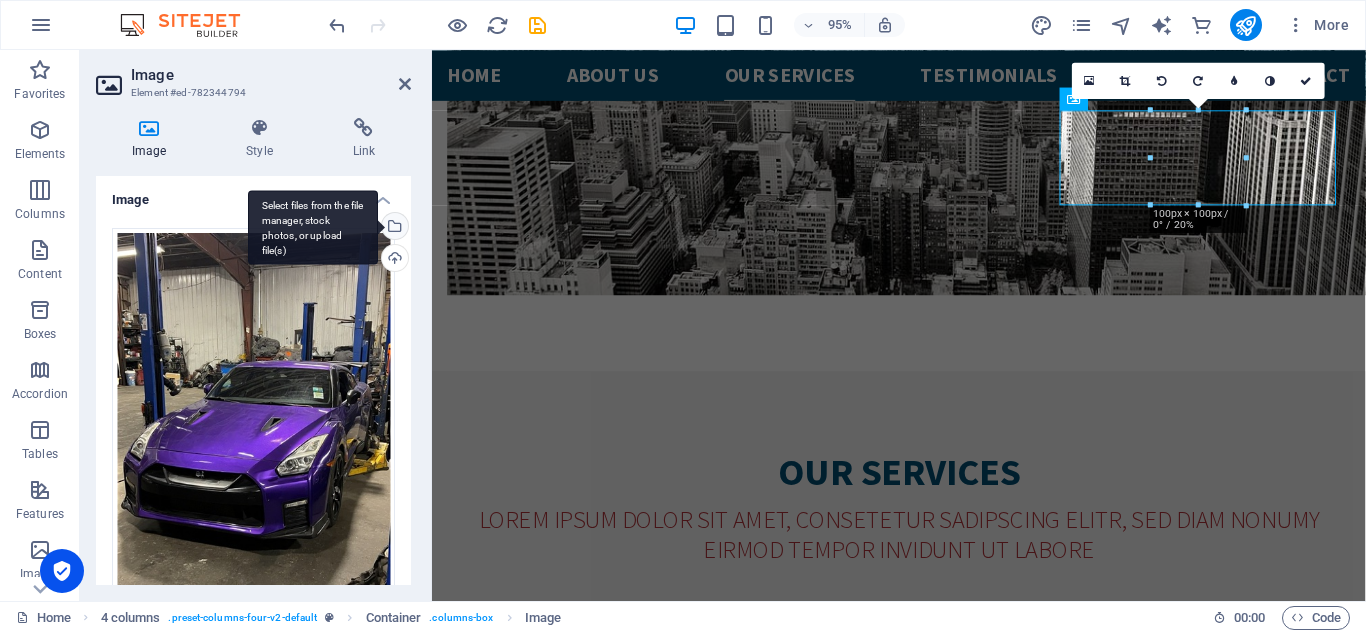 click on "Select files from the file manager, stock photos, or upload file(s)" at bounding box center (313, 227) 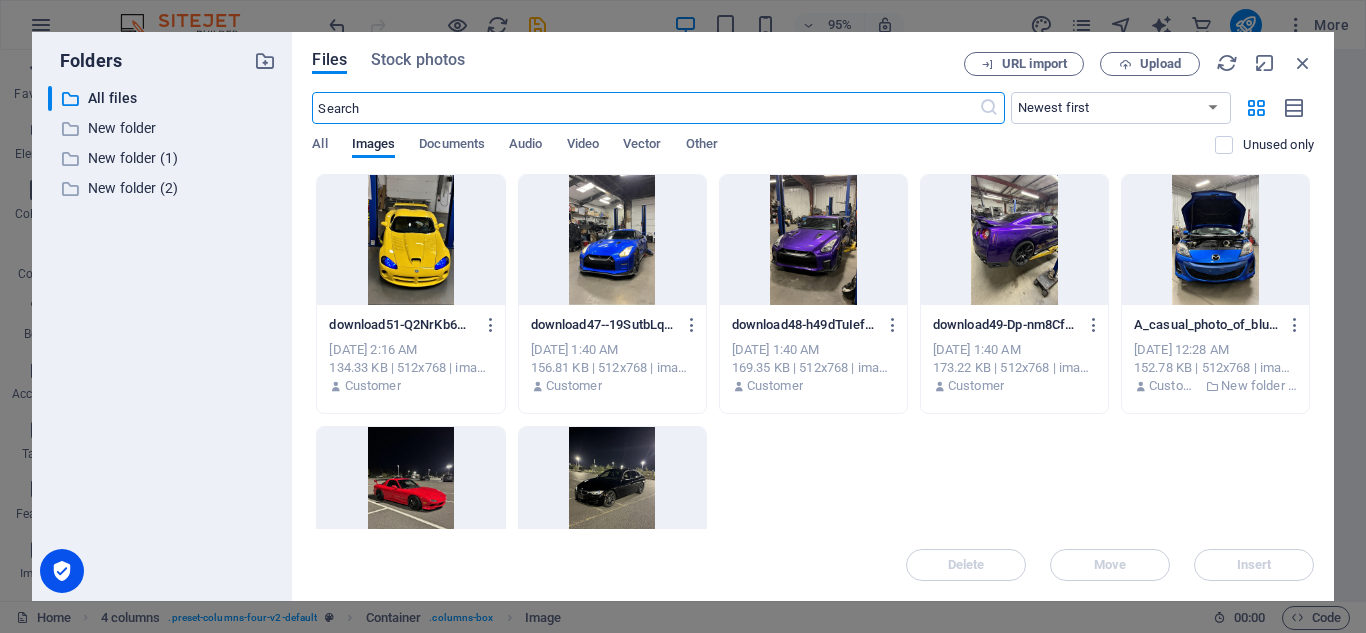 scroll, scrollTop: 3530, scrollLeft: 0, axis: vertical 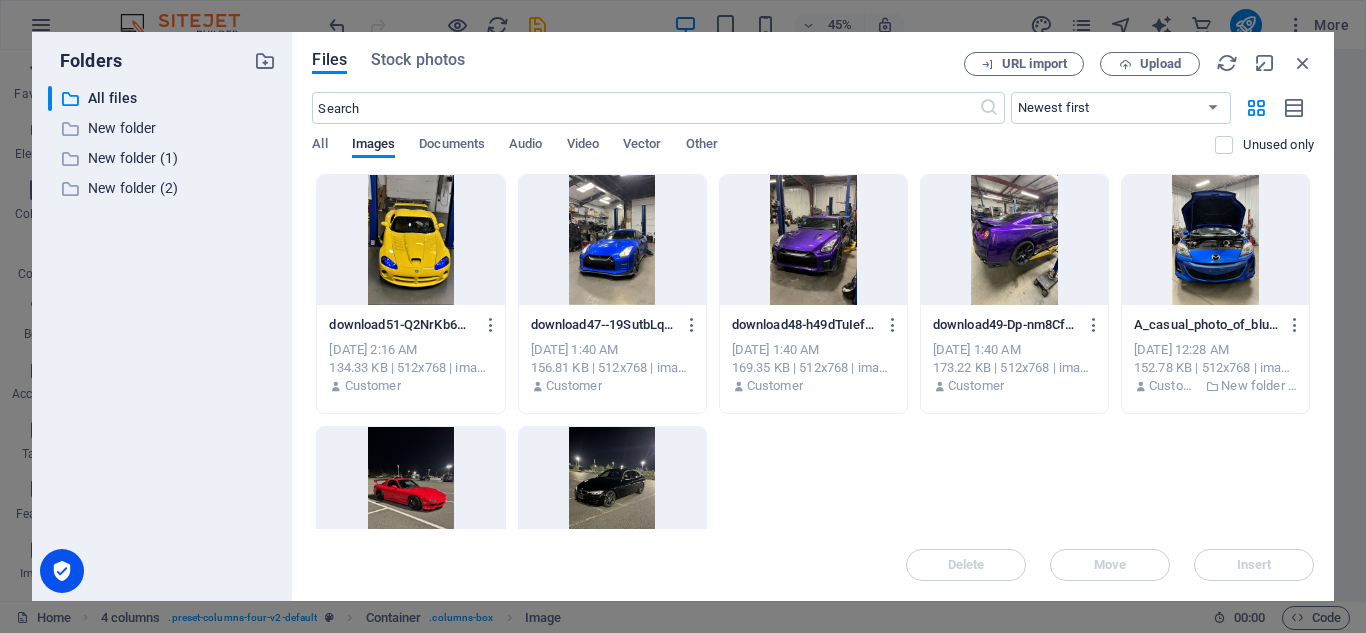 click at bounding box center [612, 240] 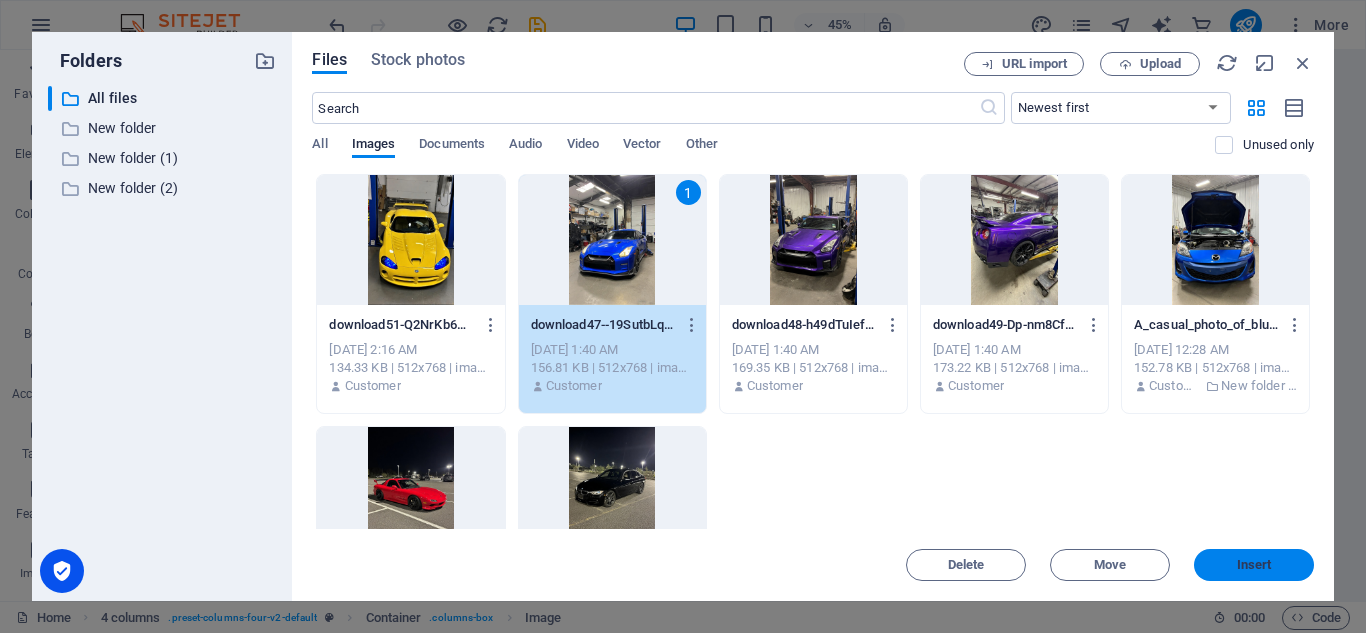 click on "Insert" at bounding box center [1254, 565] 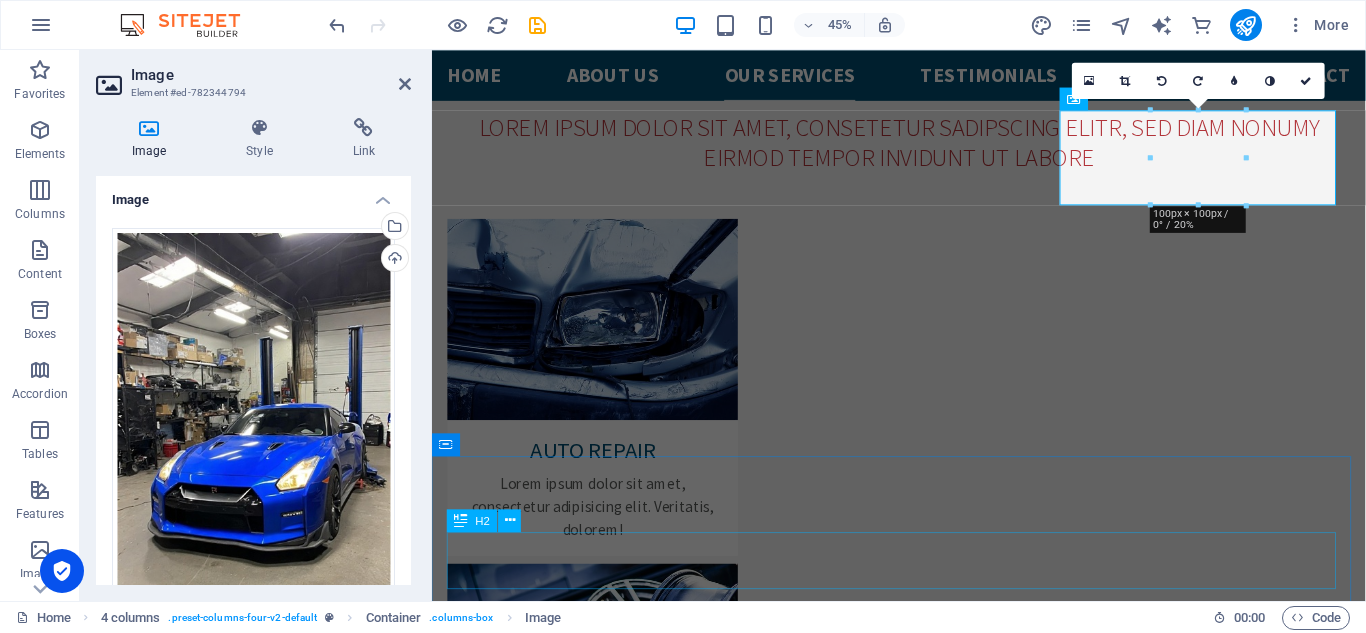 scroll, scrollTop: 3117, scrollLeft: 0, axis: vertical 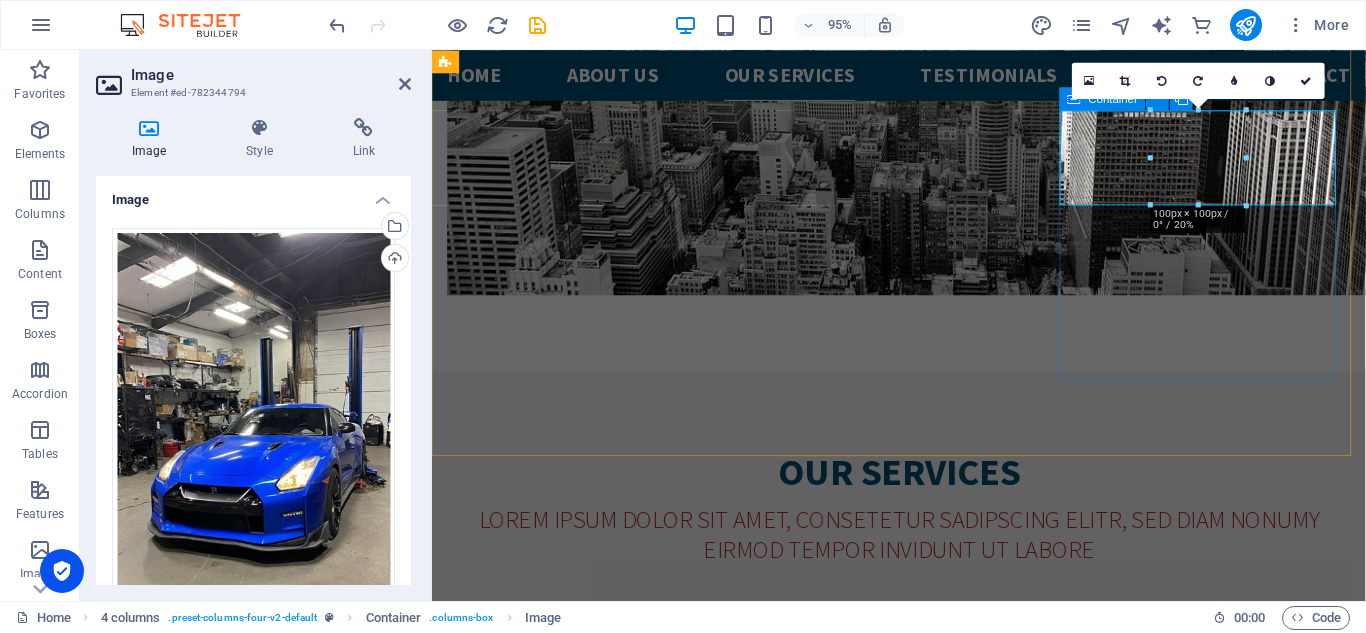 click on "[PERSON_NAME]" at bounding box center (596, 3643) 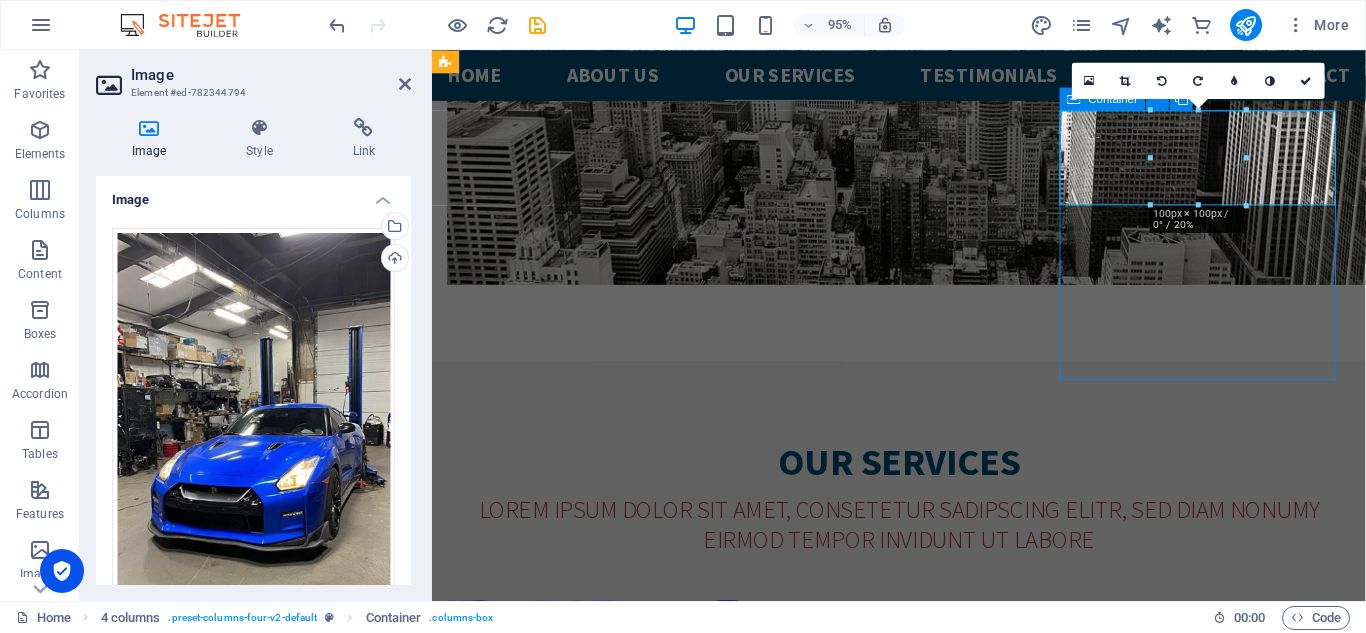 scroll, scrollTop: 3090, scrollLeft: 0, axis: vertical 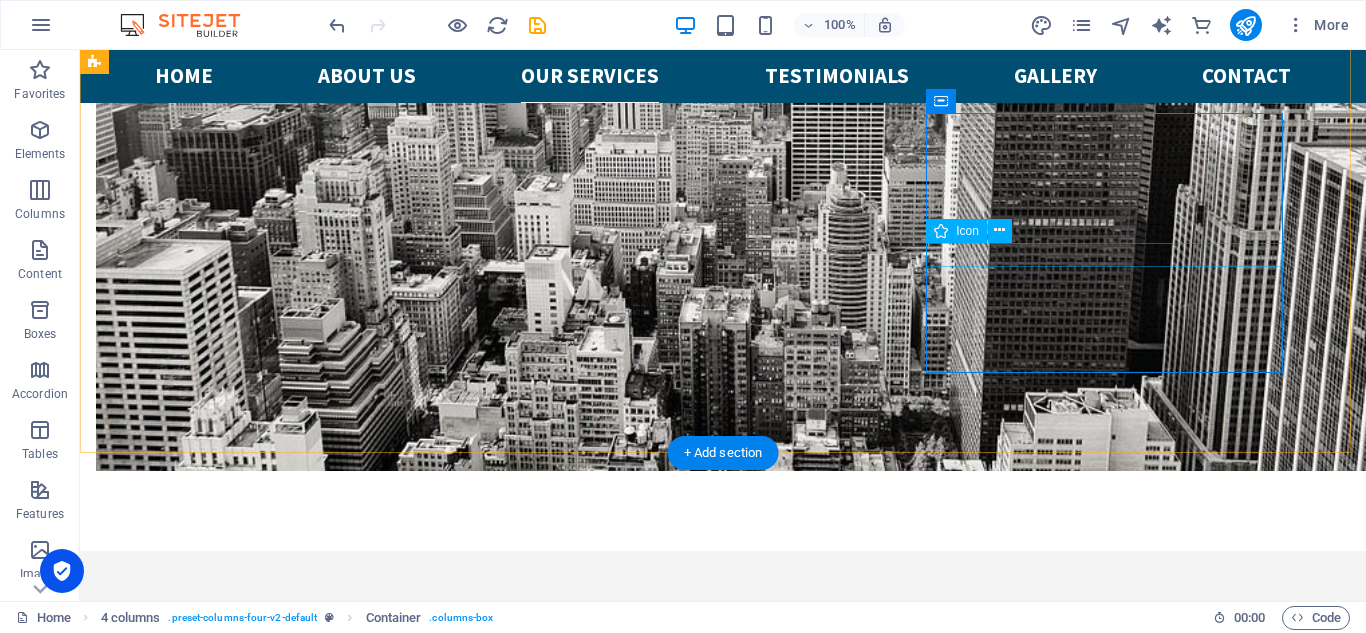 click at bounding box center [274, 3945] 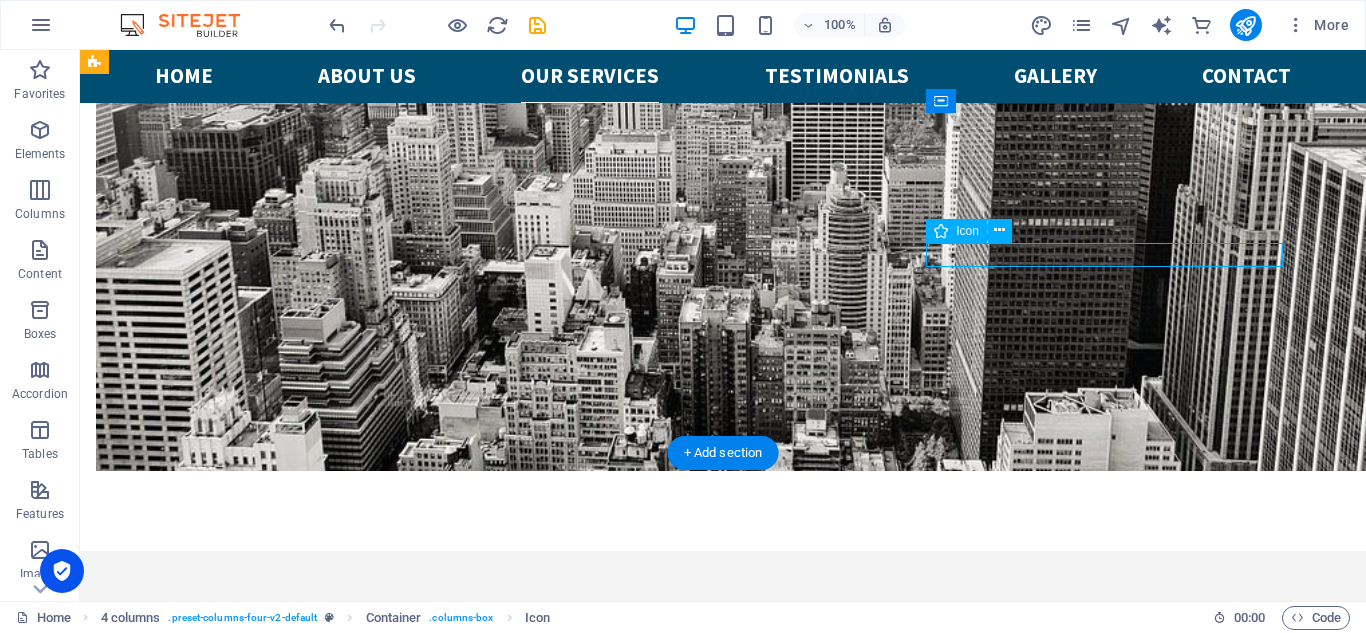 click at bounding box center [274, 3945] 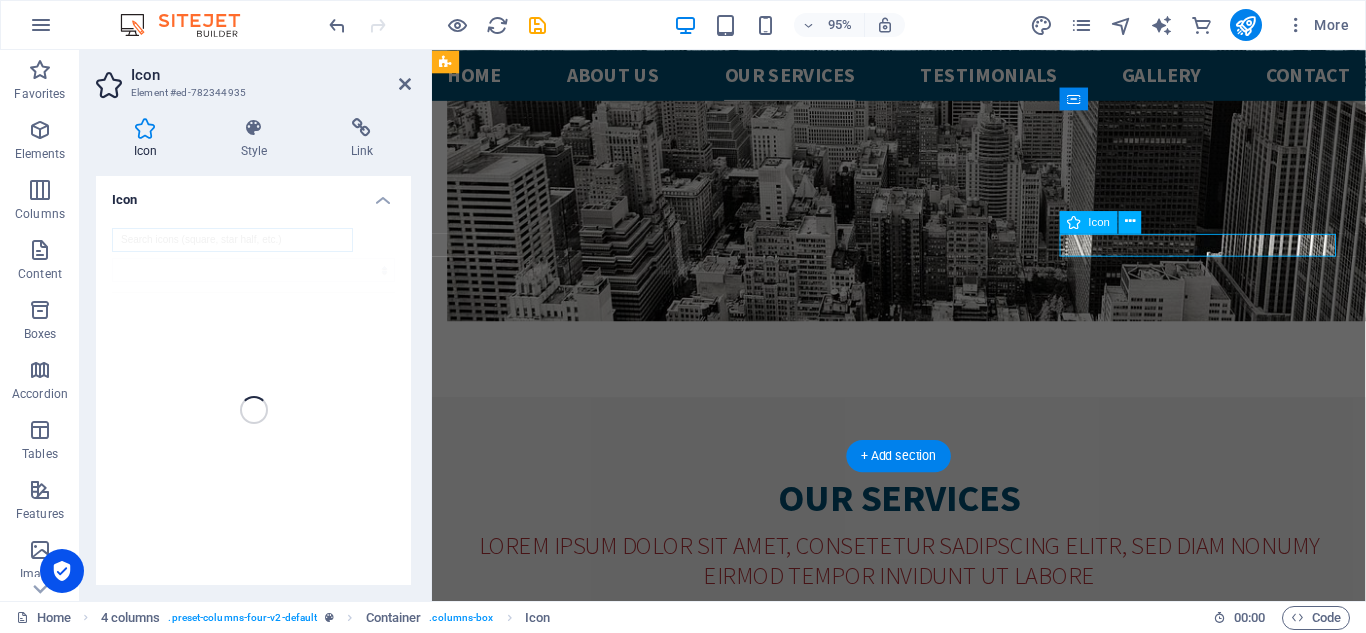 scroll, scrollTop: 3117, scrollLeft: 0, axis: vertical 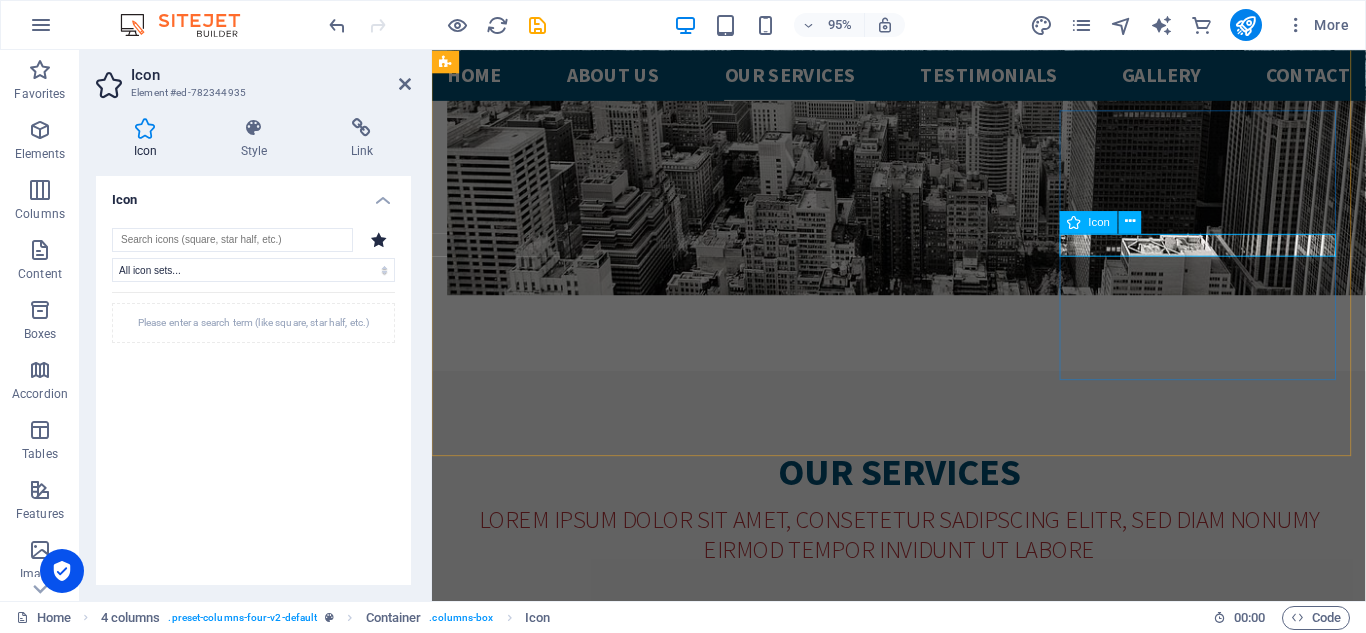 click at bounding box center (596, 3695) 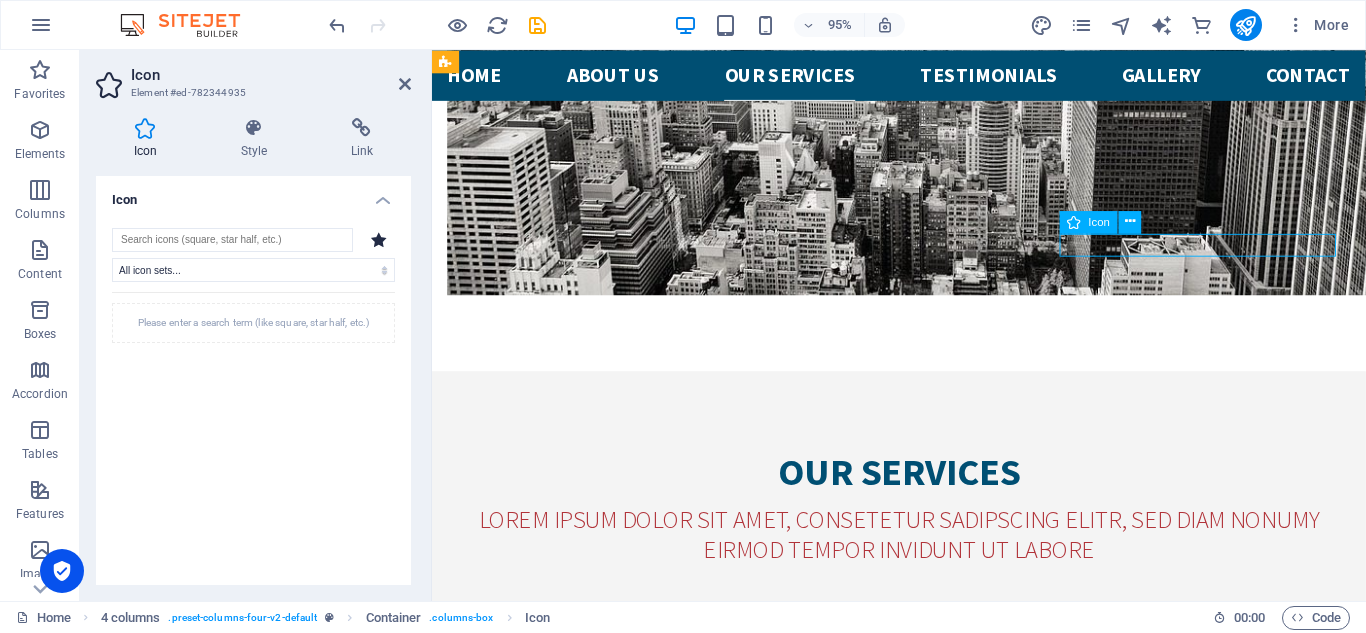 click at bounding box center [596, 3695] 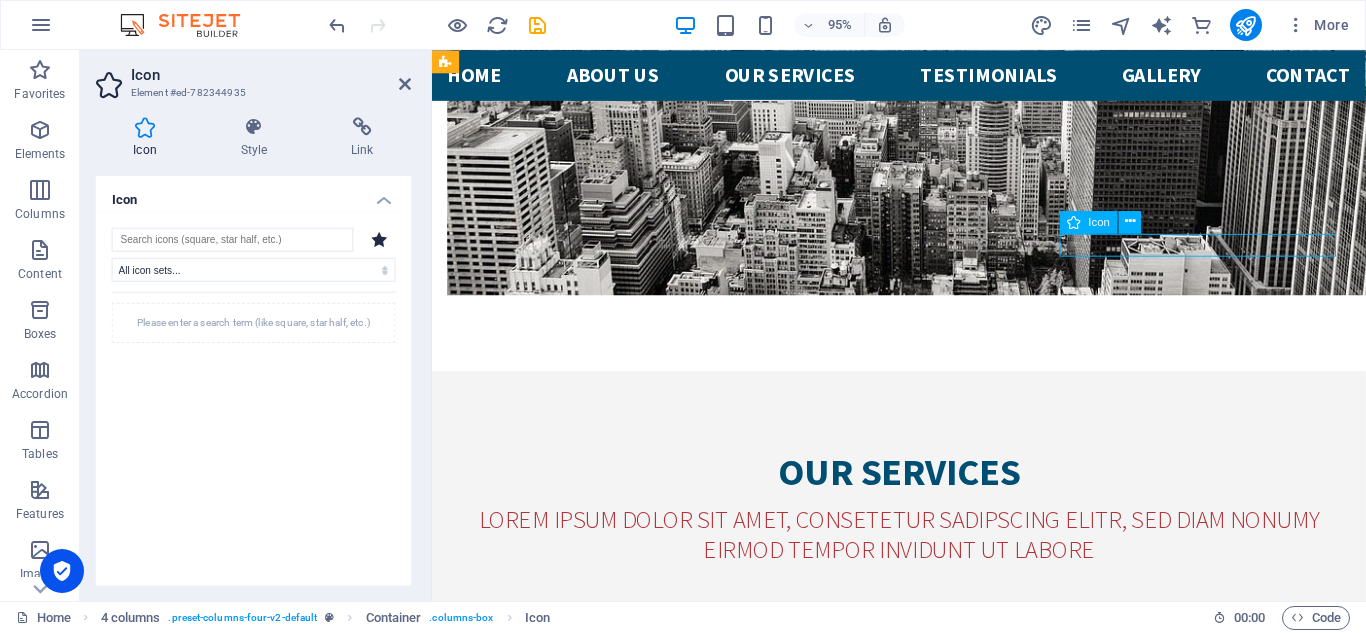 click at bounding box center (596, 3695) 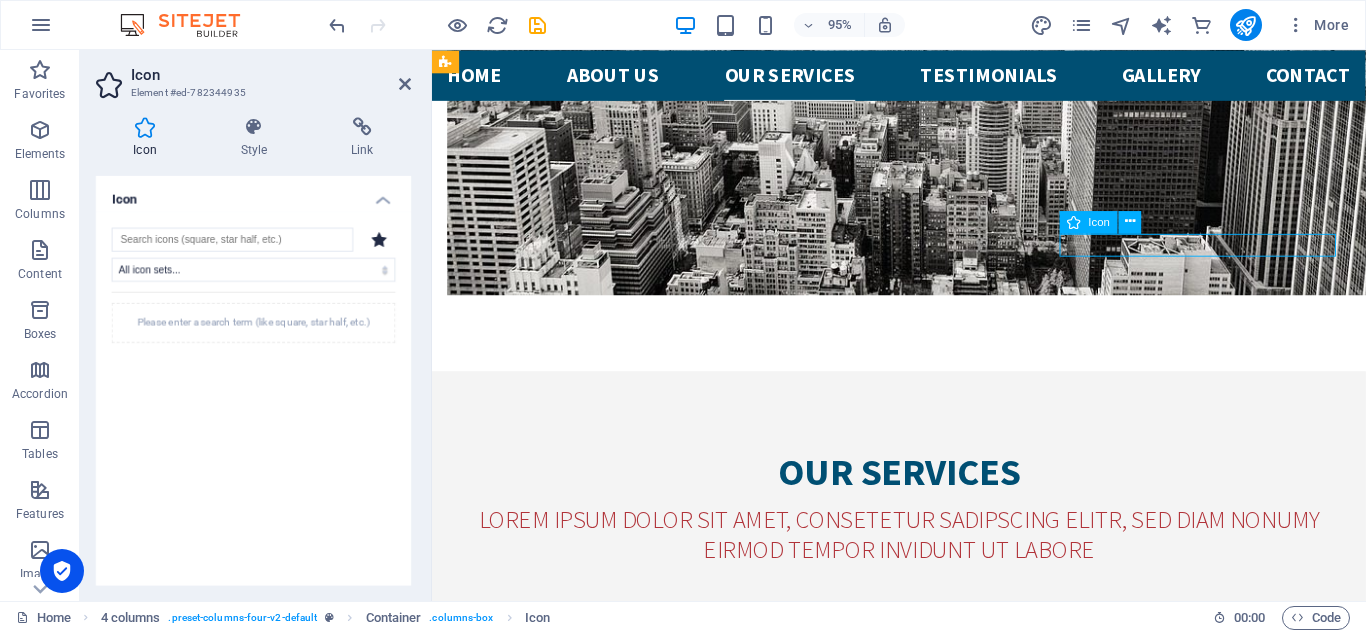 click at bounding box center [596, 3695] 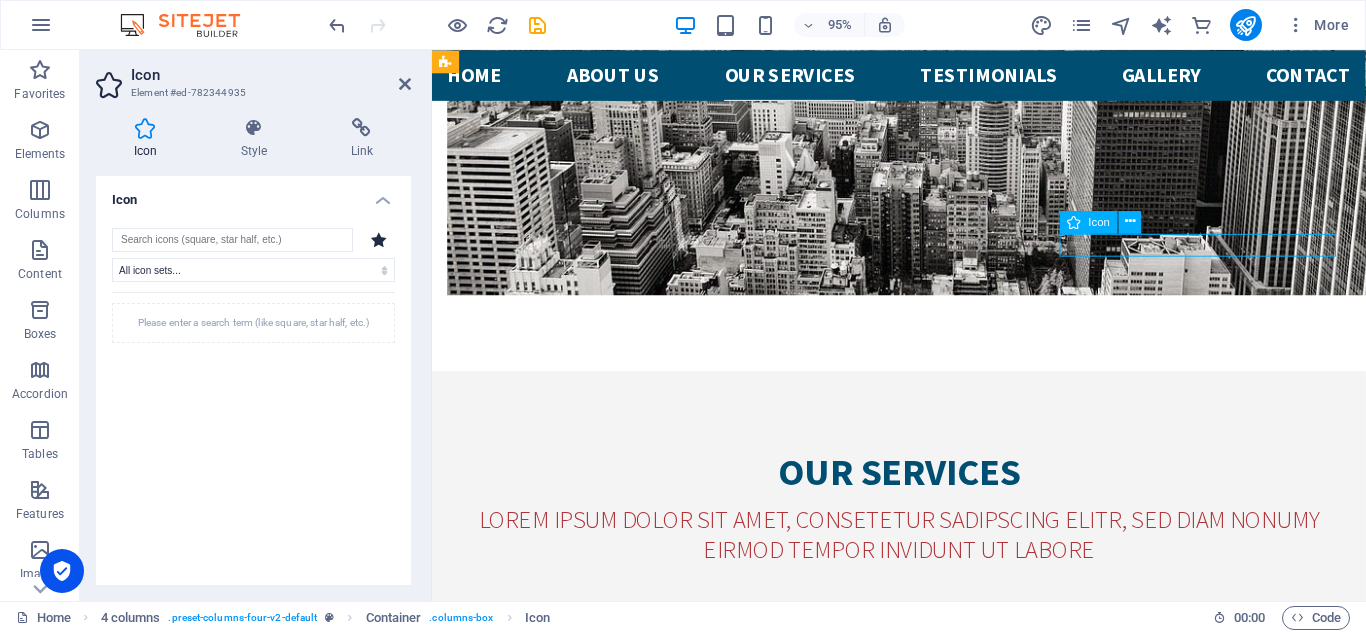 click at bounding box center [596, 3695] 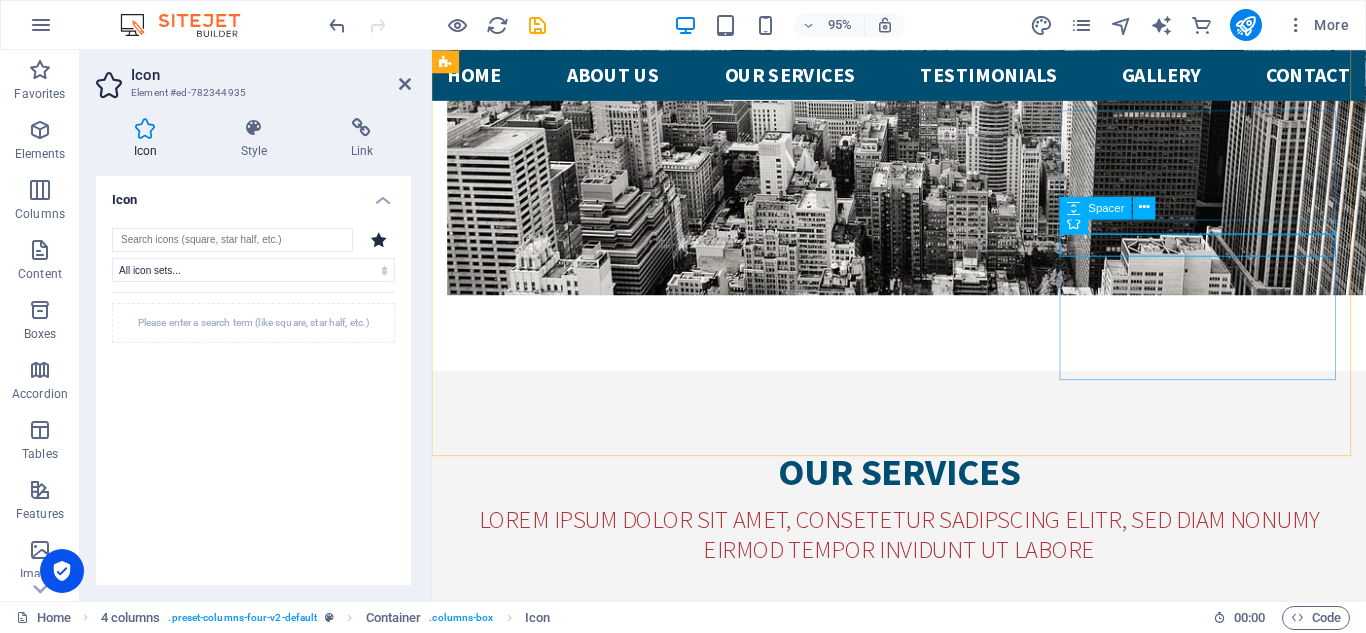click at bounding box center [596, 3675] 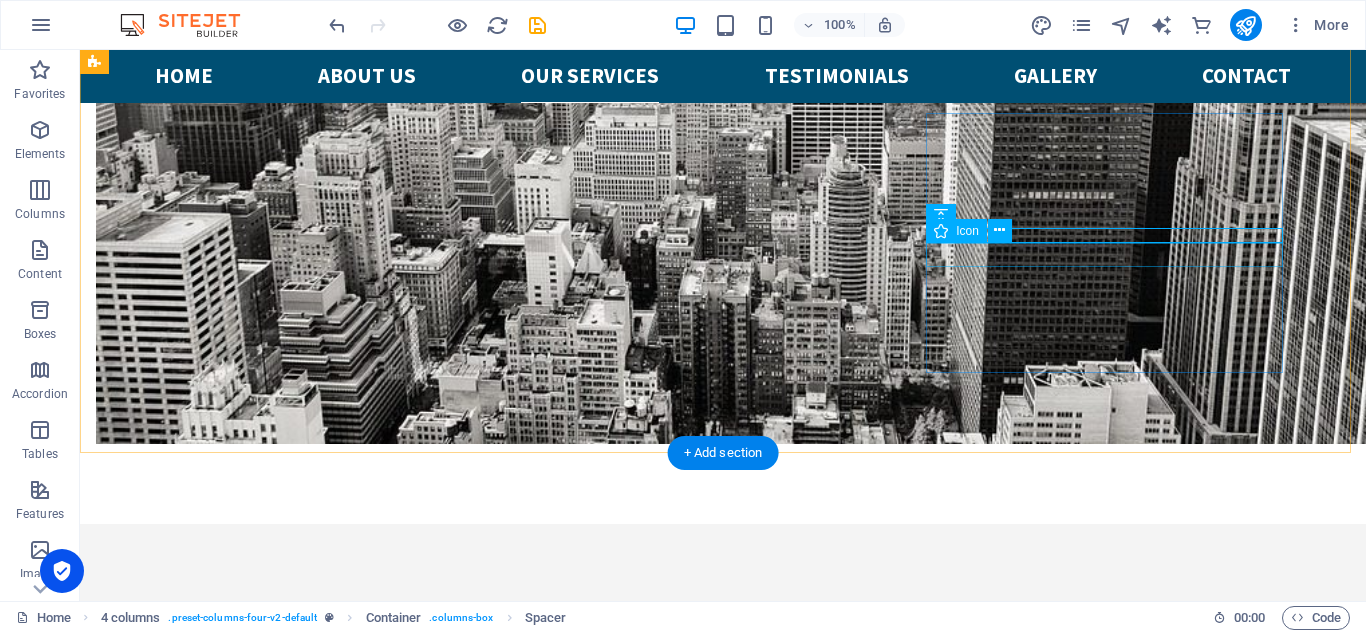 scroll, scrollTop: 3090, scrollLeft: 0, axis: vertical 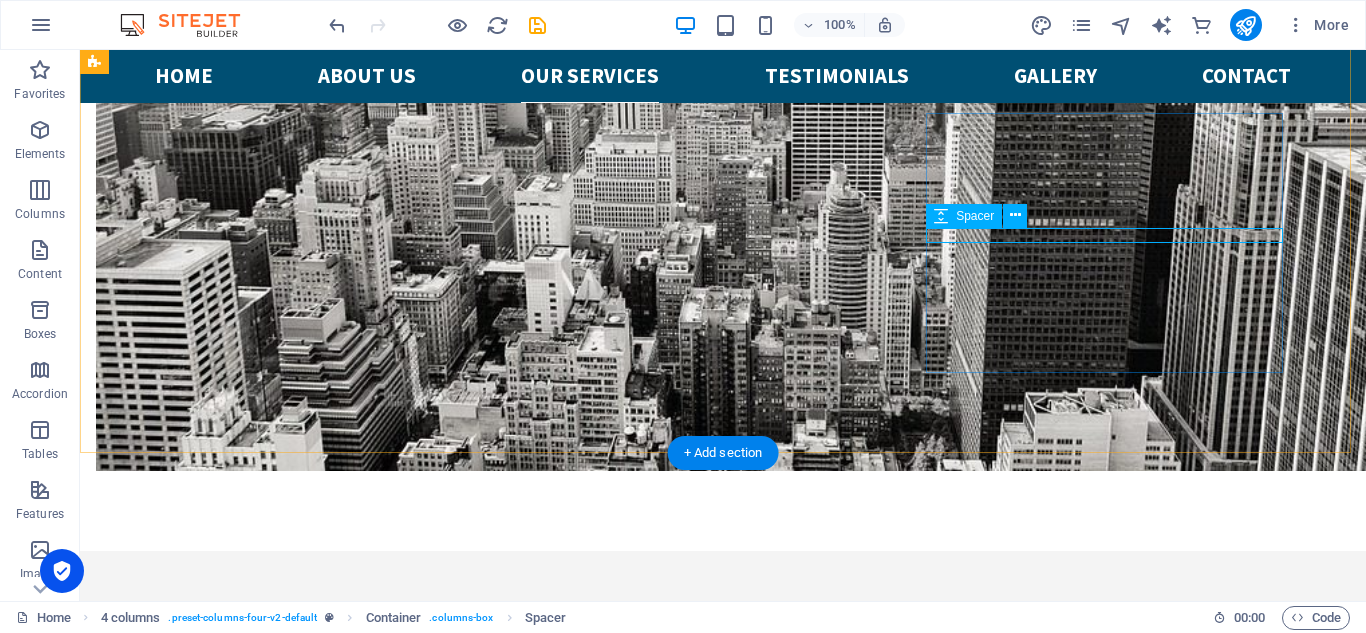 click at bounding box center [274, 3925] 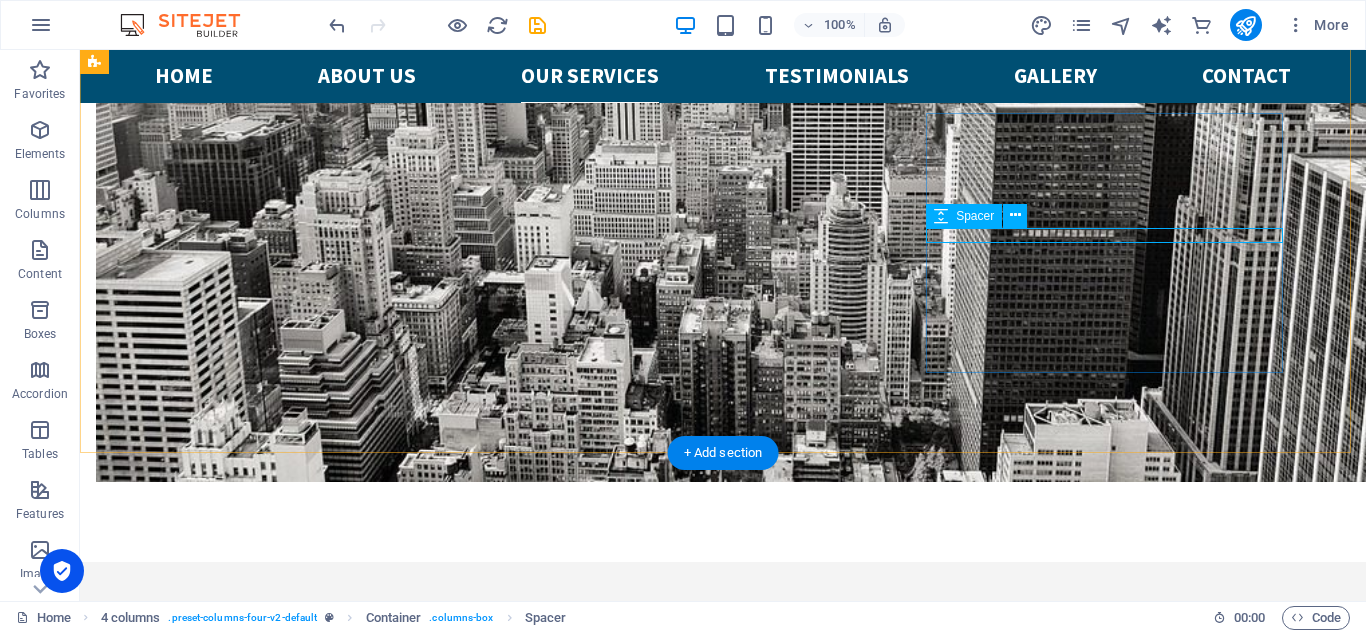 select on "px" 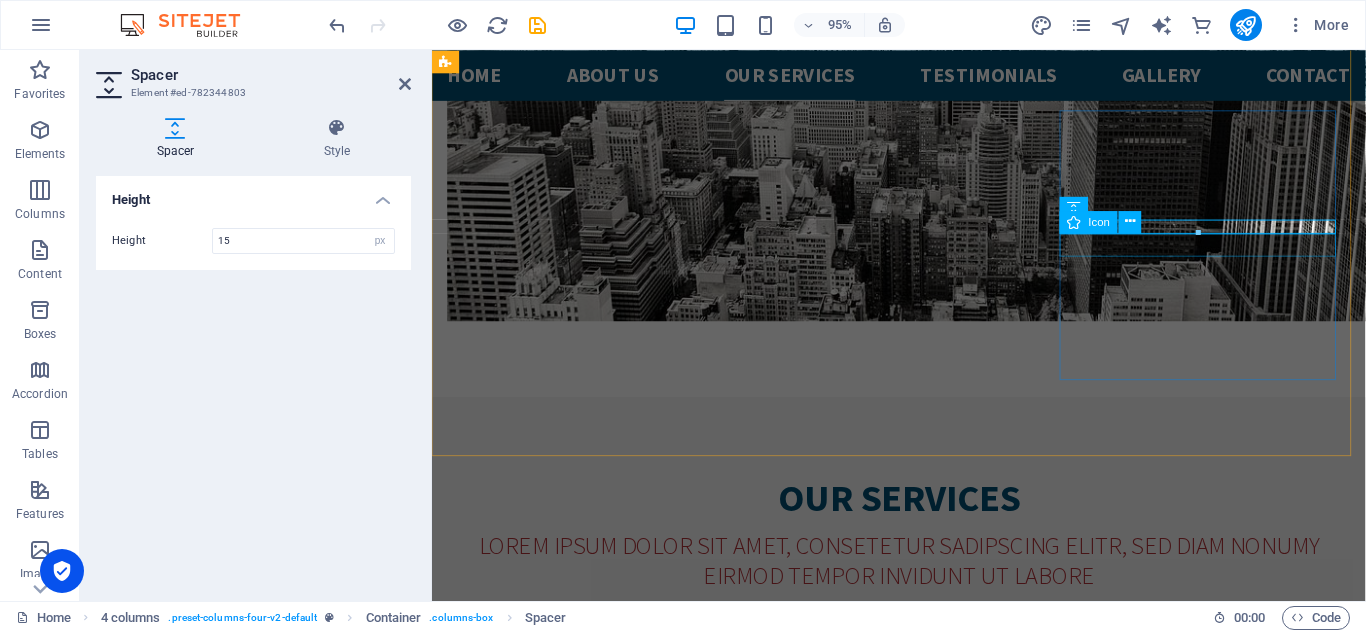 scroll, scrollTop: 3117, scrollLeft: 0, axis: vertical 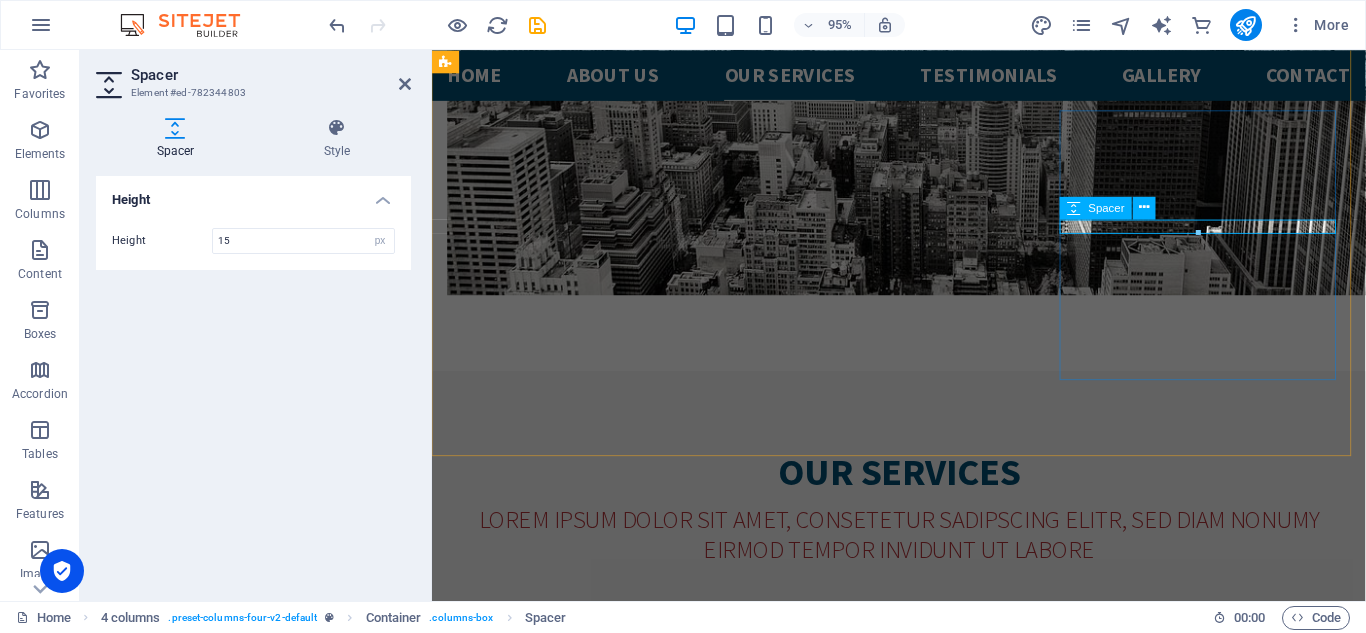 click at bounding box center [596, 3675] 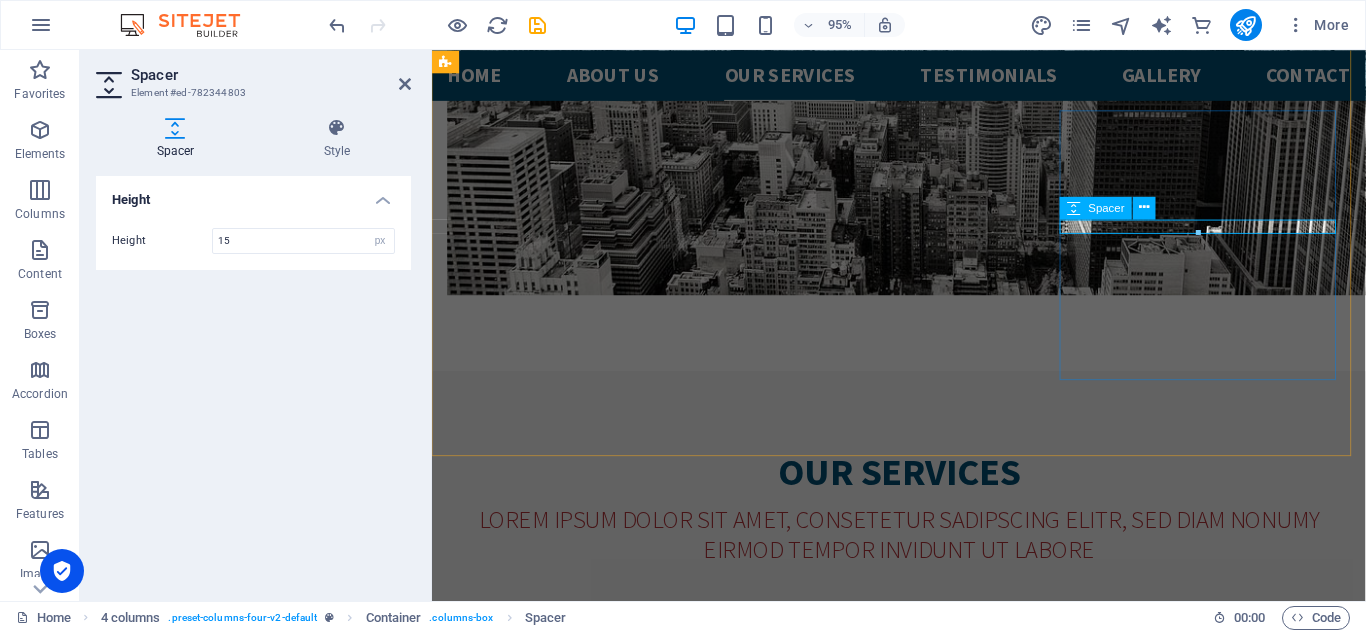 click on "Spacer" at bounding box center [1107, 207] 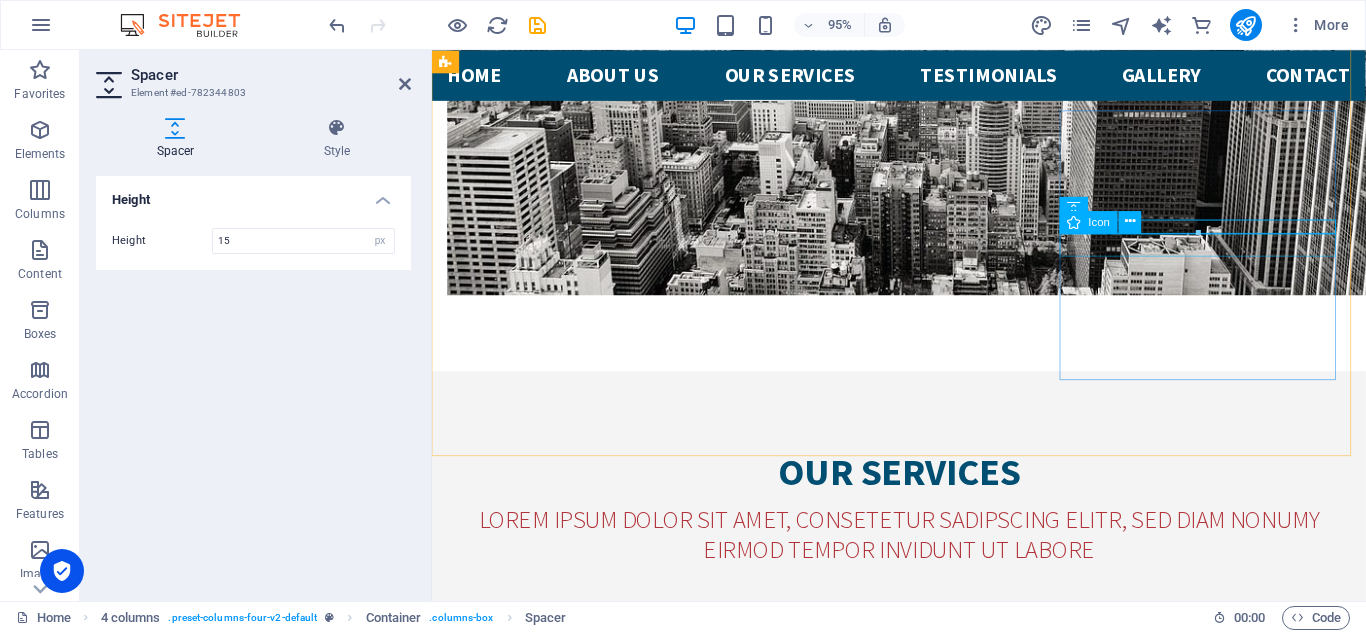 click at bounding box center [596, 3695] 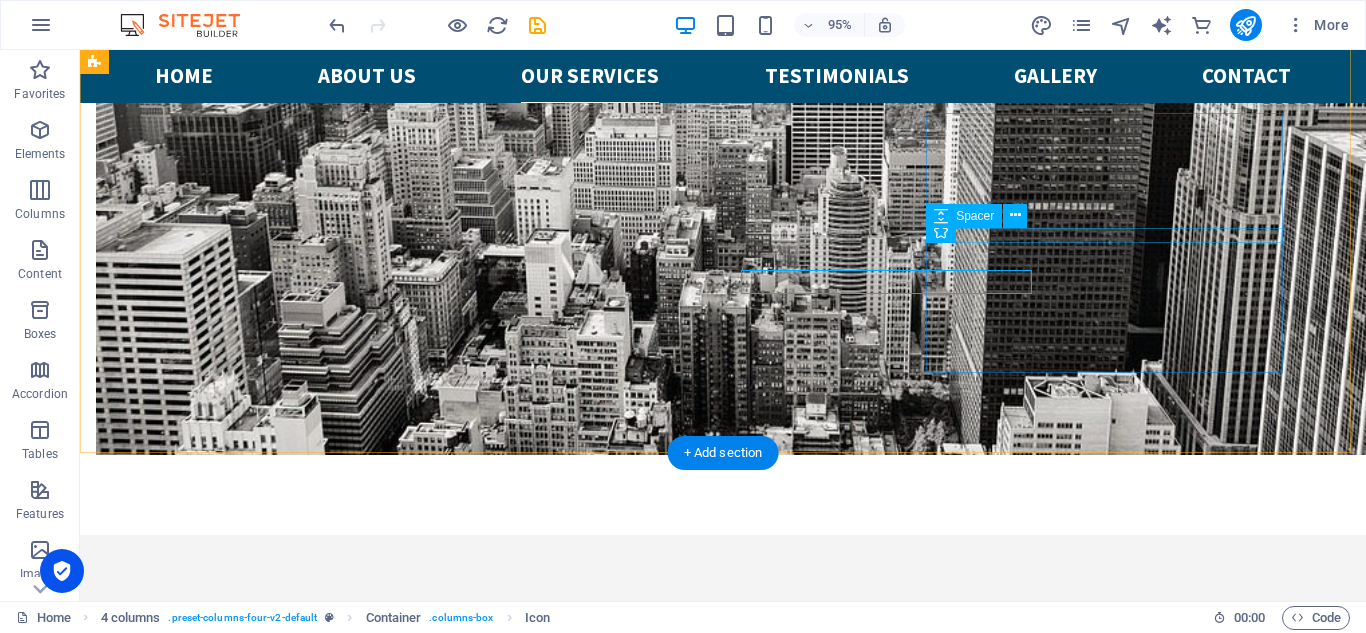 scroll, scrollTop: 3090, scrollLeft: 0, axis: vertical 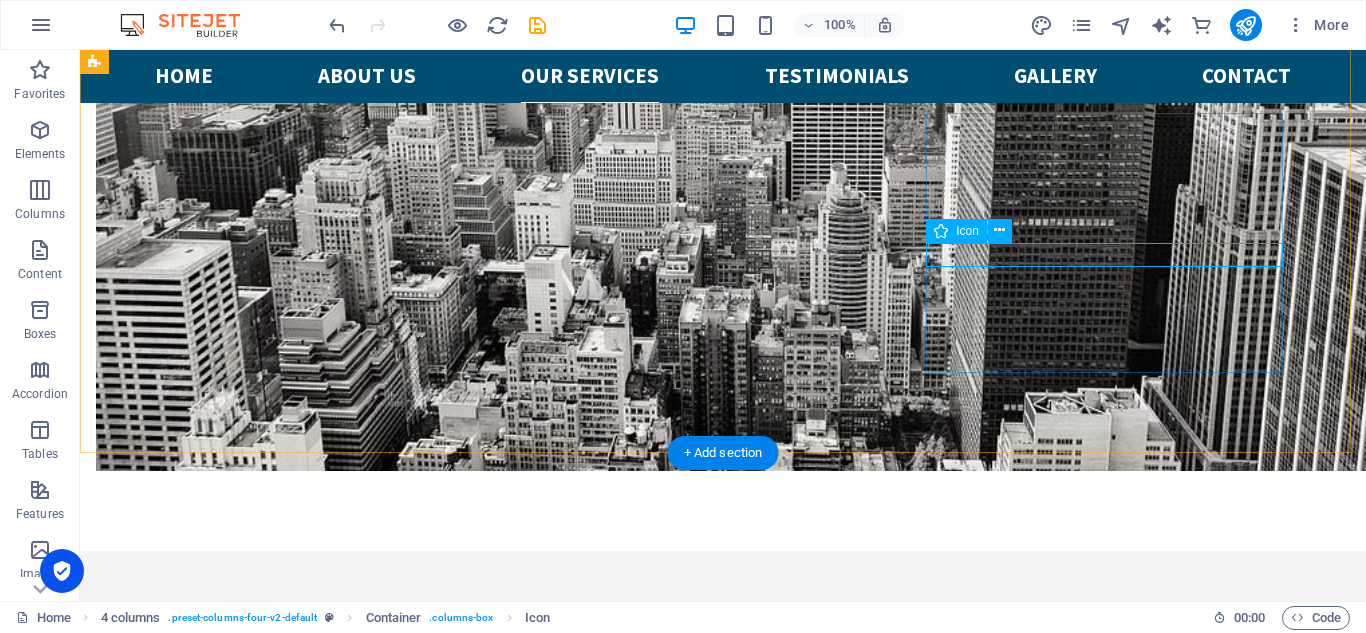 click at bounding box center [274, 3945] 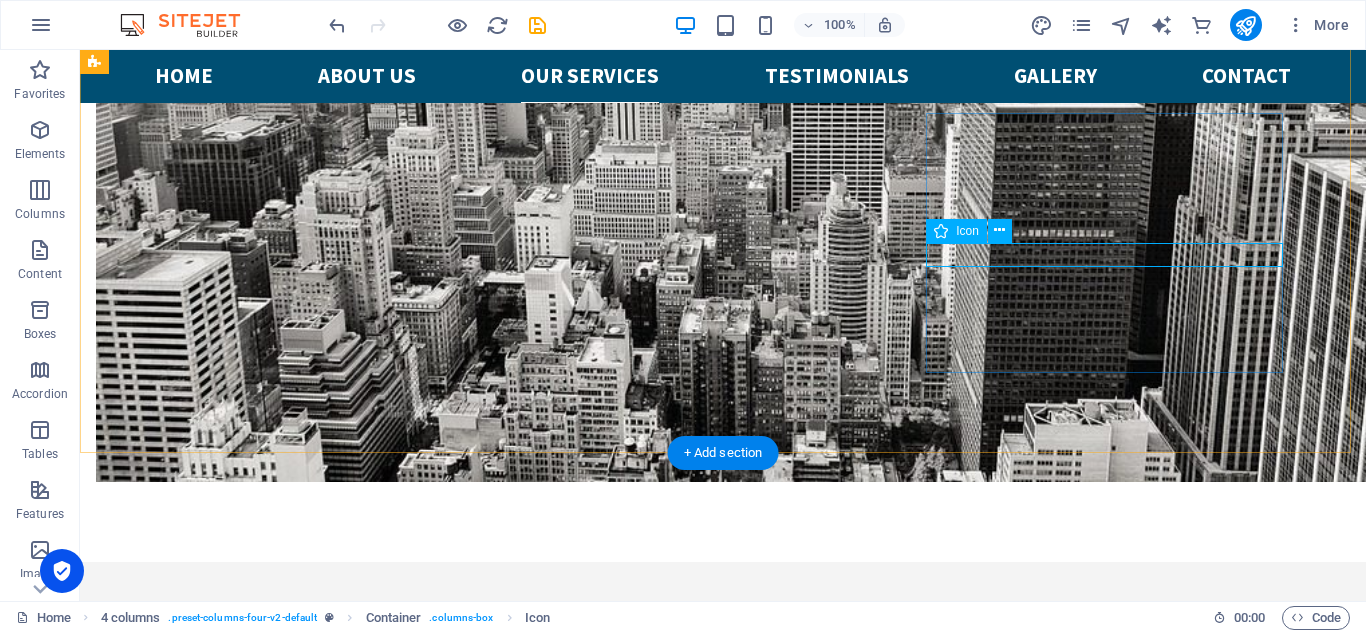 click on "[PERSON_NAME]" at bounding box center (274, 3981) 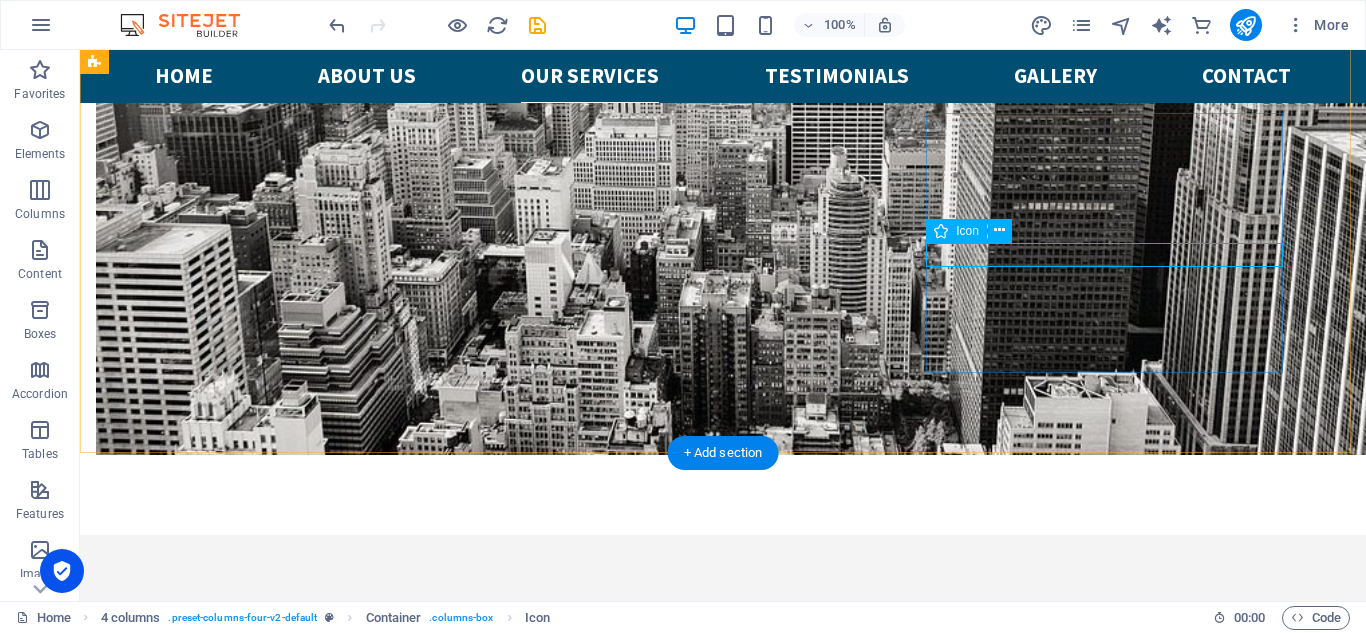 select on "xMidYMid" 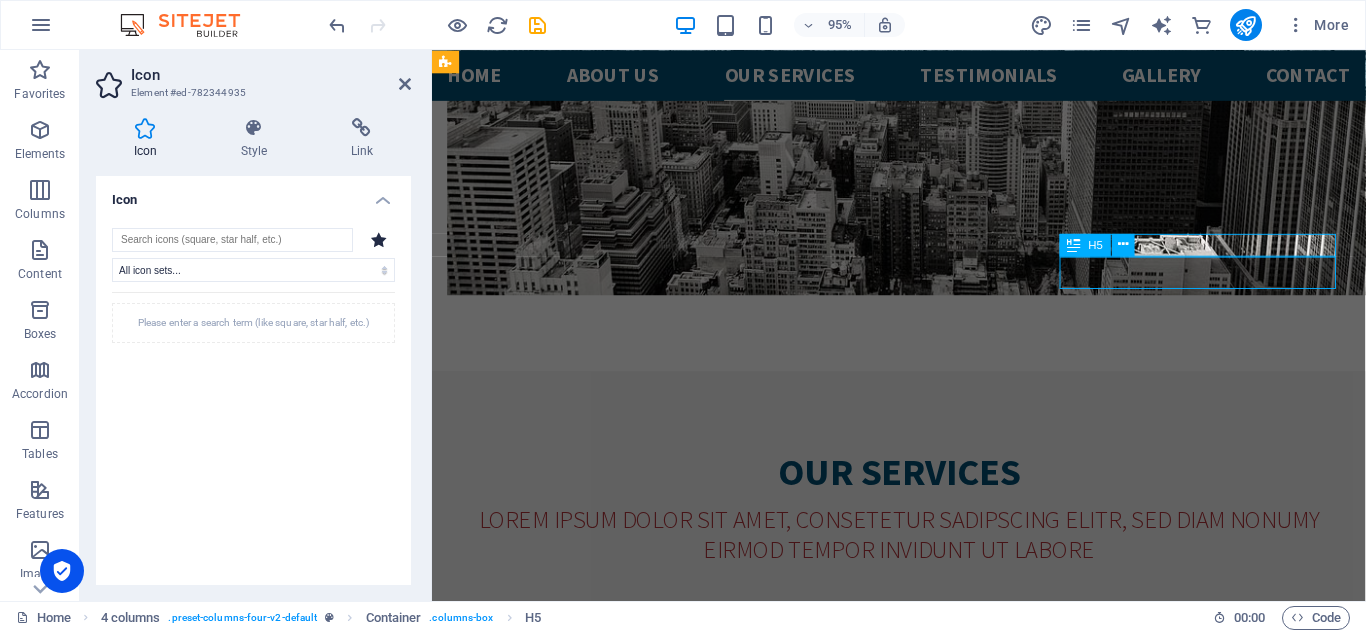 scroll, scrollTop: 3090, scrollLeft: 0, axis: vertical 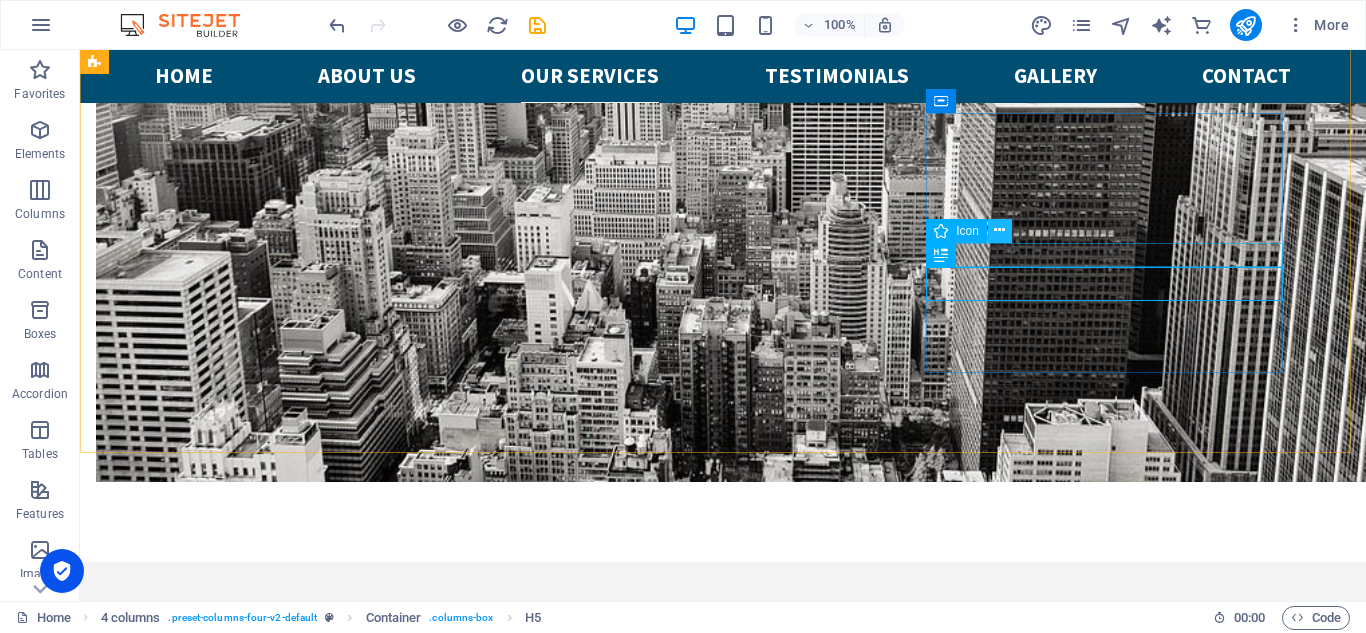 click at bounding box center [999, 230] 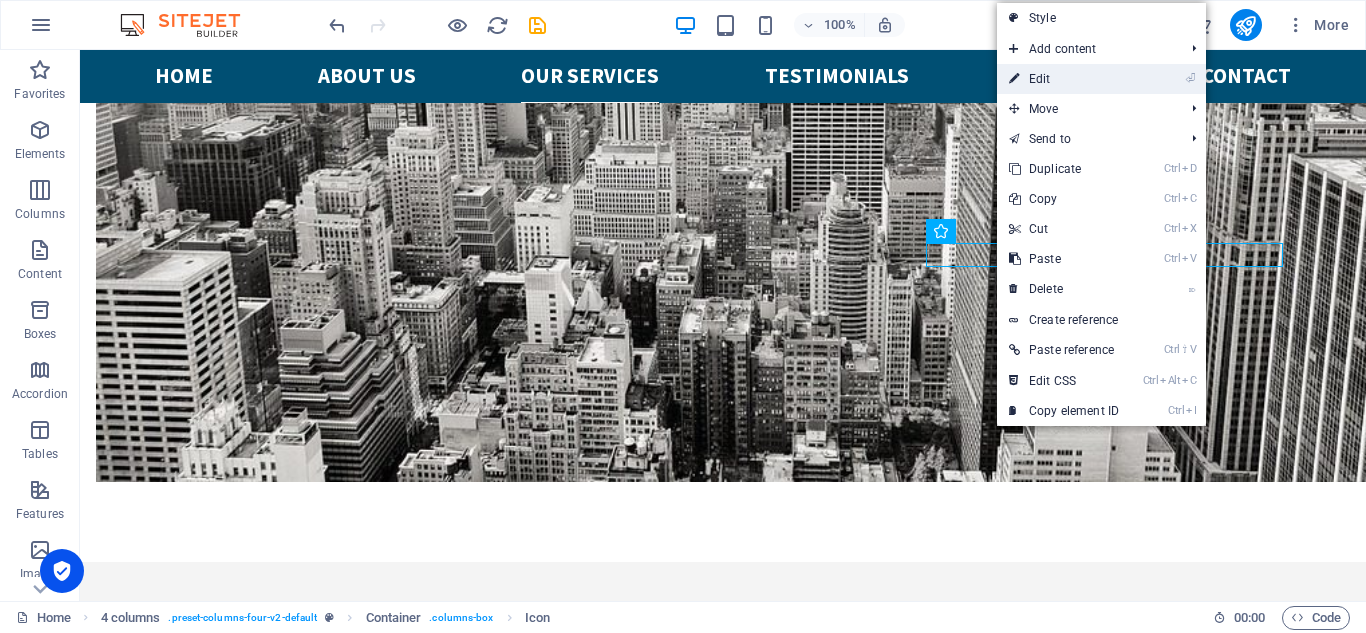 click on "⏎  Edit" at bounding box center (1064, 79) 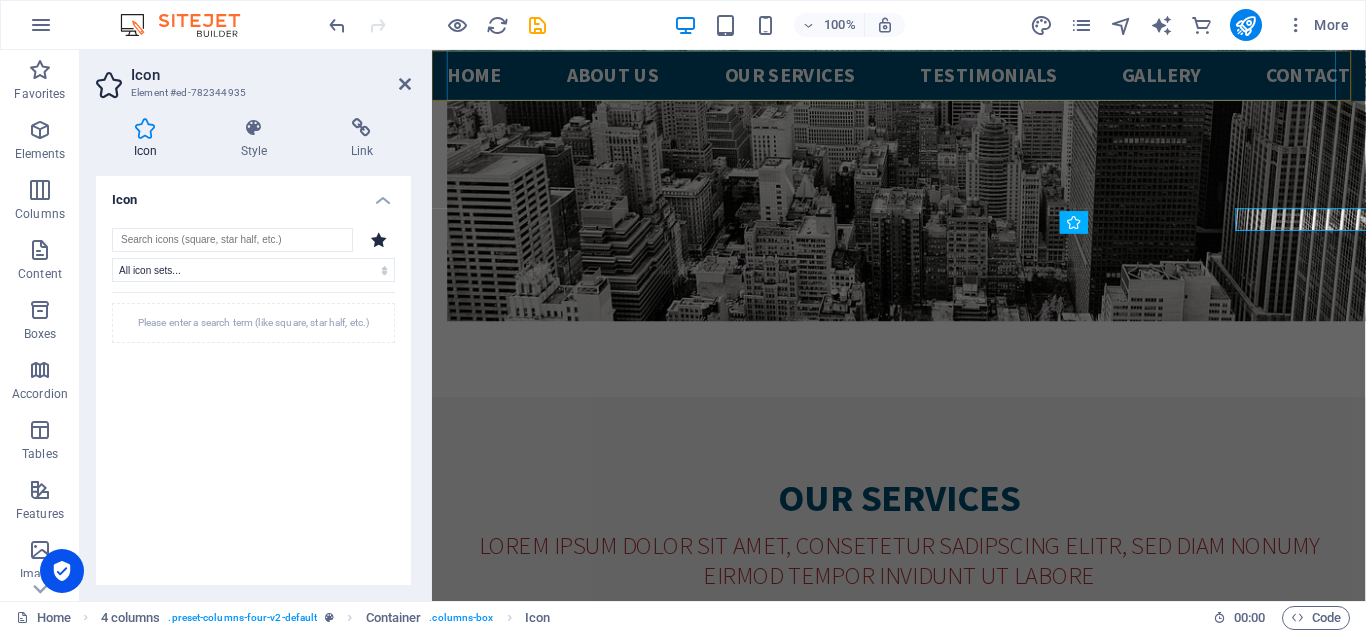 scroll, scrollTop: 3117, scrollLeft: 0, axis: vertical 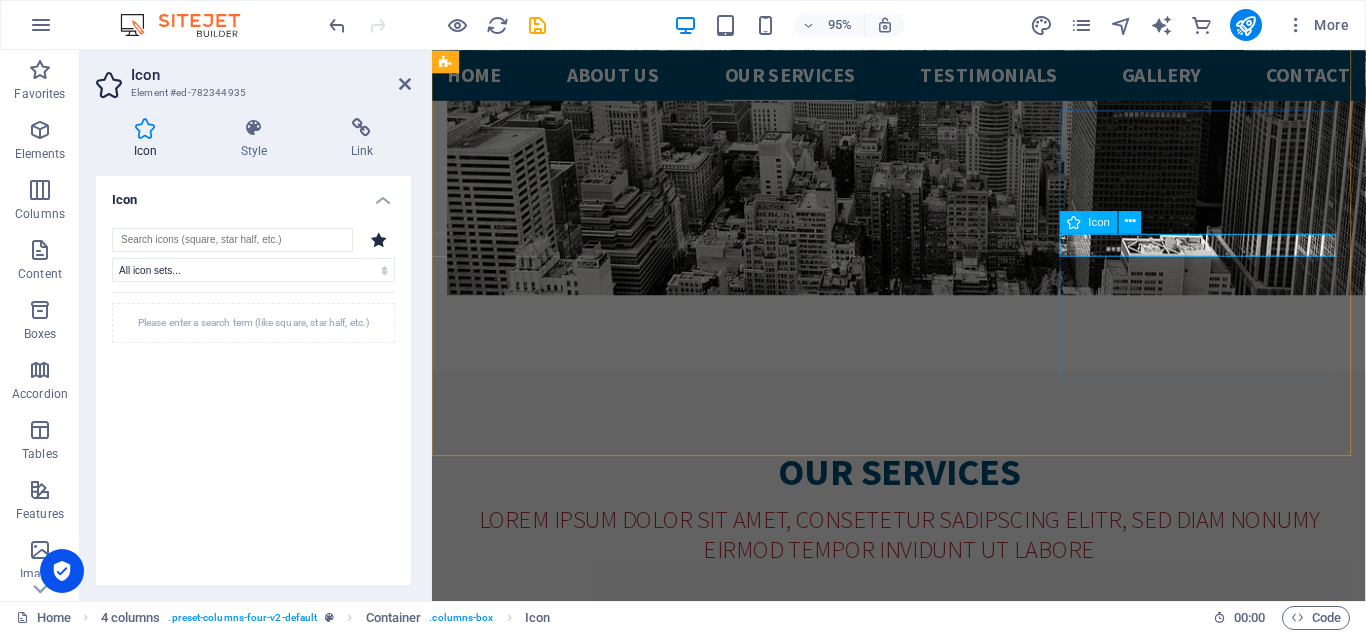 click at bounding box center (596, 3695) 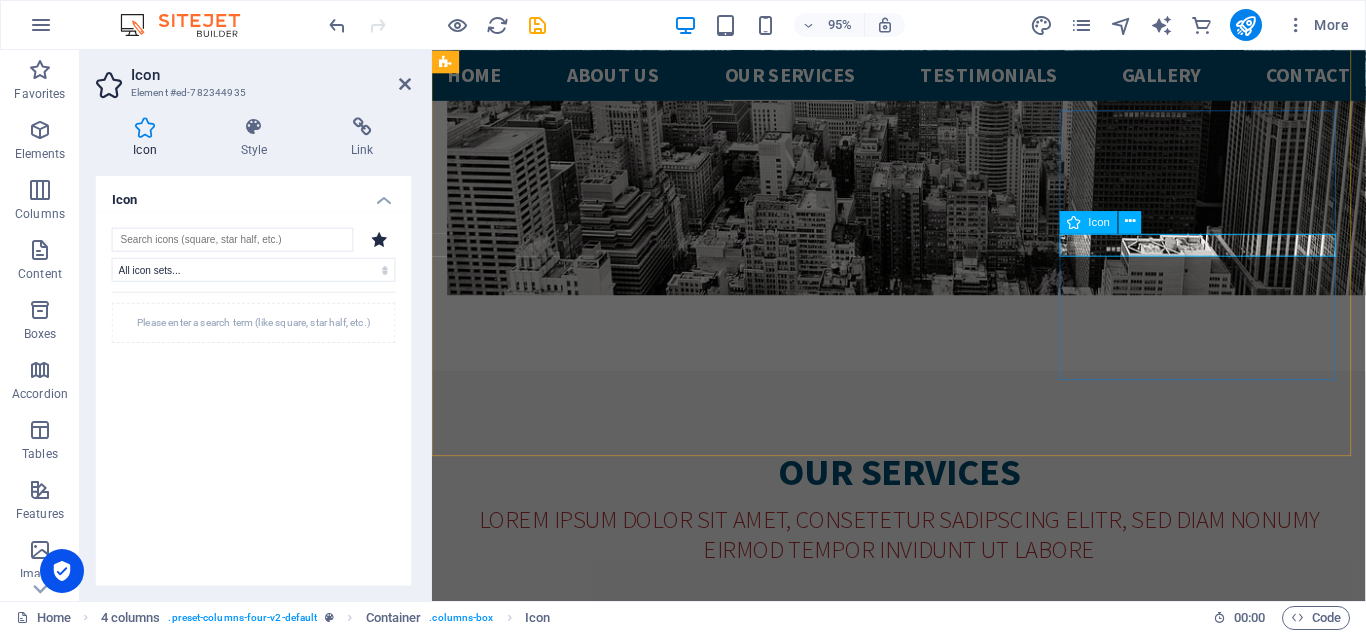 click on "Icon" at bounding box center (1100, 221) 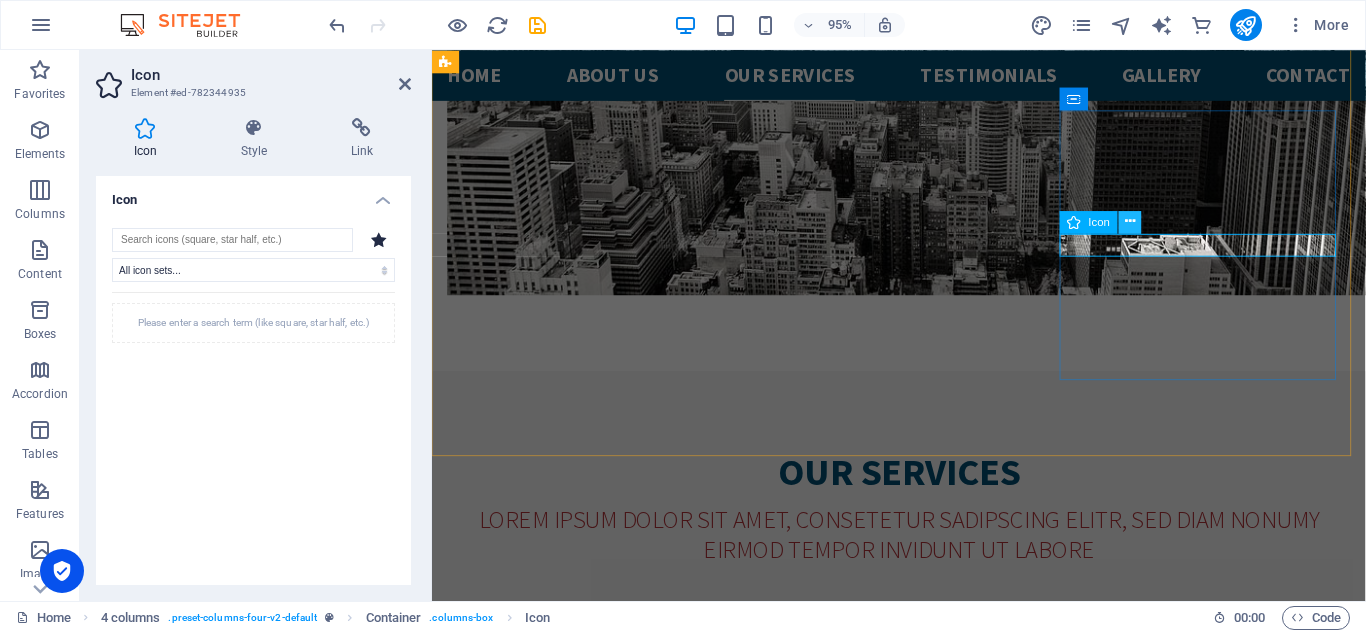 click at bounding box center (1130, 222) 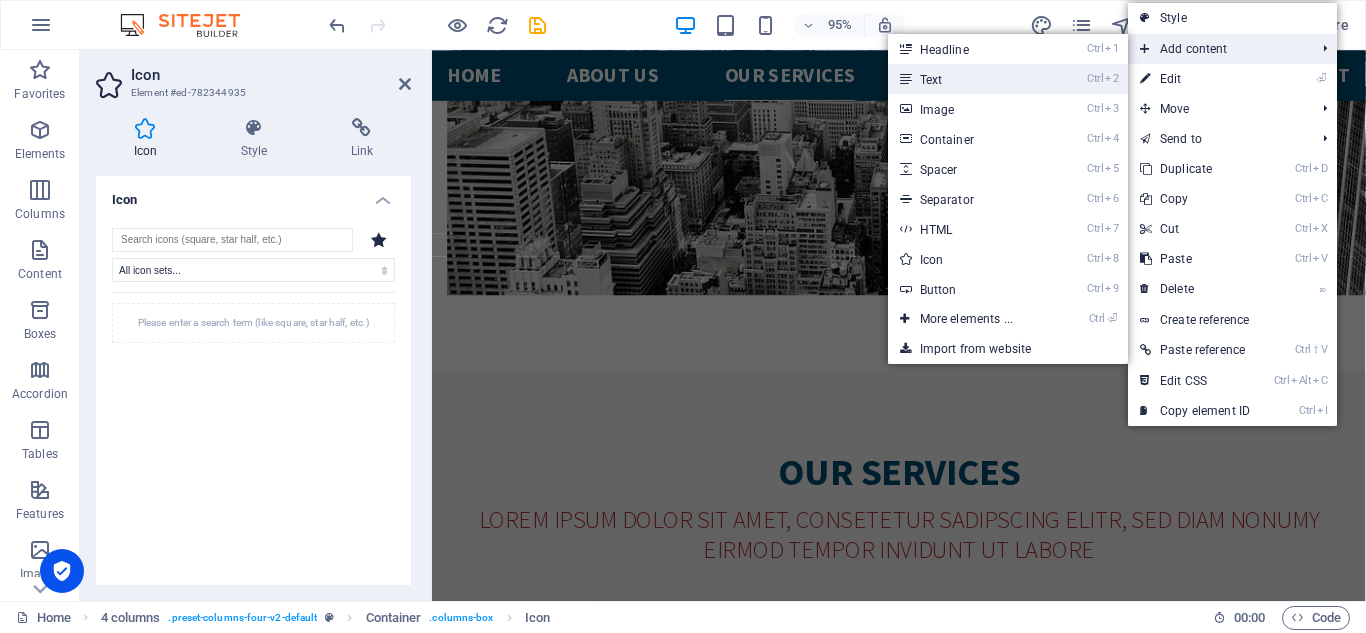 click on "Ctrl 2  Text" at bounding box center [1008, 79] 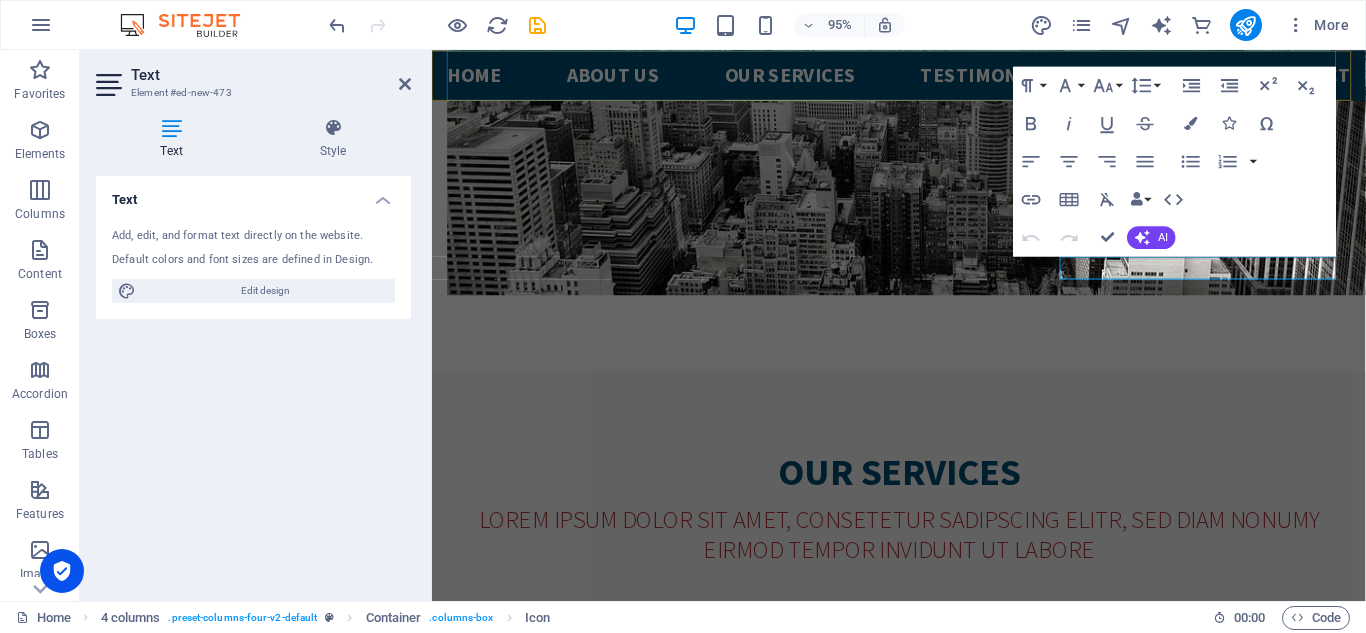 click on "Home About us Our services Testimonials Gallery Contact" at bounding box center [923, 76] 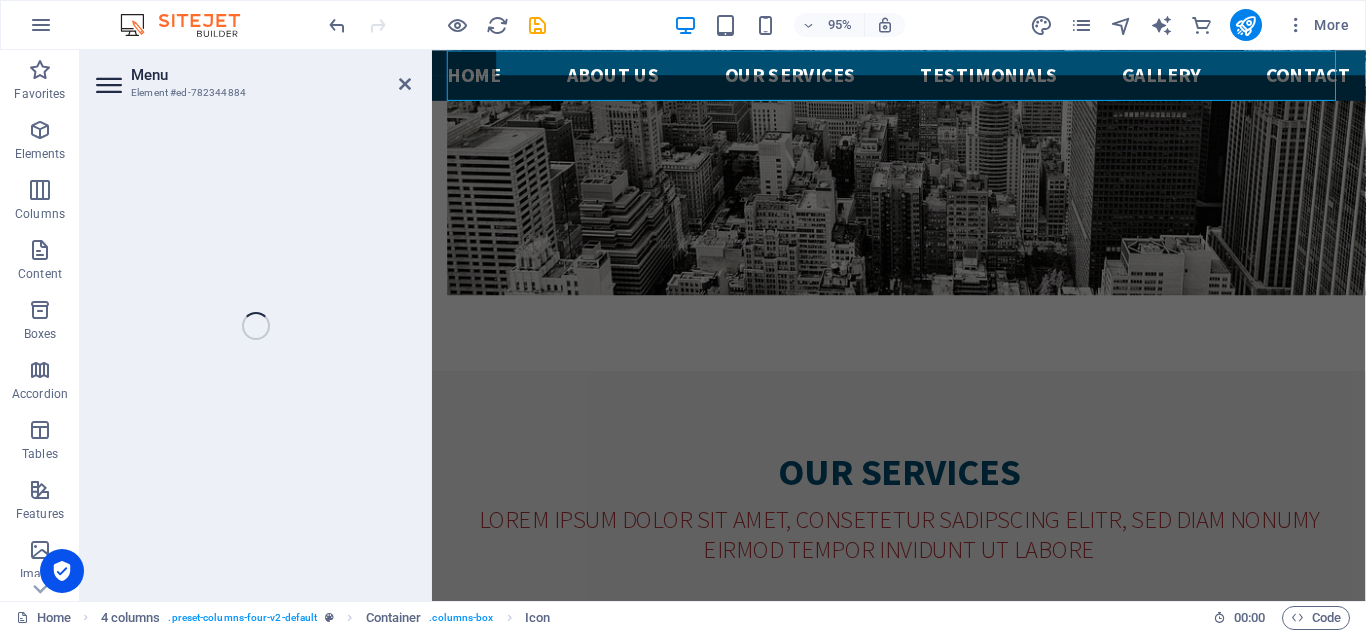 select 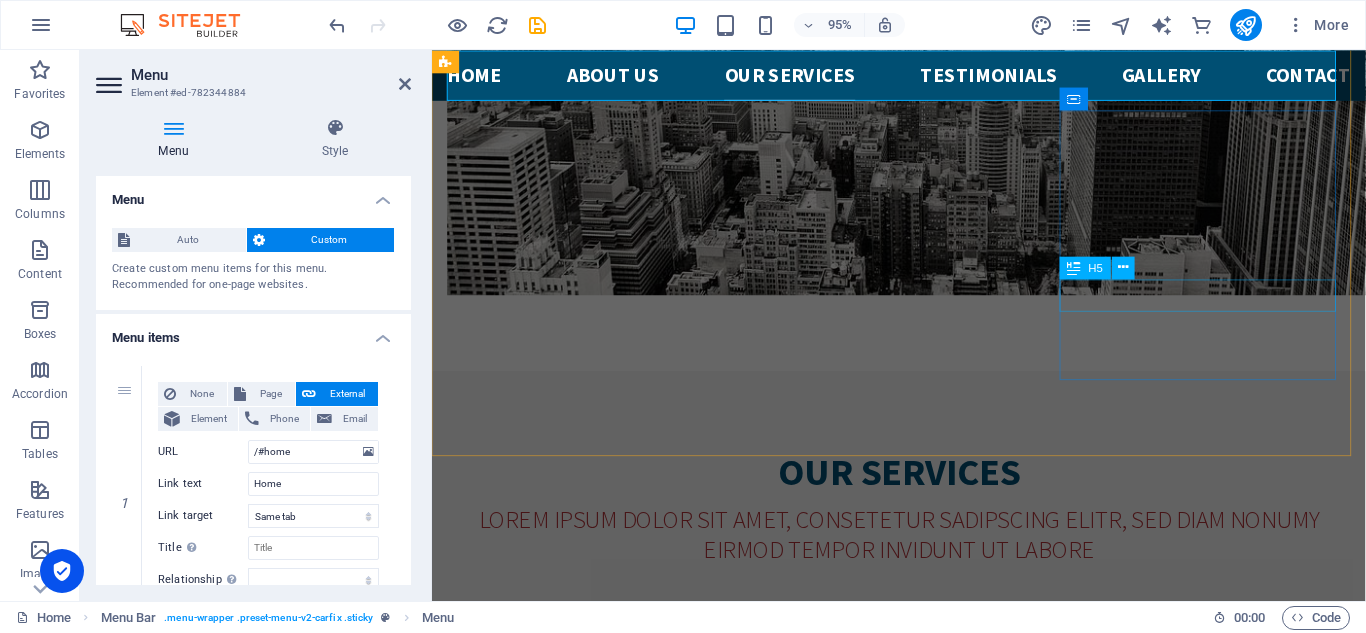 click on "[PERSON_NAME]" at bounding box center [596, 3744] 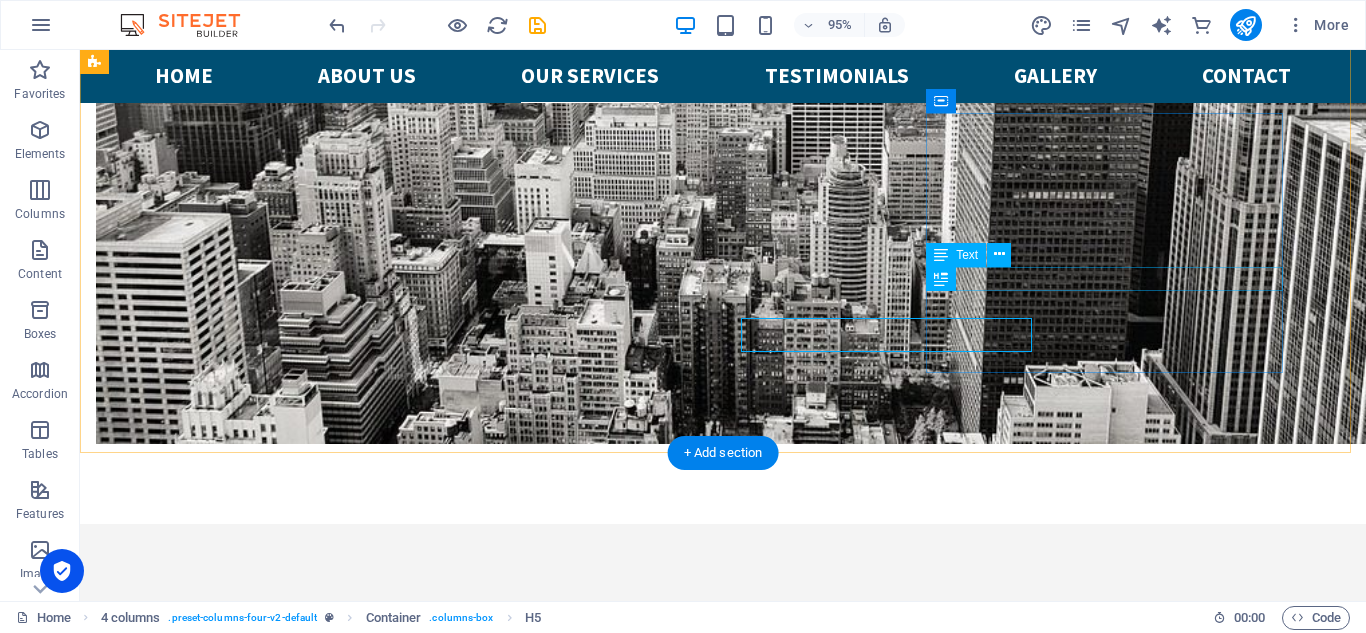 scroll, scrollTop: 3090, scrollLeft: 0, axis: vertical 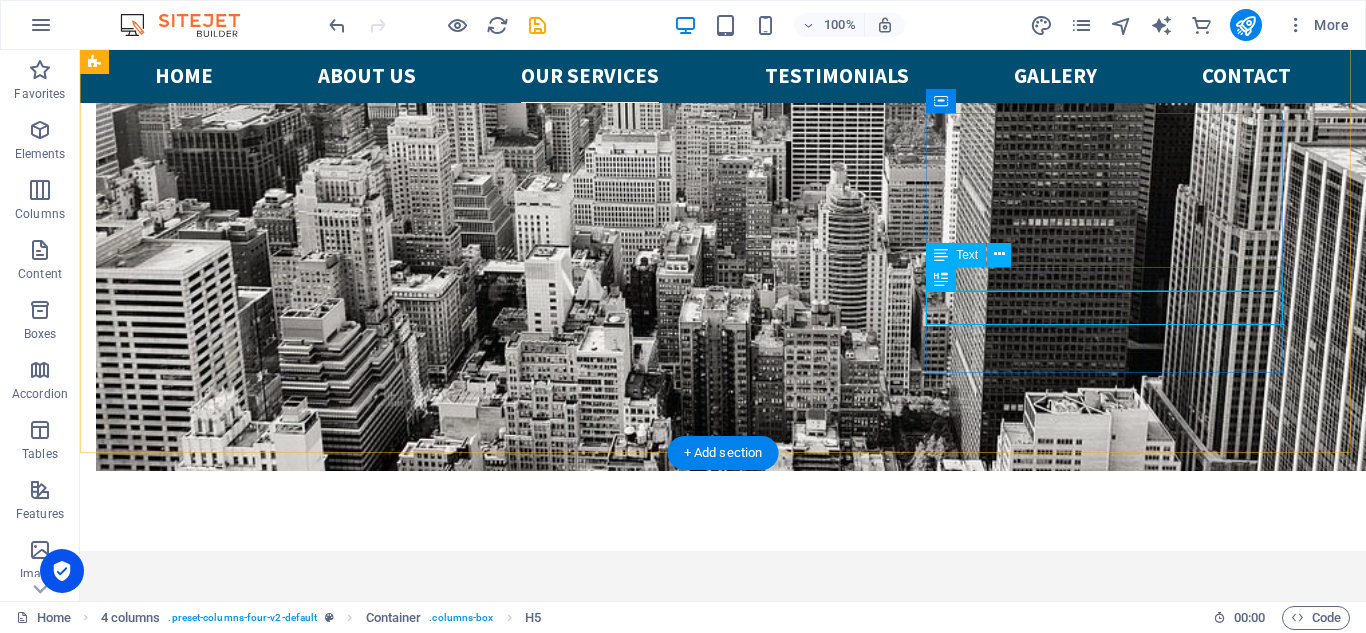 click on "New text element" at bounding box center (274, 3969) 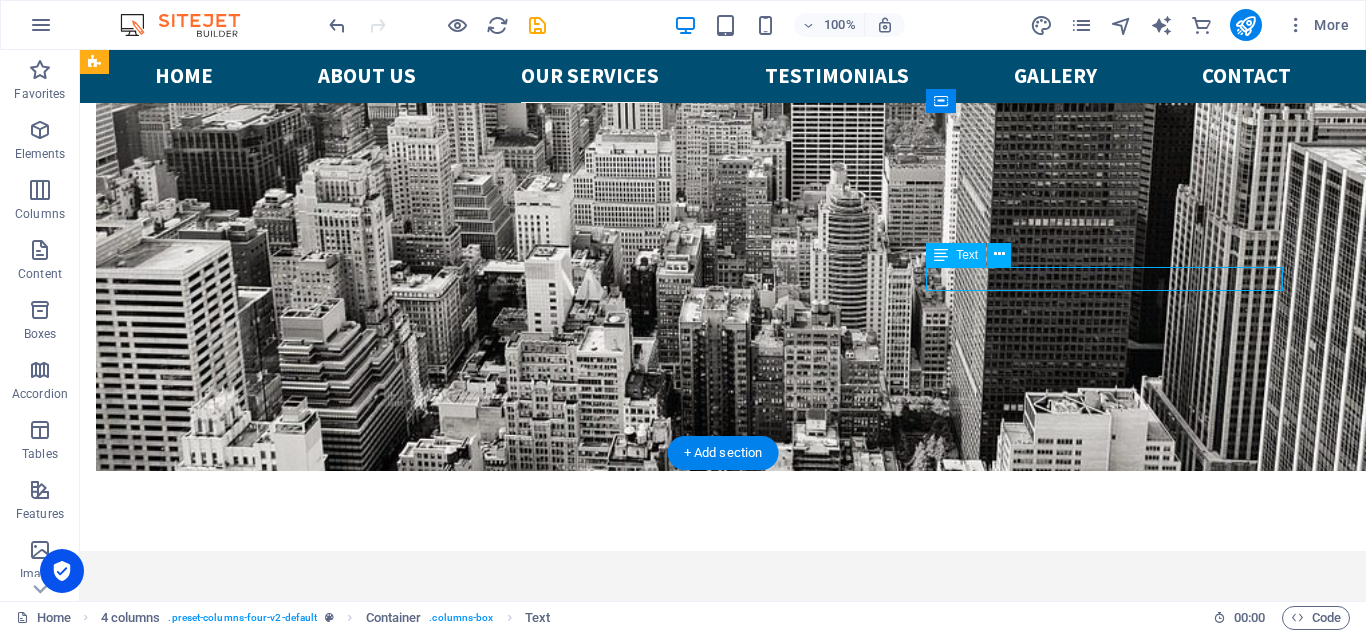 click on "New text element" at bounding box center [274, 3969] 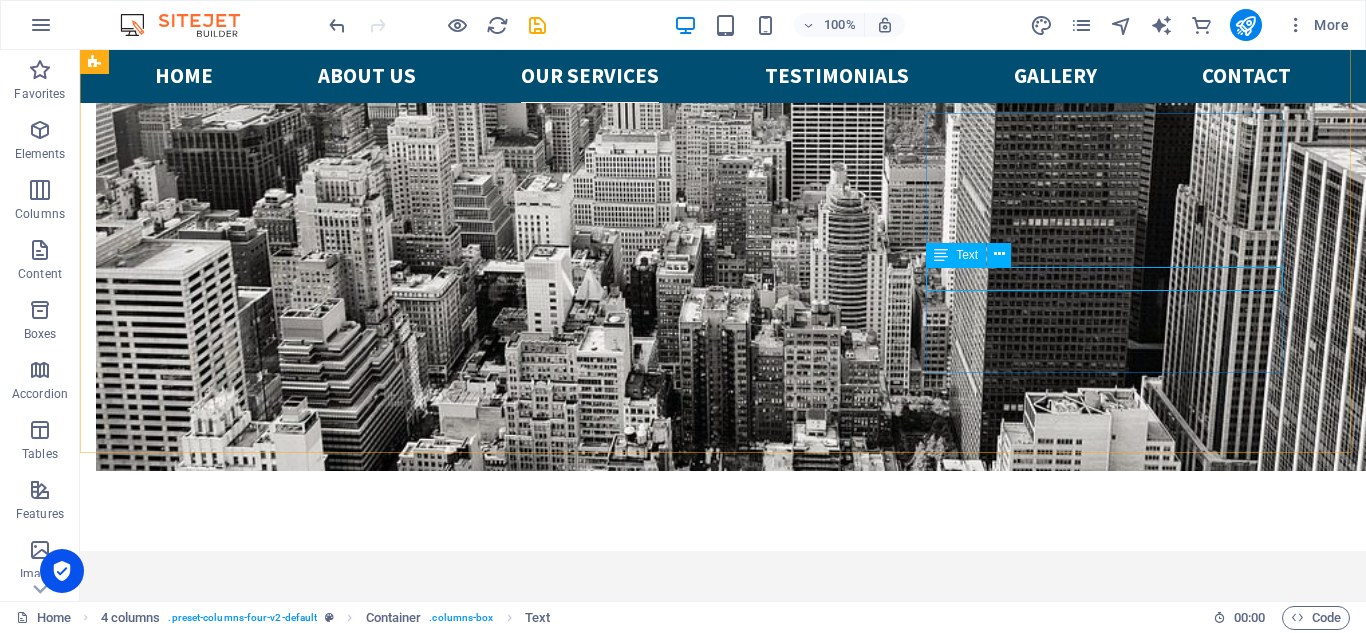 click on "Text" at bounding box center [975, 255] 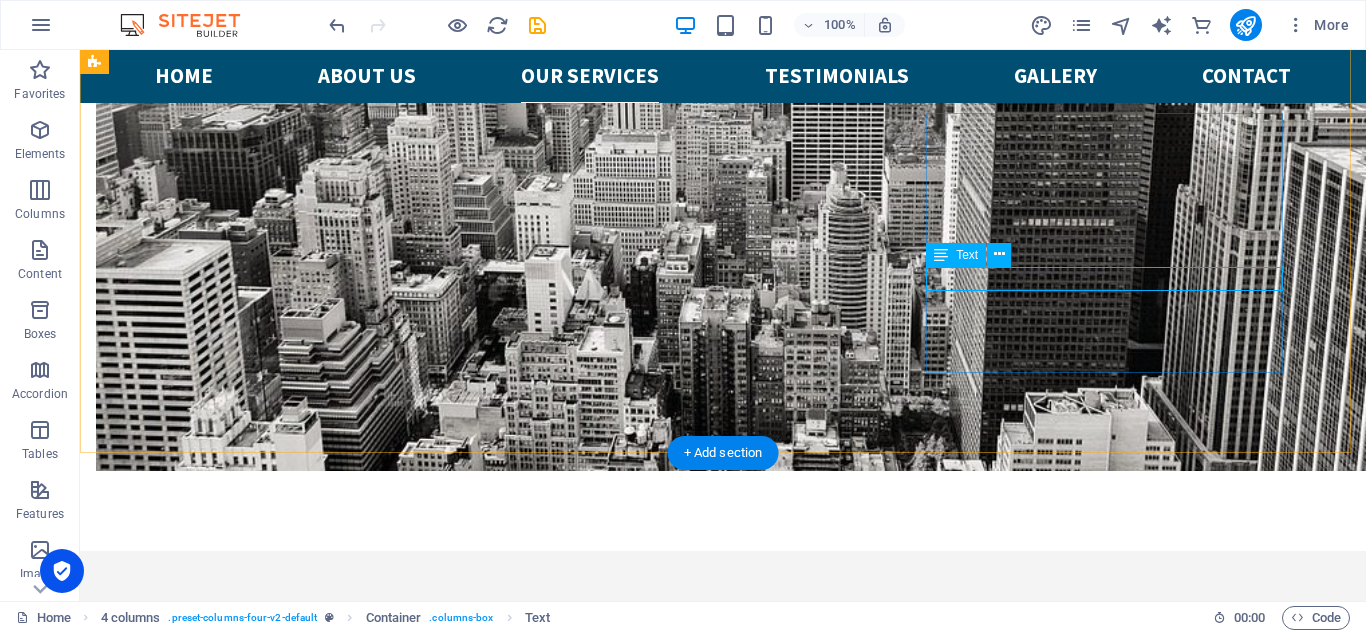 click on "New text element" at bounding box center [274, 3969] 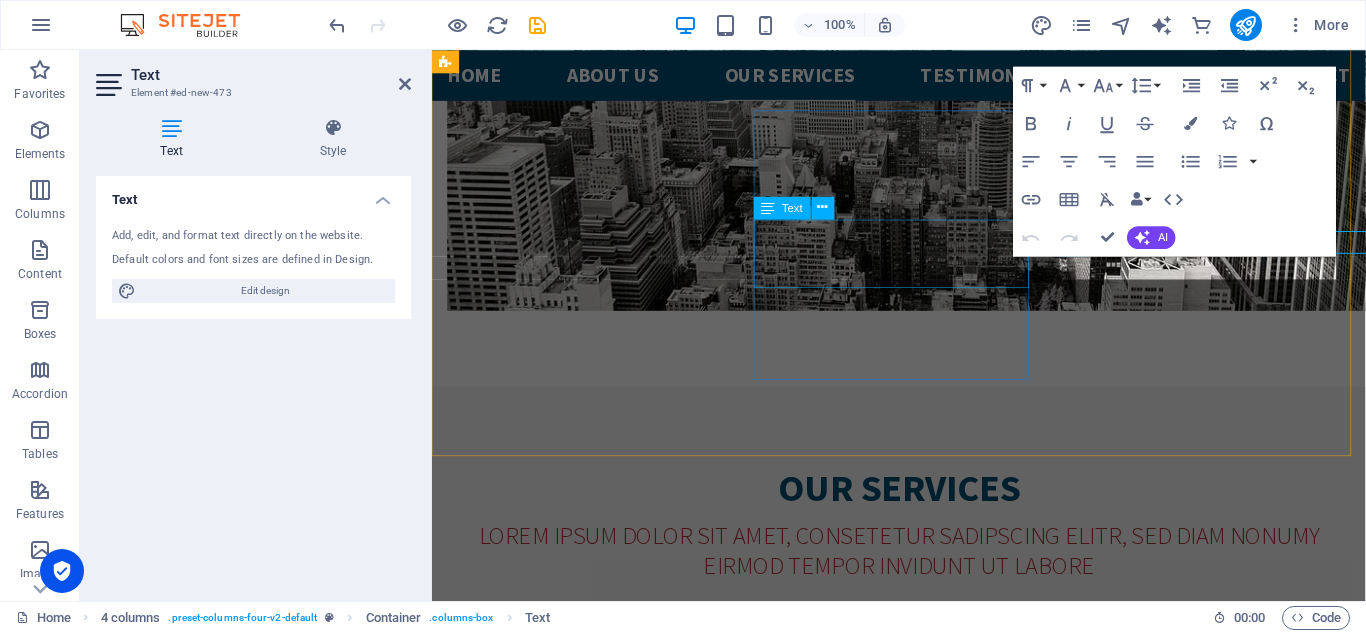 scroll, scrollTop: 3117, scrollLeft: 0, axis: vertical 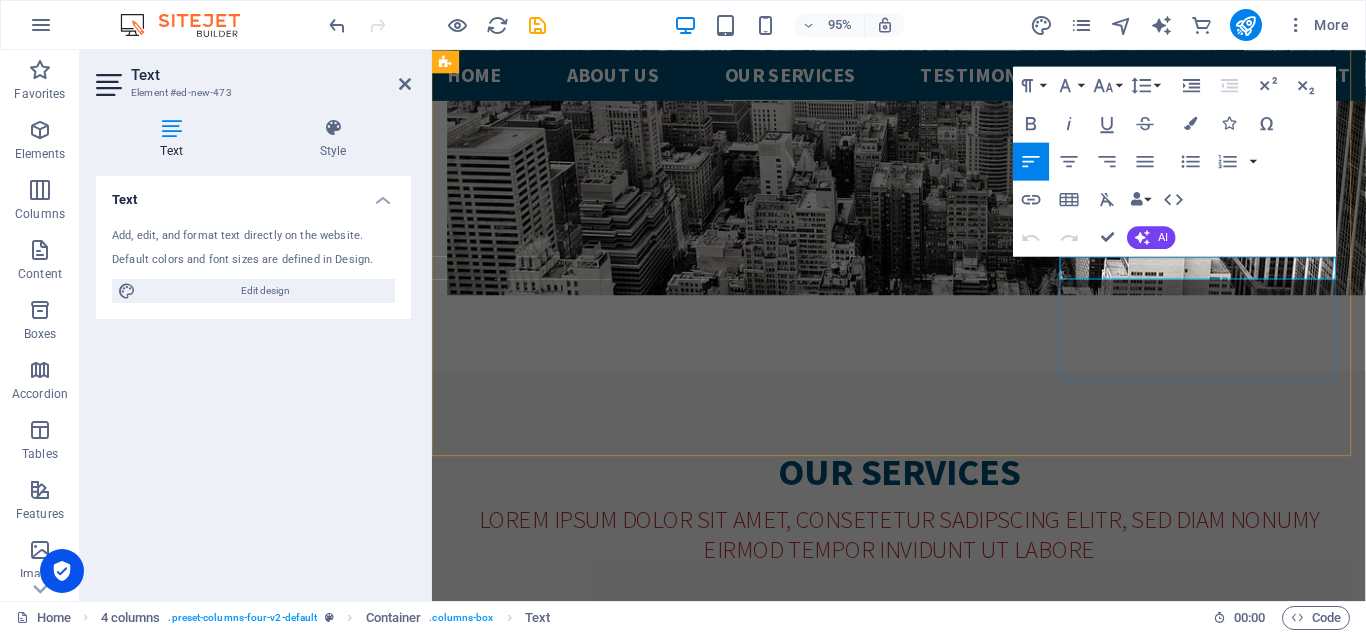 click on "New text element" at bounding box center [596, 3719] 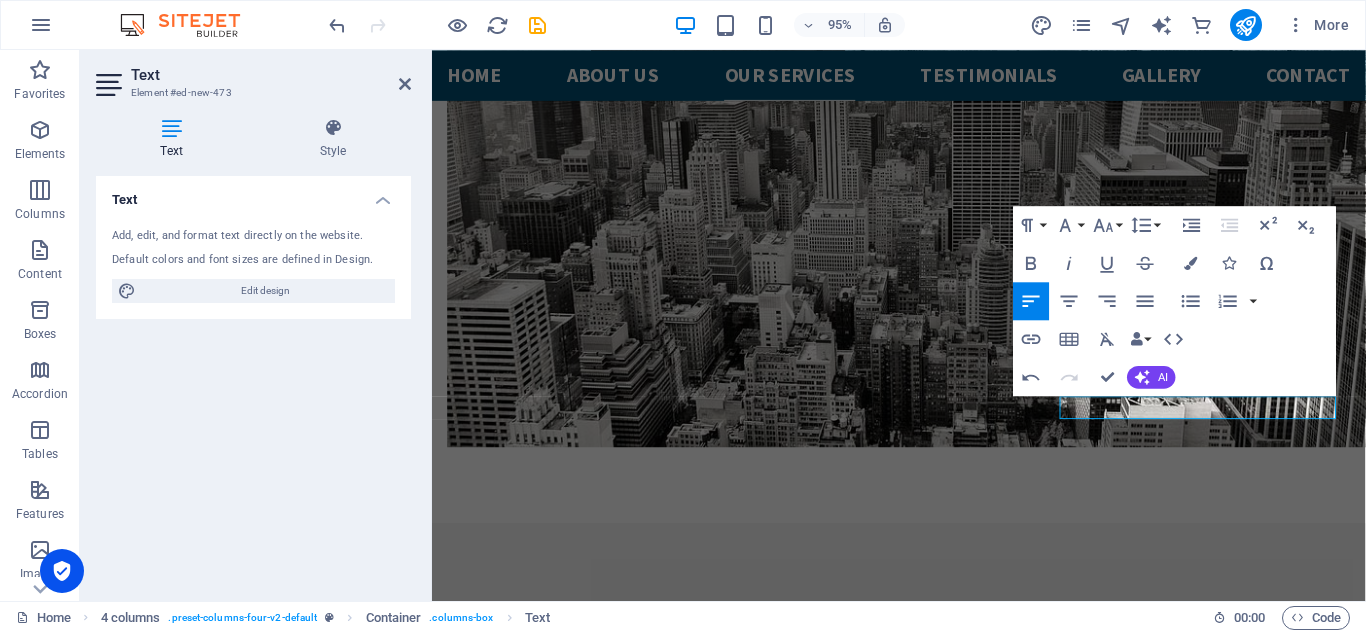 scroll, scrollTop: 2950, scrollLeft: 0, axis: vertical 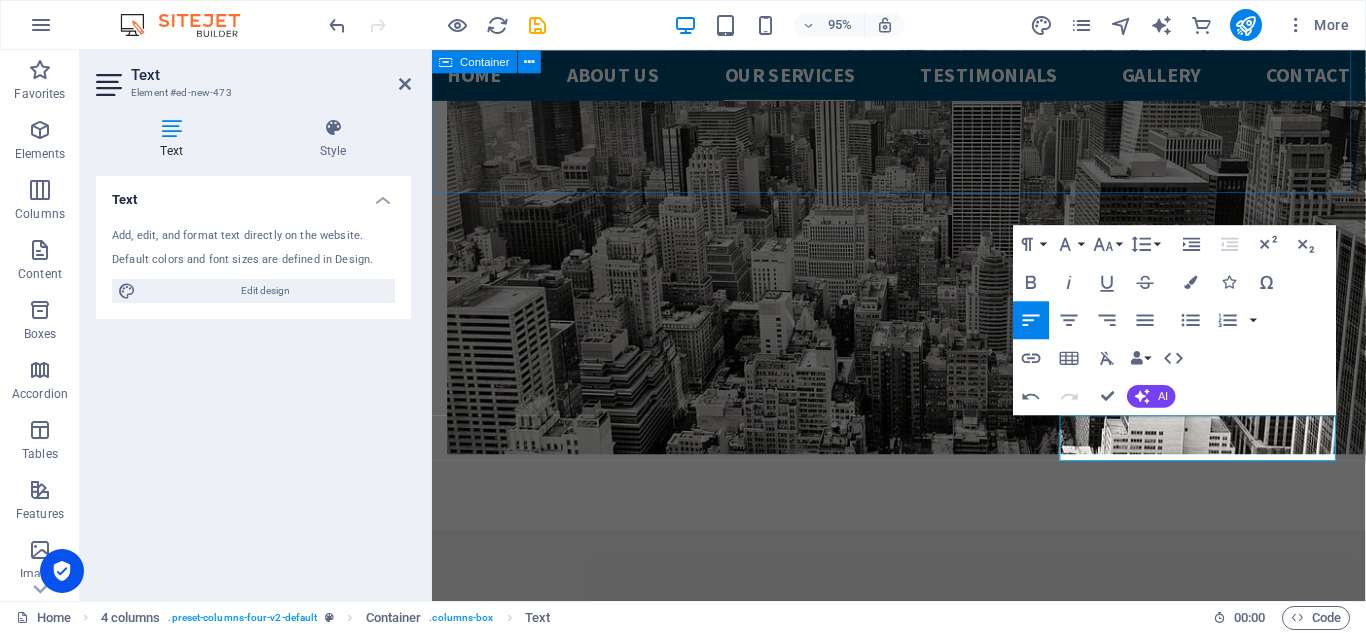 click on "Our Services Lorem ipsum dolor sit amet, consetetur sadipscing elitr, sed diam nonumy eirmod tempor invidunt ut labore Auto Repair Lorem ipsum dolor sit amet, consectetur adipisicing elit. Veritatis, dolorem! Tire Repair Lorem ipsum dolor sit amet, consectetur adipisicing elit. Veritatis, dolorem! Engine Diagnostic Lorem ipsum dolor sit amet, consectetur adipisicing elit. Veritatis, dolorem! Electrical System Lorem ipsum dolor sit amet, consectetur adipisicing elit. Veritatis, dolorem! CAR WASH Experience top-quality exterior and interior car wash services, from quick washes to full detailing, tailored to your schedule. Enjoy exceptional results! BRAKE REPAIR Lorem ipsum dolor sit amet, consectetur adipisicing elit. Veritatis, dolorem!" at bounding box center (923, 1829) 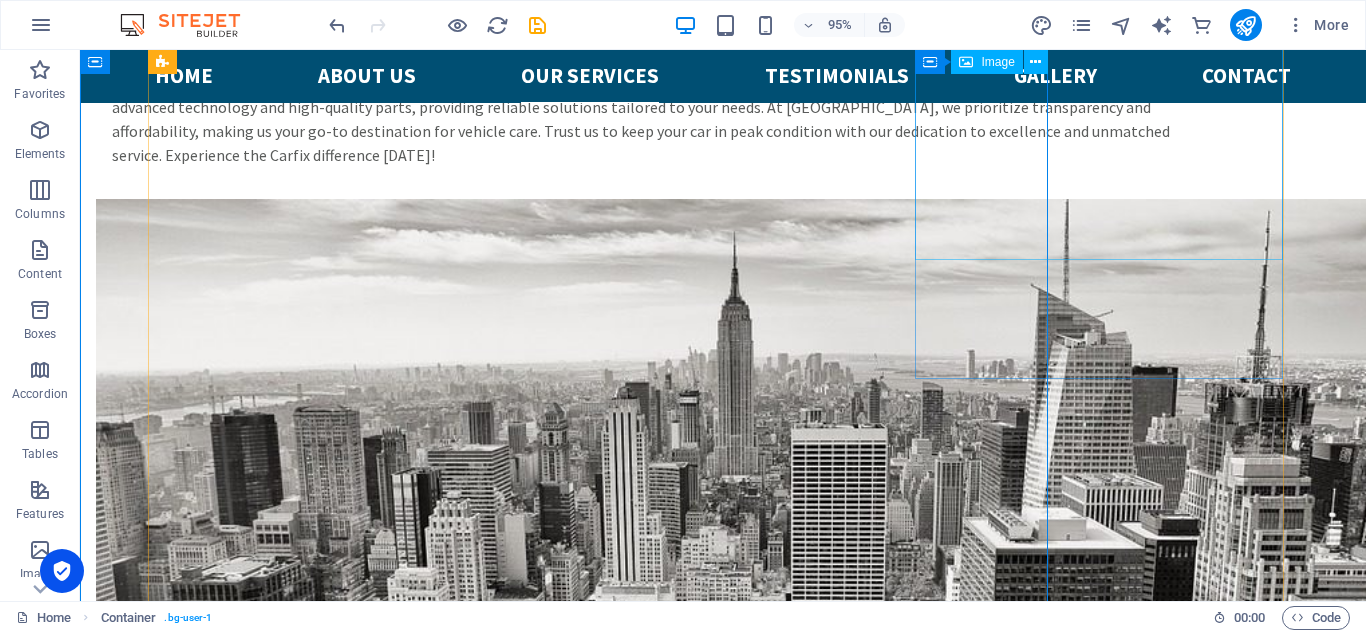 click on "WORKING HOURS Mon - Fr: 10am - 8pm LOCATION Street ,  Berlin PHONE NUMBER 0123 - 456789 Home About us Our services Testimonials Gallery Contact Welcome to CarFix Manhattens fastest Workshop Learn more   Drop content here or  Add elements  Paste clipboard CarFix 24/7 Service Our 24-hour service offers reliable support for emergencies and inquiries. Trust our dedicated team for exceptional assistance any time. Contact us for round-the-clock service. Drop content here or  Add elements  Paste clipboard About CarFix Our Services Lorem ipsum dolor sit amet, consetetur sadipscing elitr, sed diam nonumy eirmod tempor invidunt ut labore Auto Repair Lorem ipsum dolor sit amet, consectetur adipisicing elit. Veritatis, dolorem! Tire Repair Lorem ipsum dolor sit amet, consectetur adipisicing elit. Veritatis, dolorem! Engine Diagnostic Lorem ipsum dolor sit amet, consectetur adipisicing elit. Veritatis, dolorem! Electrical System Lorem ipsum dolor sit amet, consectetur adipisicing elit. Veritatis, dolorem! CAR WASH" at bounding box center [723, 2334] 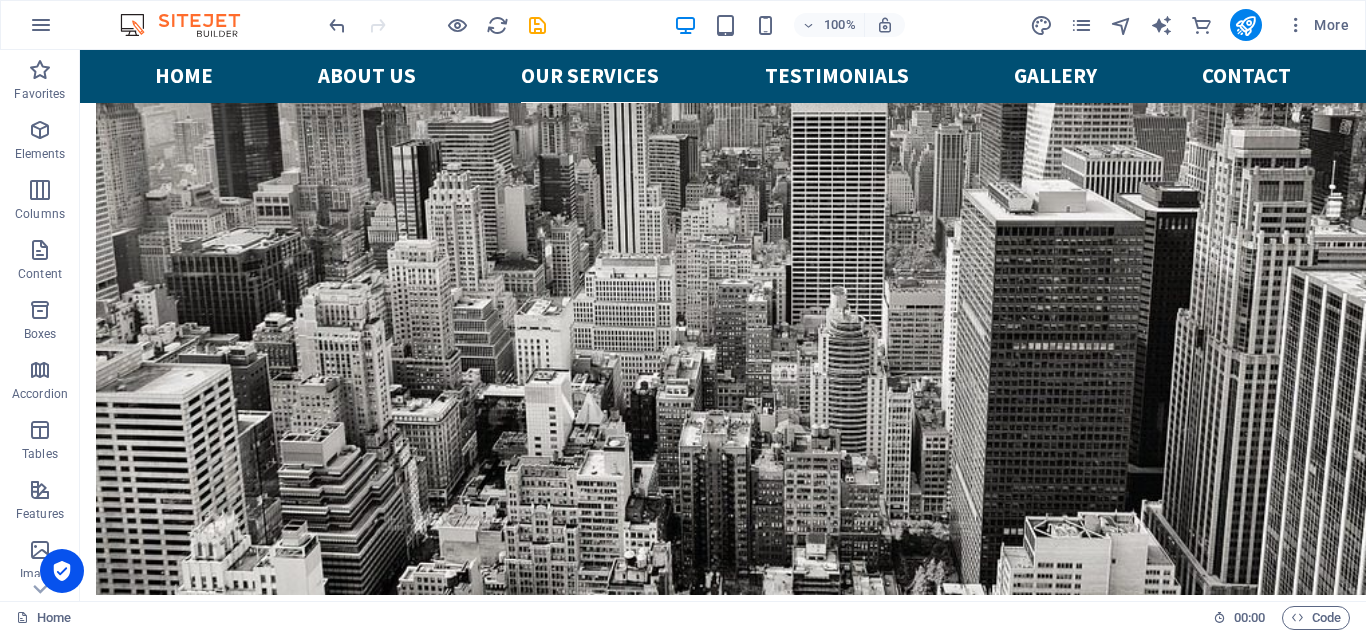 scroll, scrollTop: 2988, scrollLeft: 0, axis: vertical 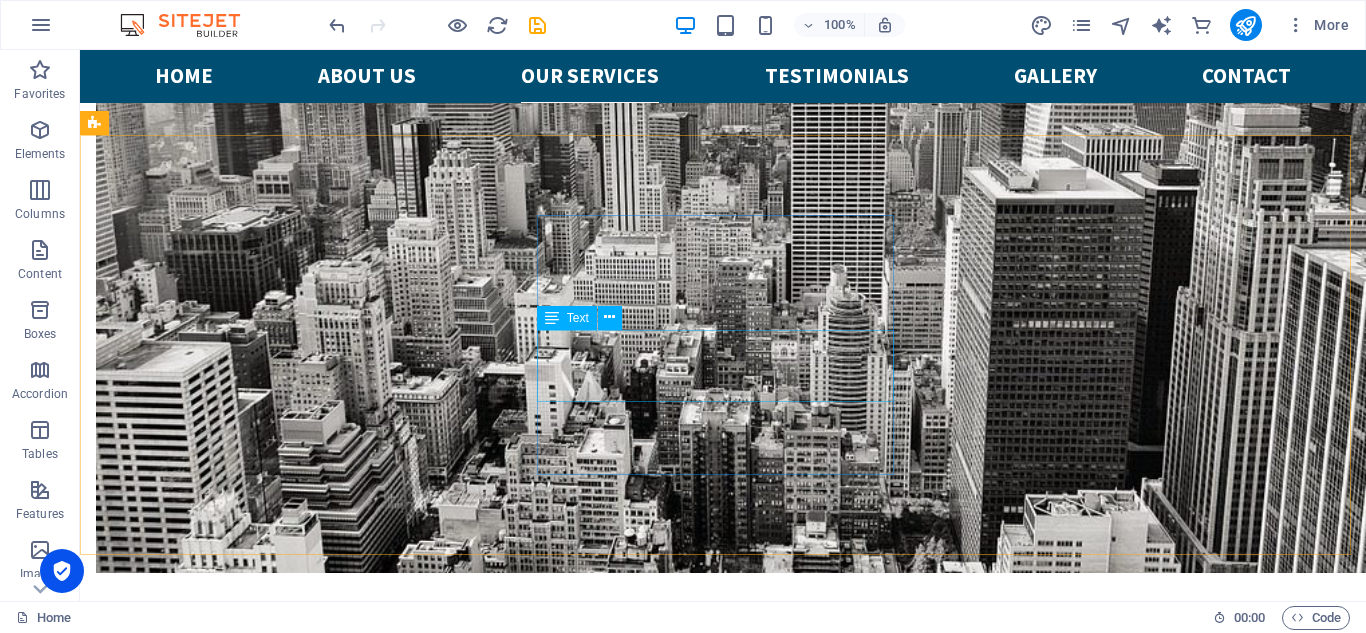 click on "Text" at bounding box center (578, 318) 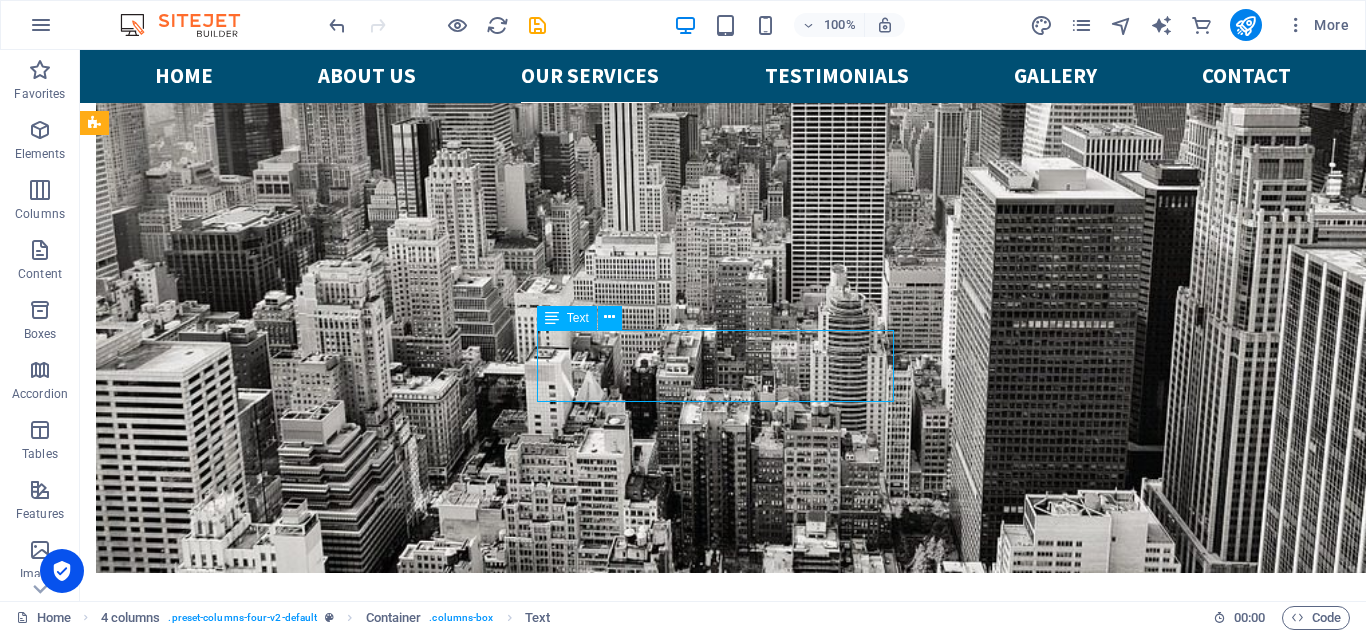 click on "Text" at bounding box center (578, 318) 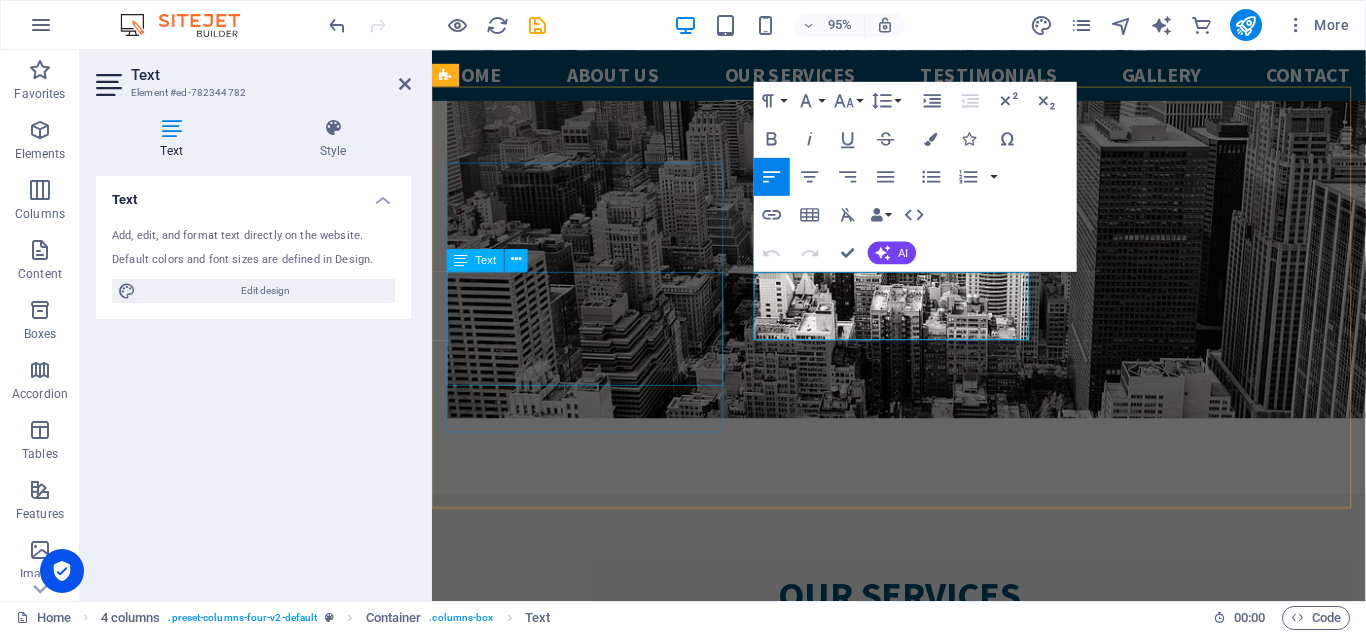 scroll, scrollTop: 3062, scrollLeft: 0, axis: vertical 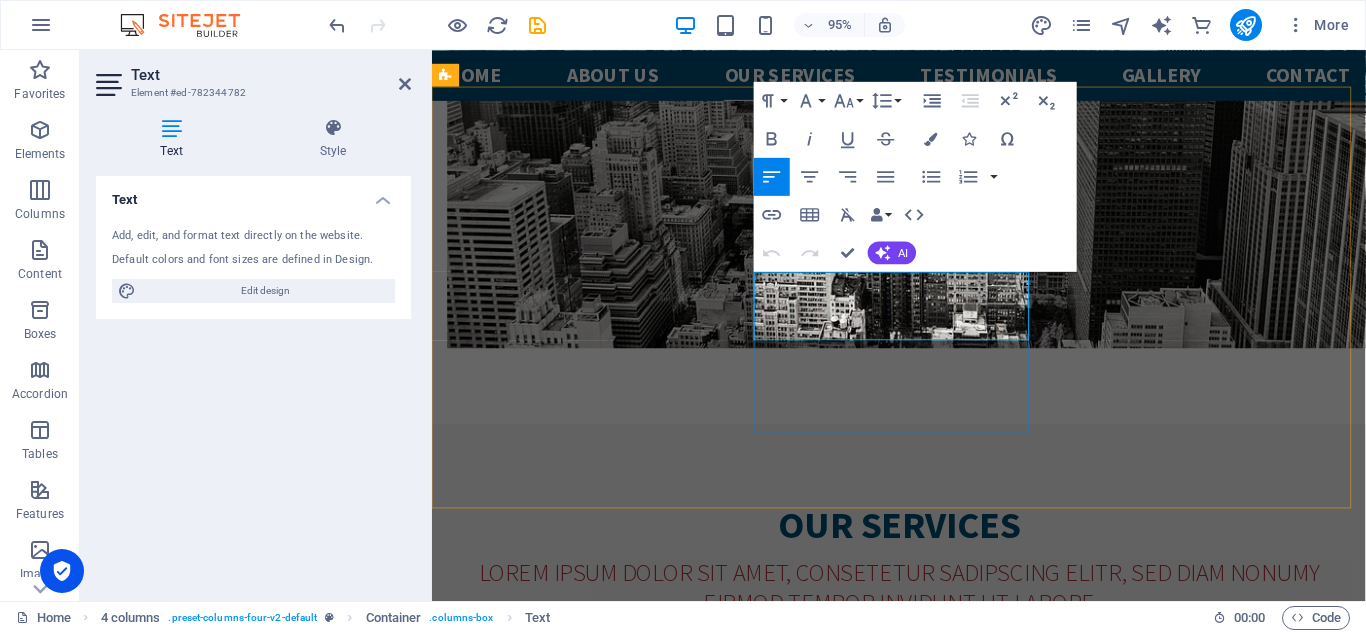 click on "whoa!! I'm blow away by the owners expertise if you want a shop with good pricing and great service this is the place." at bounding box center (596, 3515) 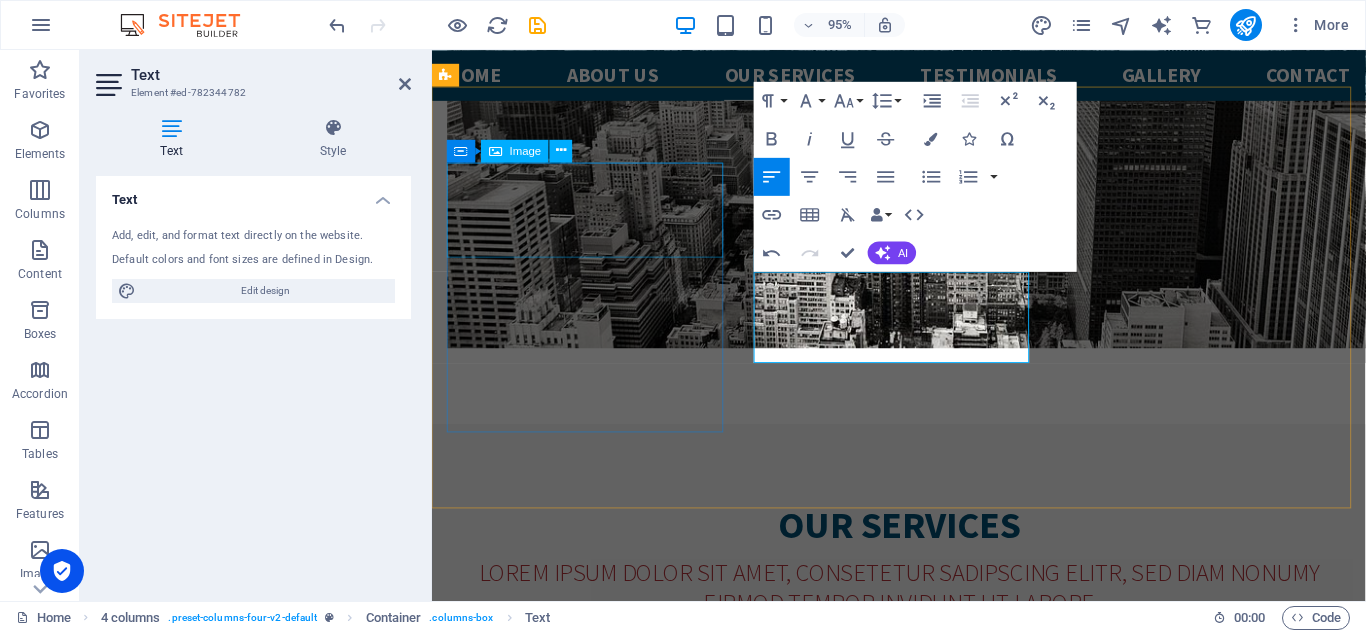 drag, startPoint x: 718, startPoint y: 211, endPoint x: 1055, endPoint y: 203, distance: 337.09494 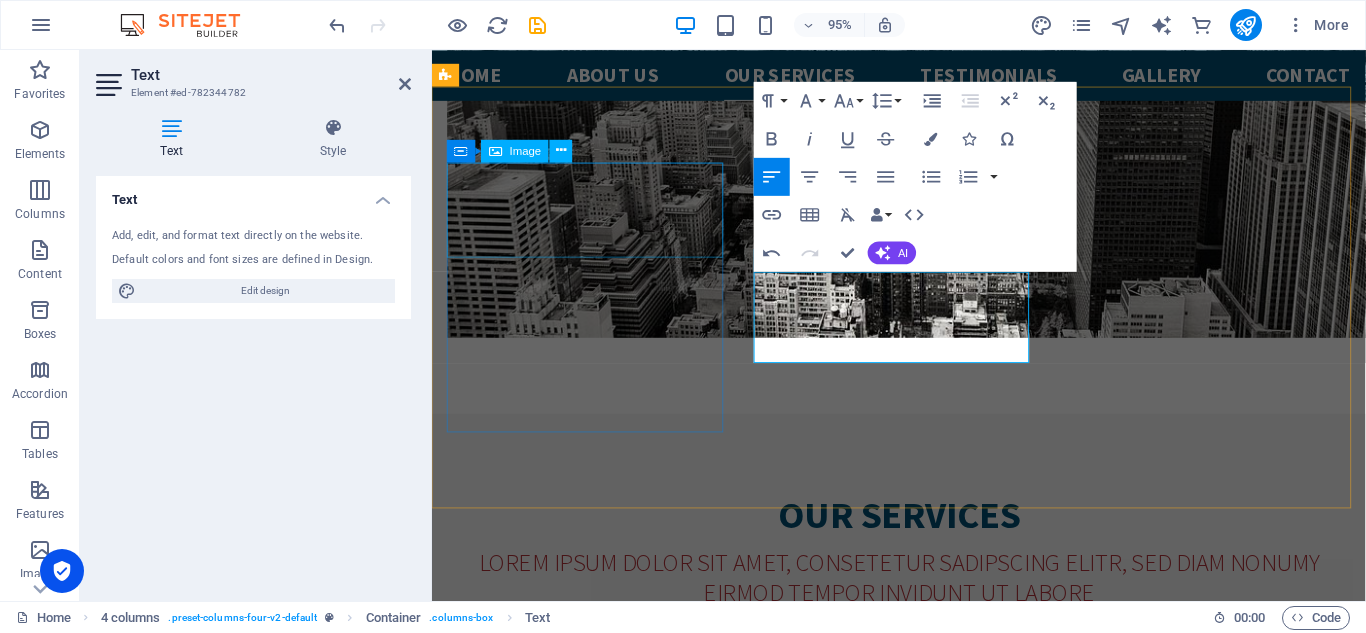 scroll, scrollTop: 2967, scrollLeft: 0, axis: vertical 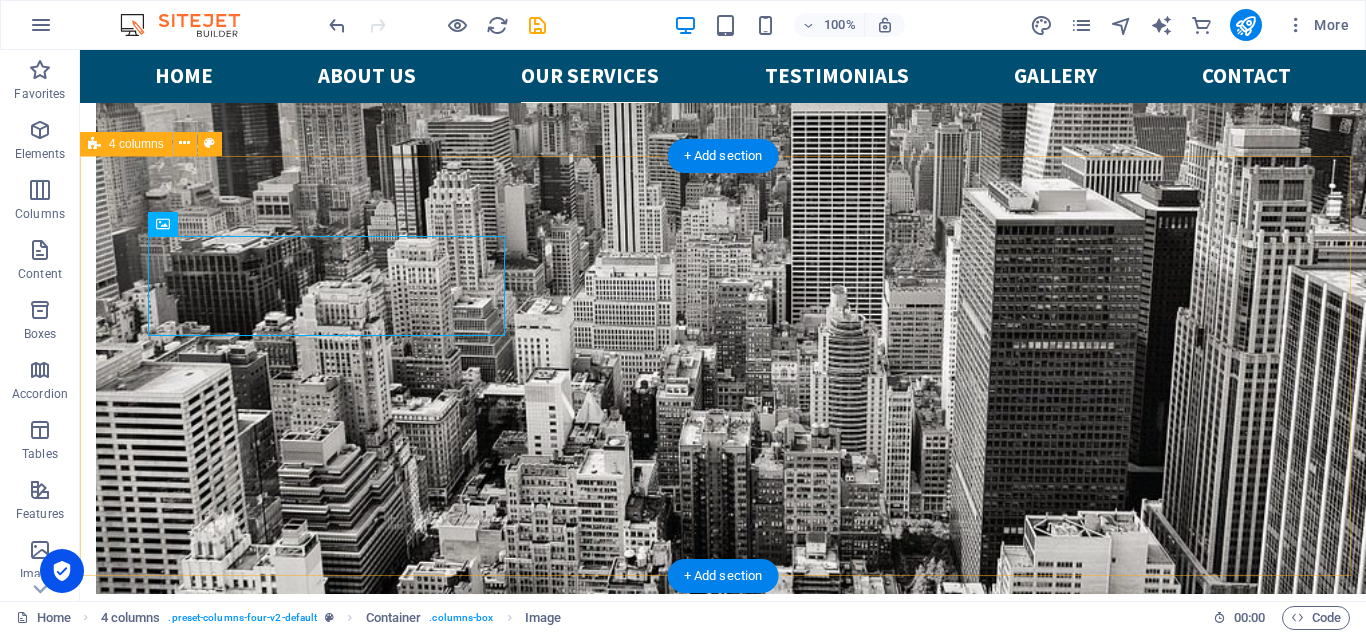 click on "took my bmw here to replace my transmission and was amazed by the service will be coming back in the future and would highly recomend. Sandra McJohn whoa!! I'm blow away by the owners expertise if you want a shop with good pricing and great service this is the place. Joe Doe took my car here for oil change and loved it Ben Park" at bounding box center (723, 3796) 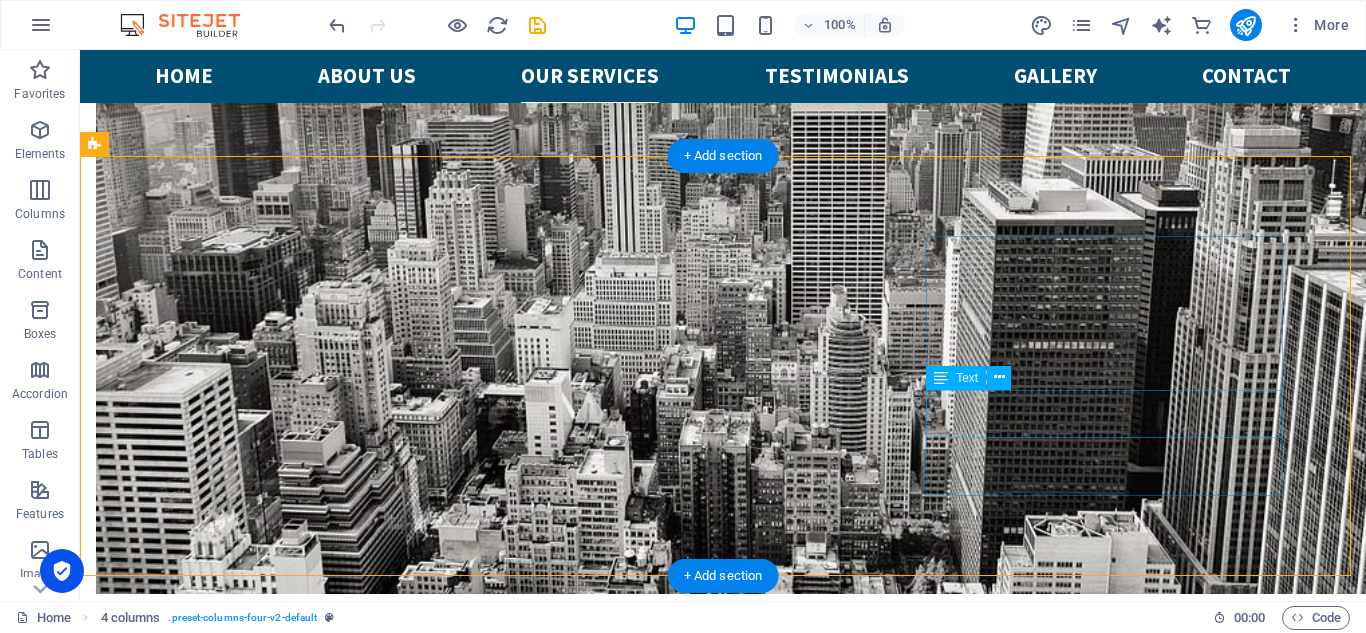 click on "took my car here for oil change and loved it" at bounding box center [274, 4128] 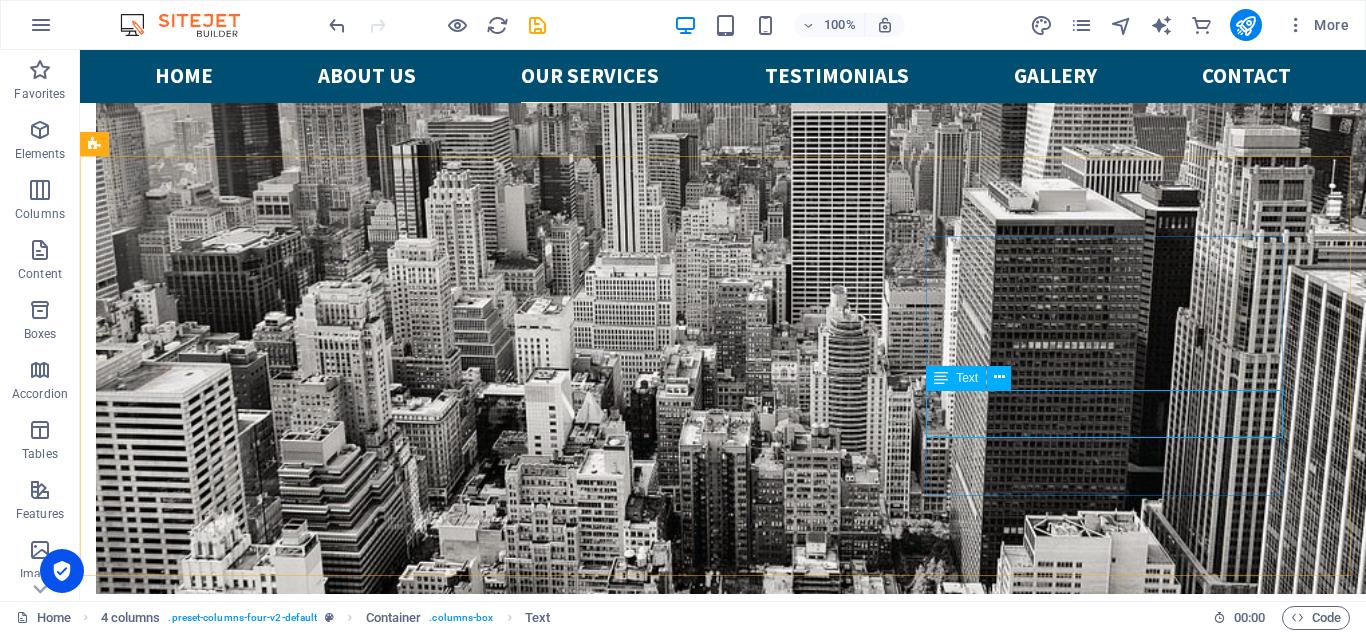 click at bounding box center (941, 378) 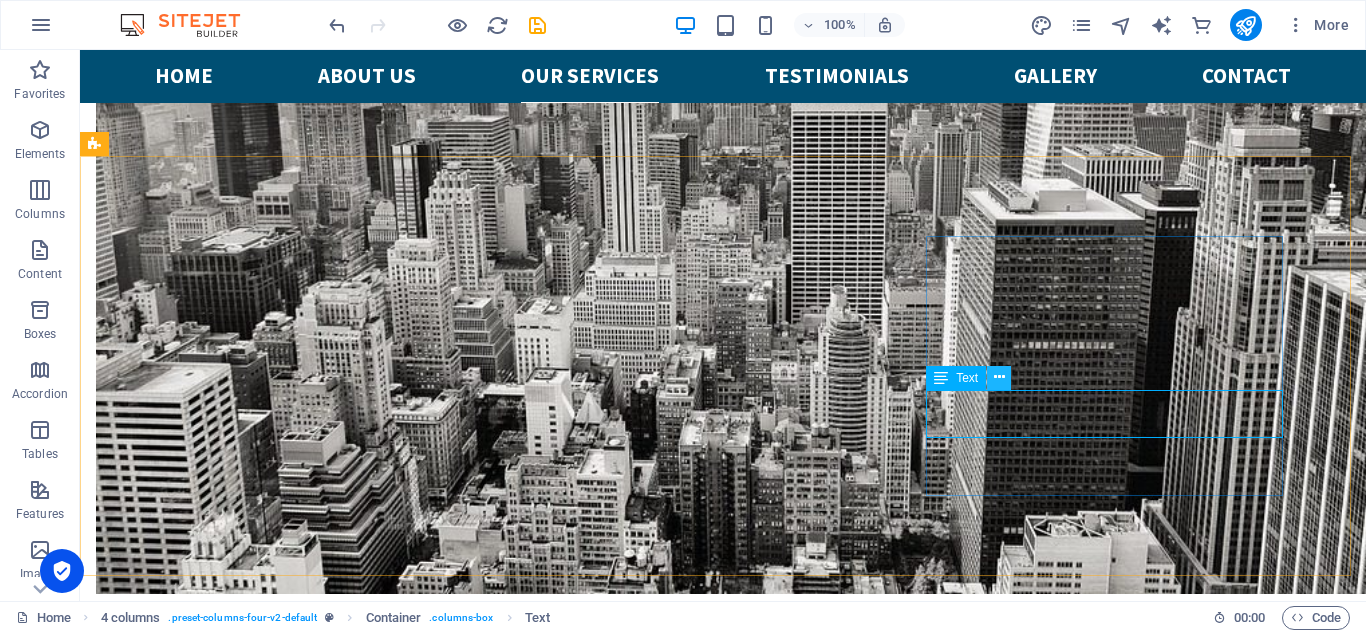 click at bounding box center (999, 377) 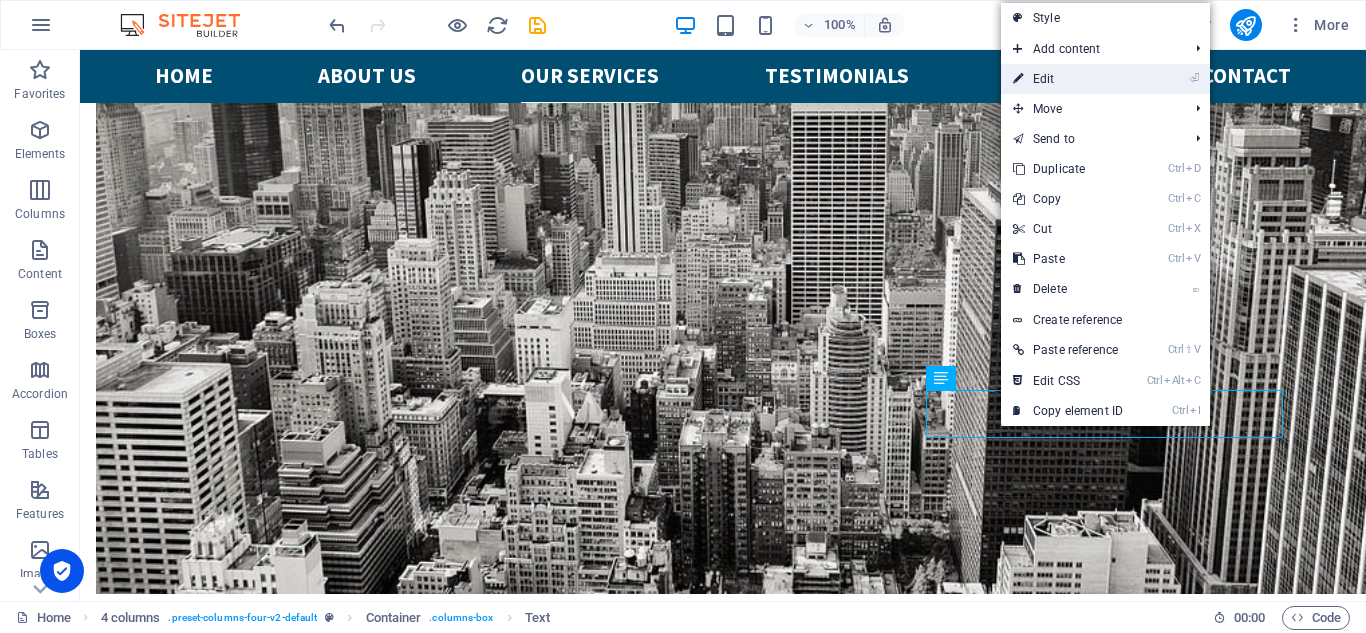 click on "⏎  Edit" at bounding box center (1068, 79) 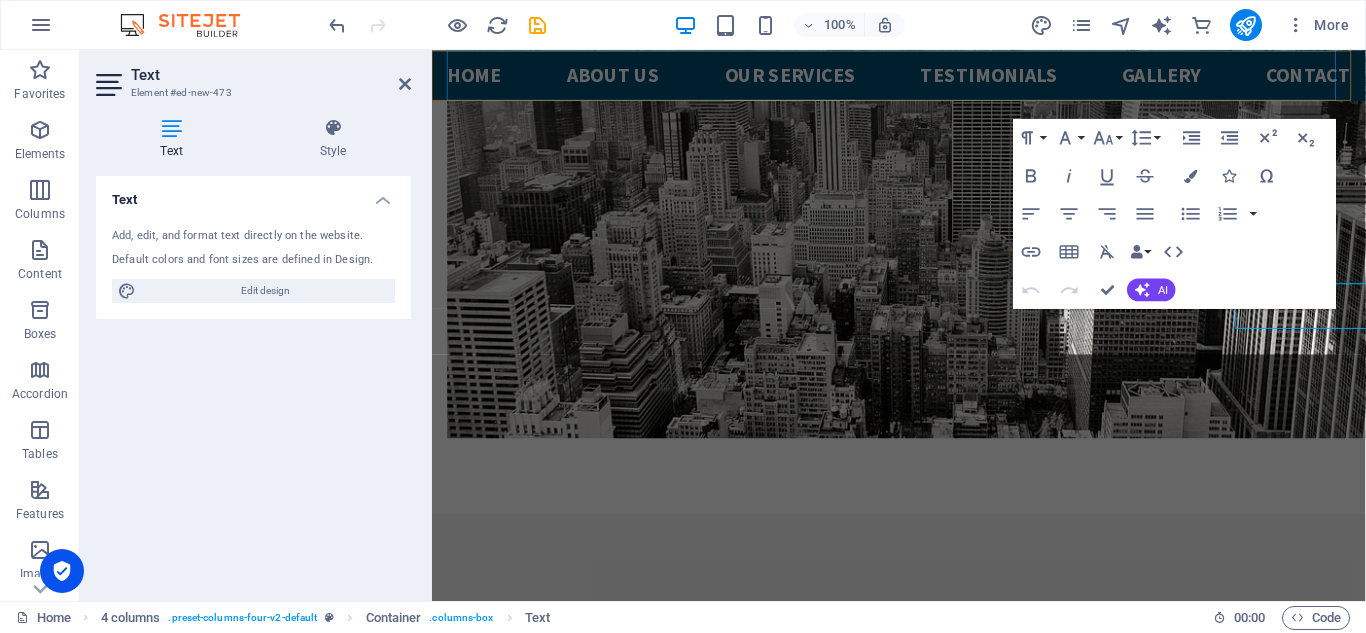 scroll, scrollTop: 3062, scrollLeft: 0, axis: vertical 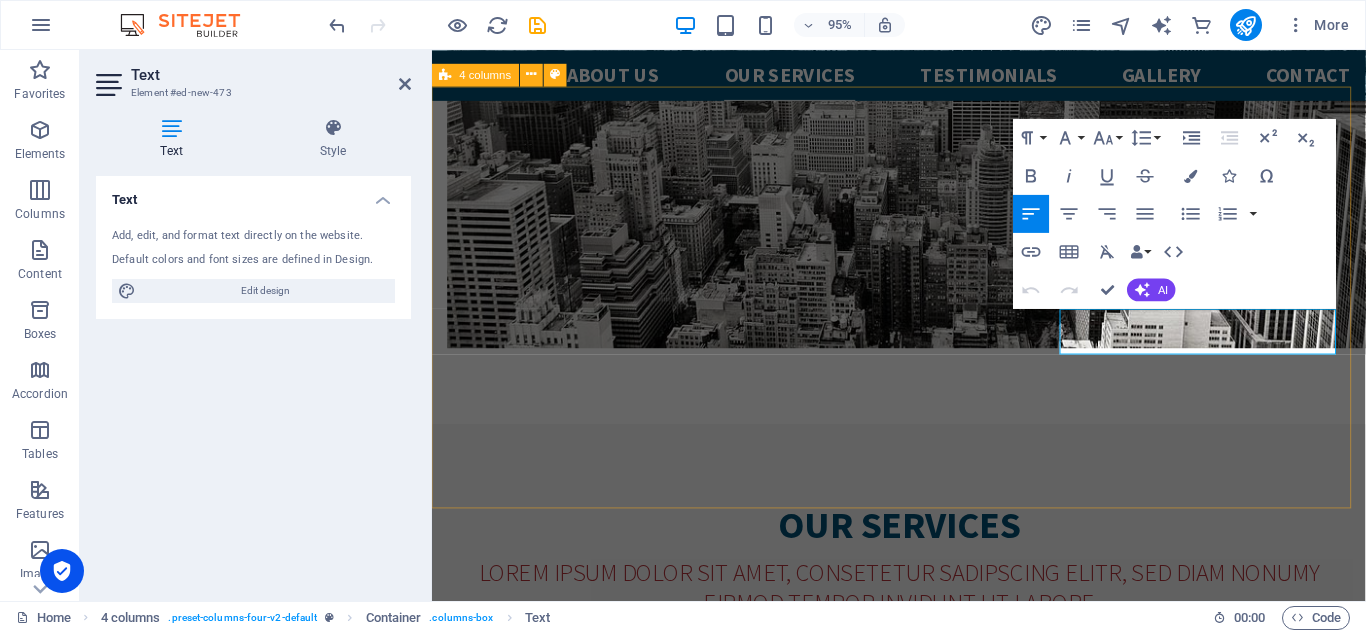 click on "took my bmw here to replace my transmission and was amazed by the service will be coming back in the future and would highly recomend. Sandra McJohn whoa!! I'm blow away by the owners expertise if you want a shop with good pricing and great service this is the place. Joe Doe took my car here for oil change and loved it Ben Park" at bounding box center [923, 3466] 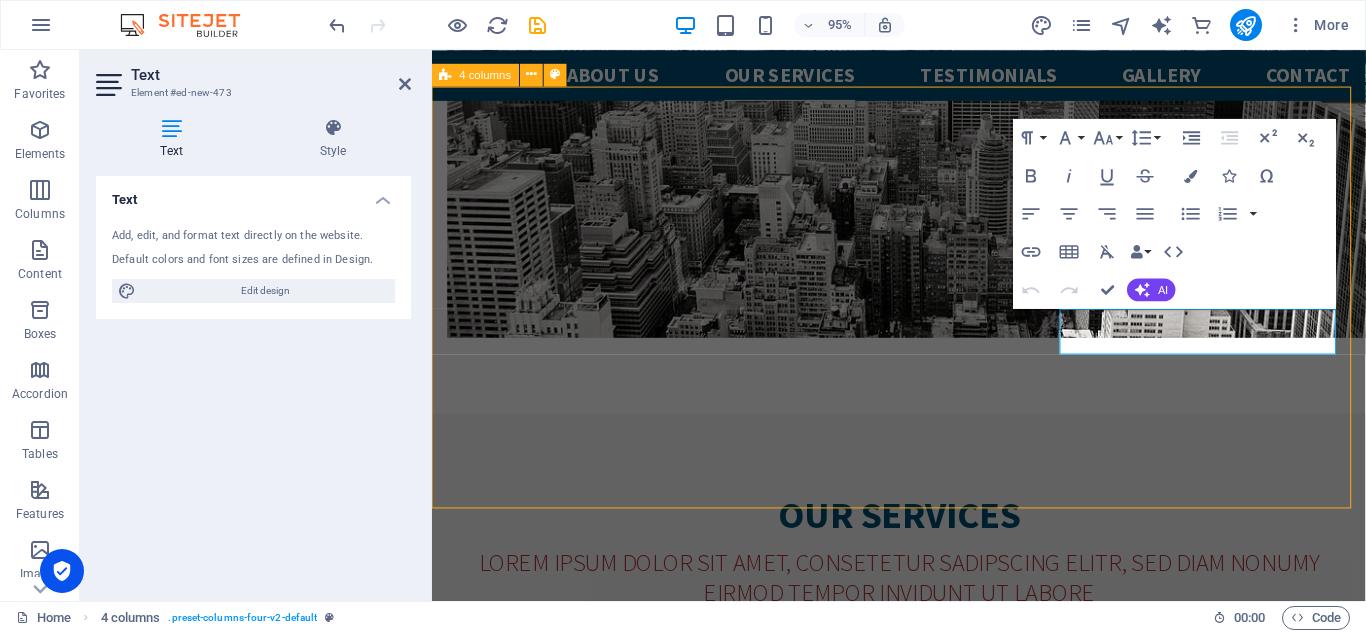 scroll, scrollTop: 2967, scrollLeft: 0, axis: vertical 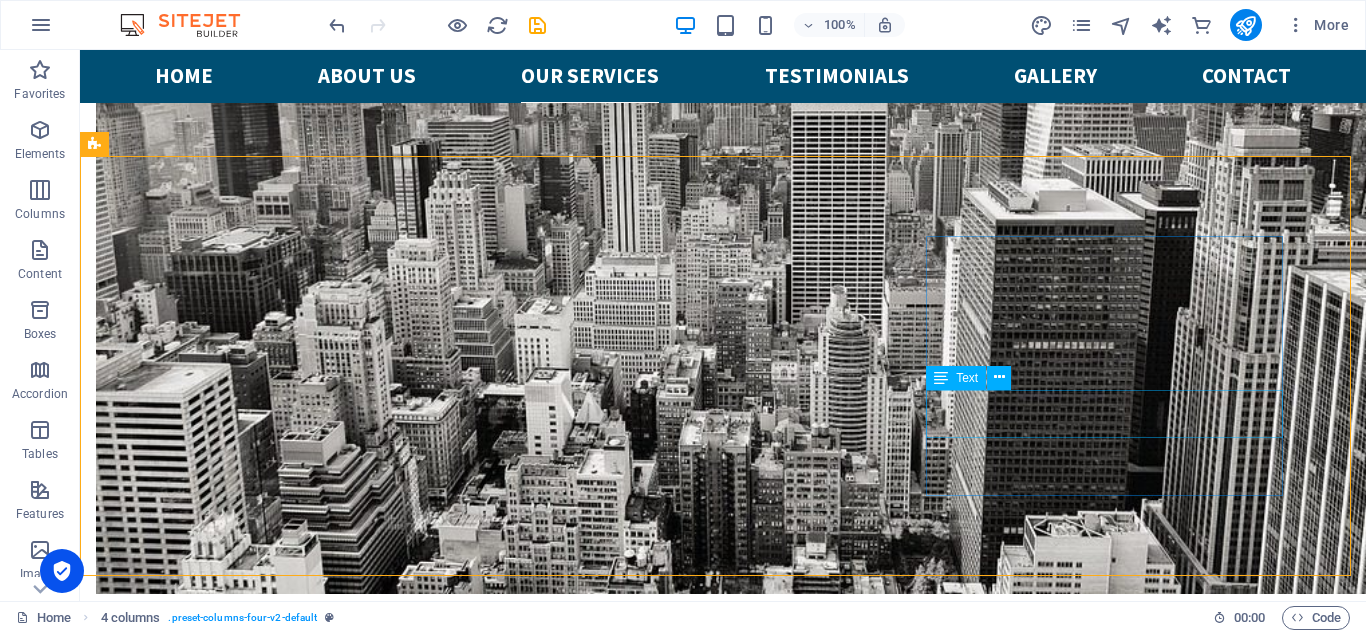 click at bounding box center (941, 378) 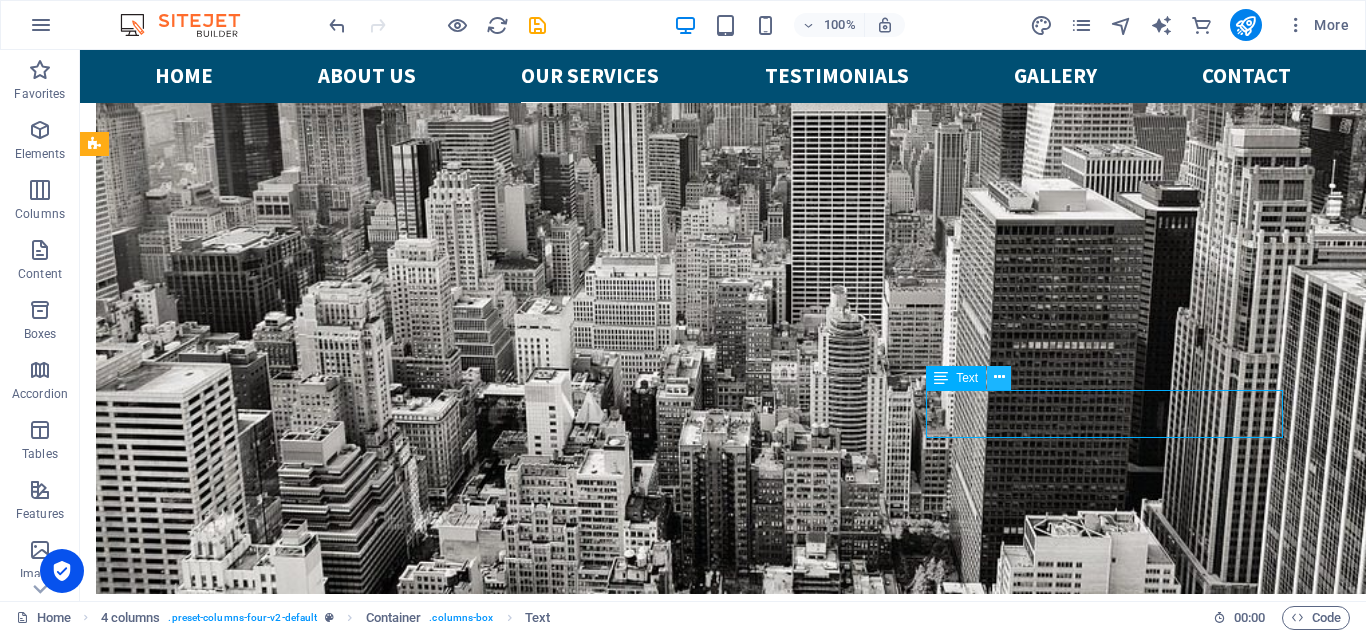 click at bounding box center [999, 377] 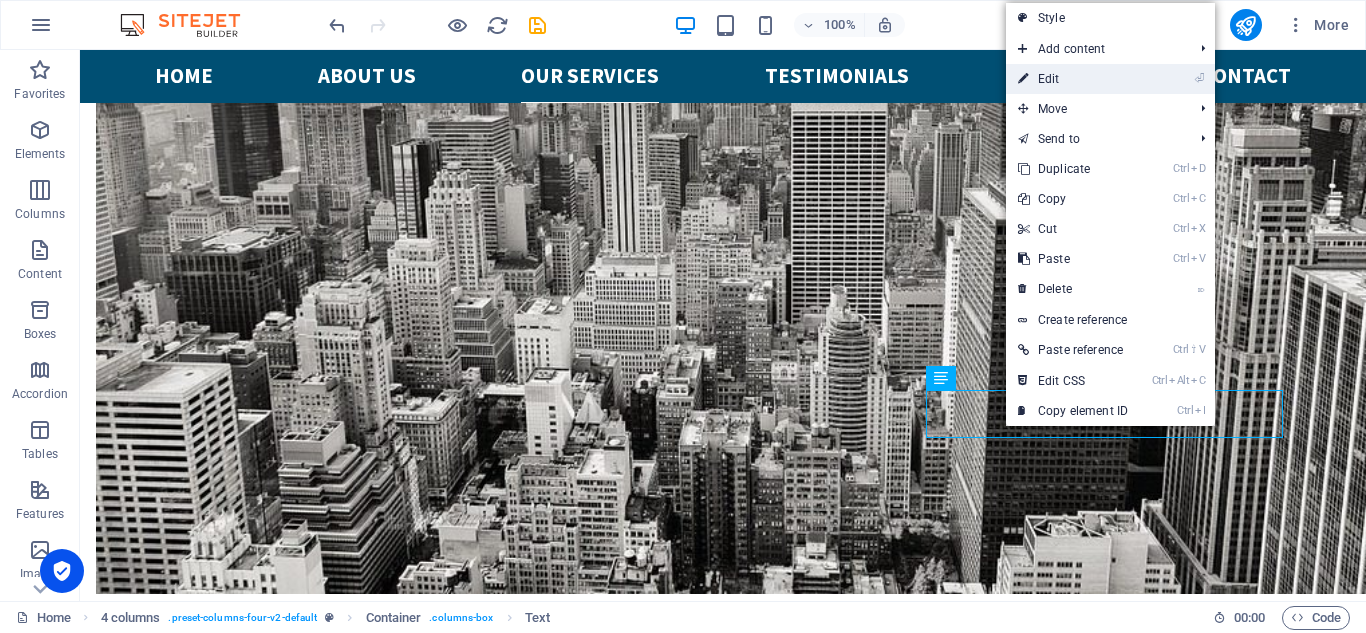 click on "⏎  Edit" at bounding box center [1073, 79] 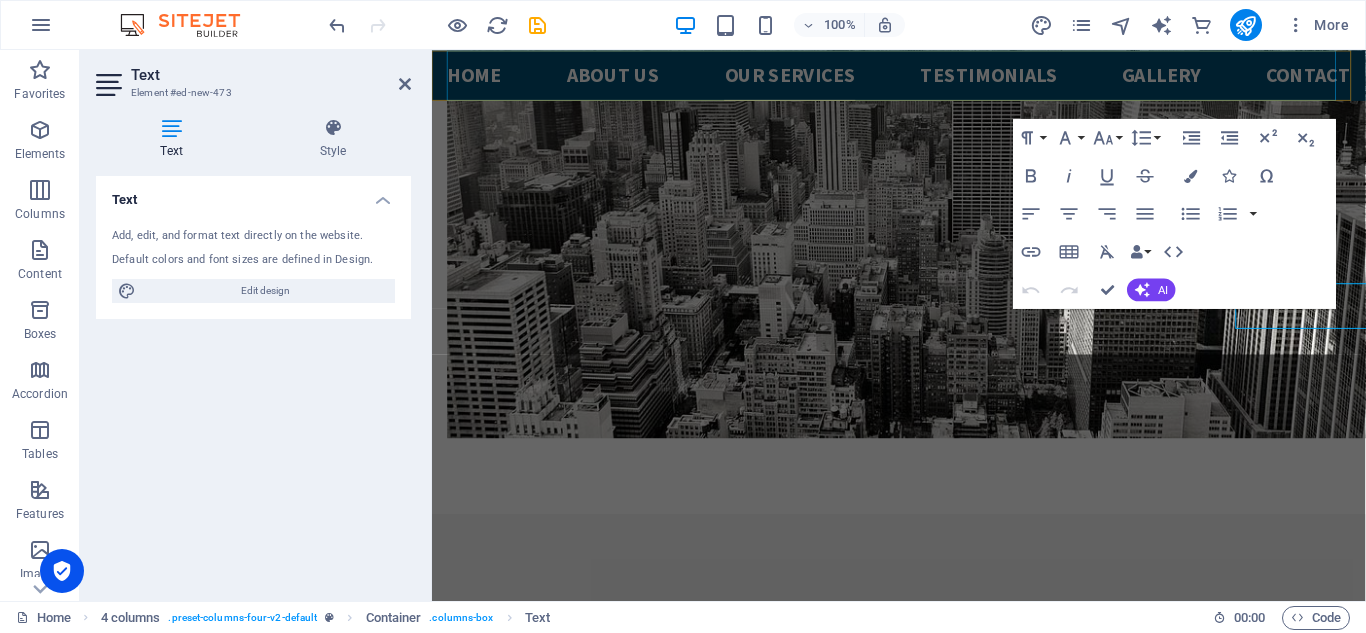 scroll, scrollTop: 3062, scrollLeft: 0, axis: vertical 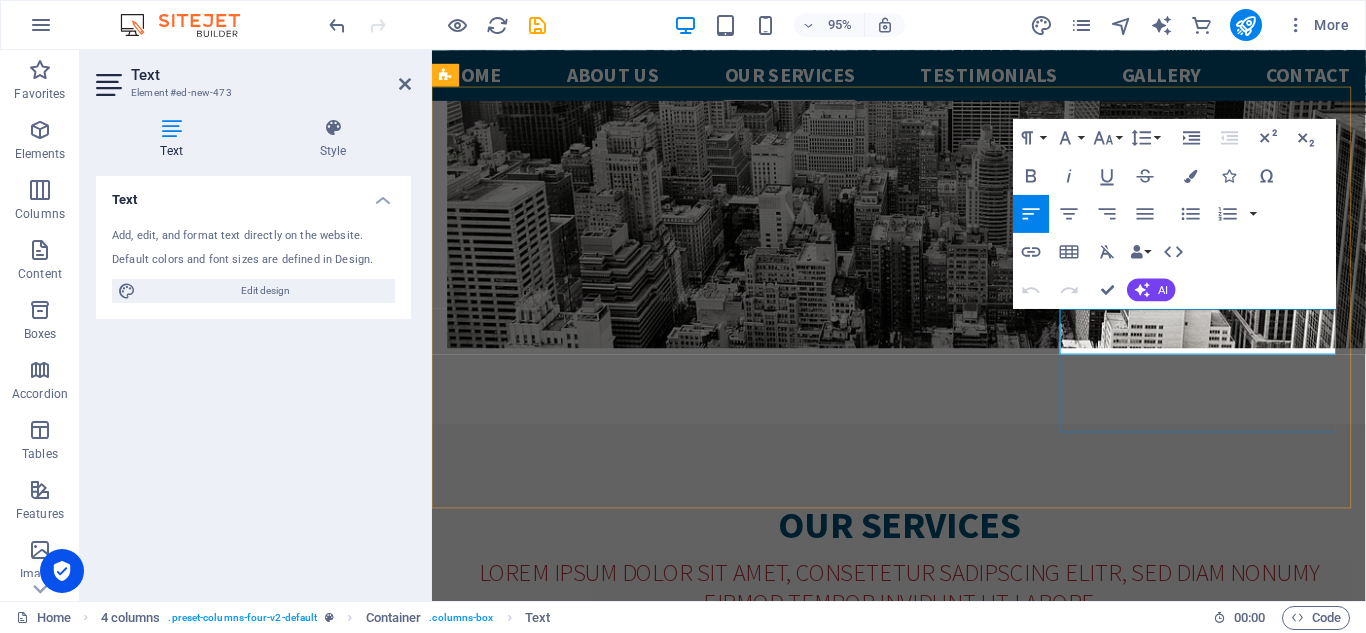 click on "took my car here for oil change and loved it" at bounding box center [596, 3798] 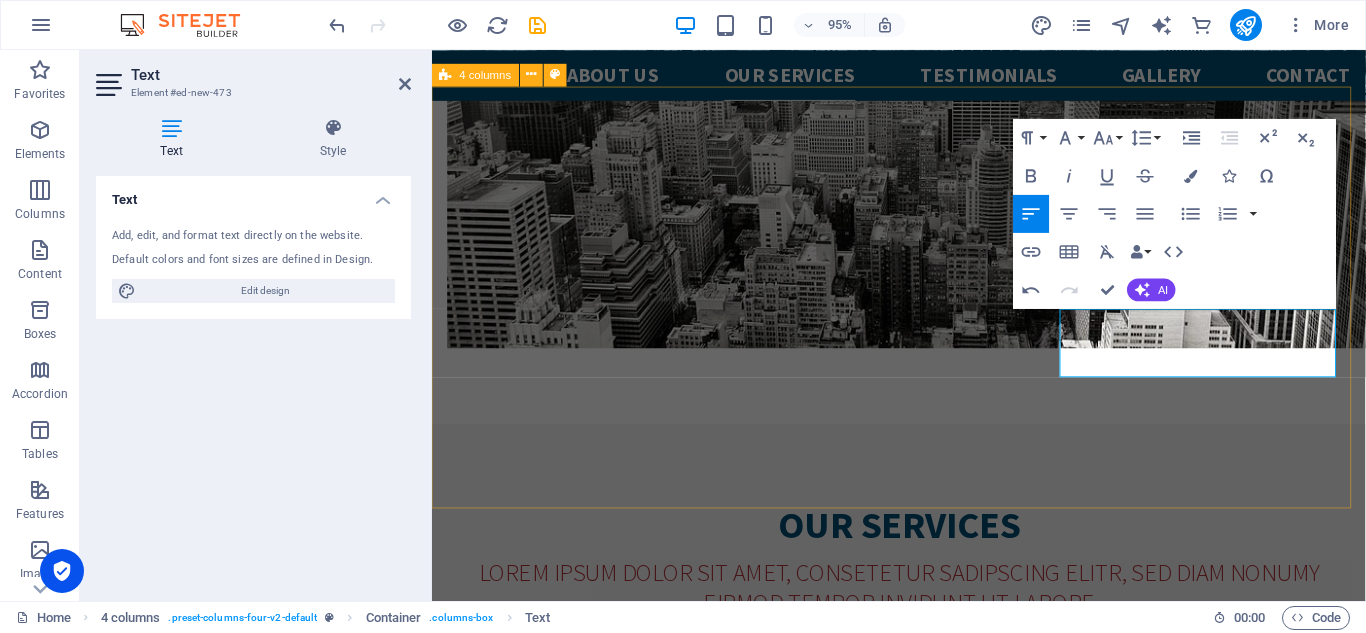click on "took my bmw here to replace my transmission and was amazed by the service will be coming back in the future and would highly recomend. Sandra McJohn whoa!! I'm blow away by the owners expertise if you want a shop with good pricing and great service this is the place. Joe Doe took my car here for oil change and loved it Ben Park" at bounding box center [923, 3478] 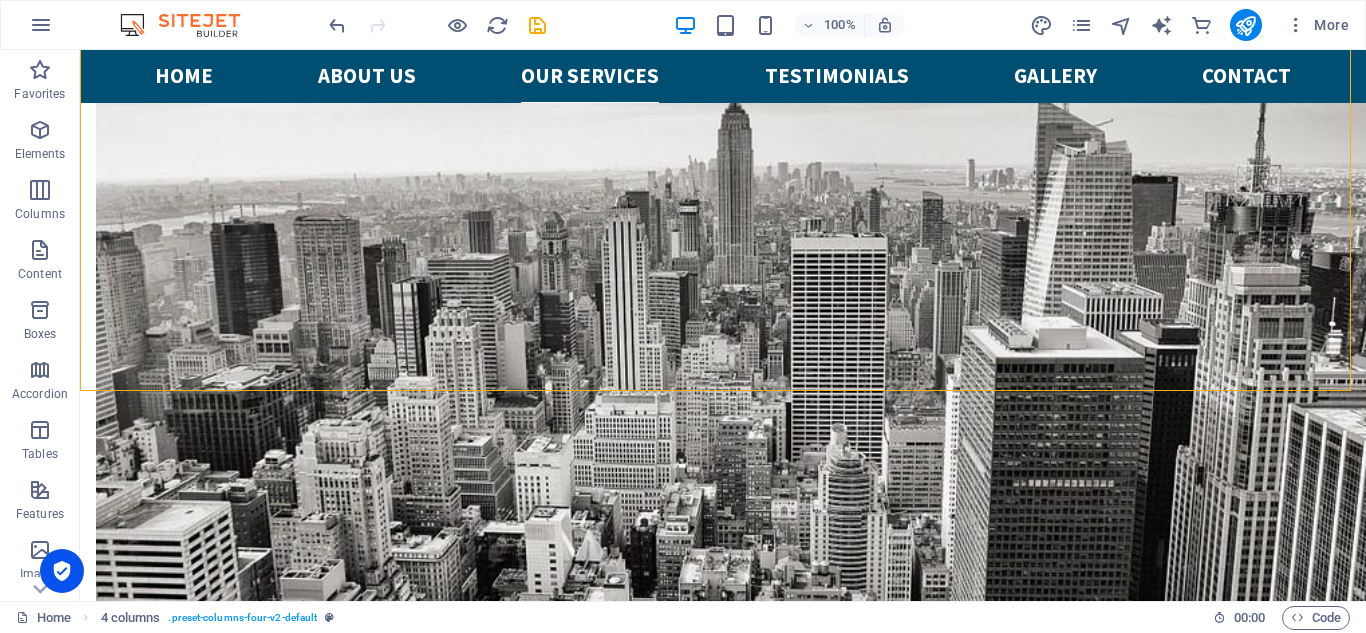 scroll, scrollTop: 2806, scrollLeft: 0, axis: vertical 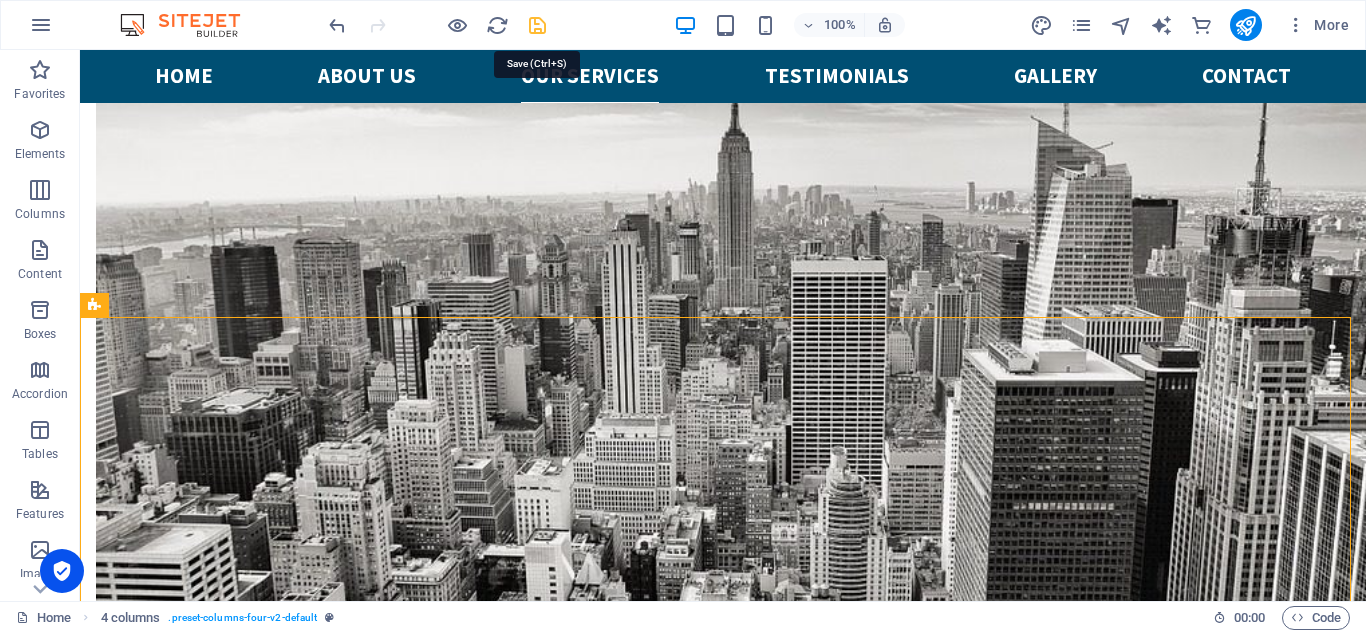 click at bounding box center (537, 25) 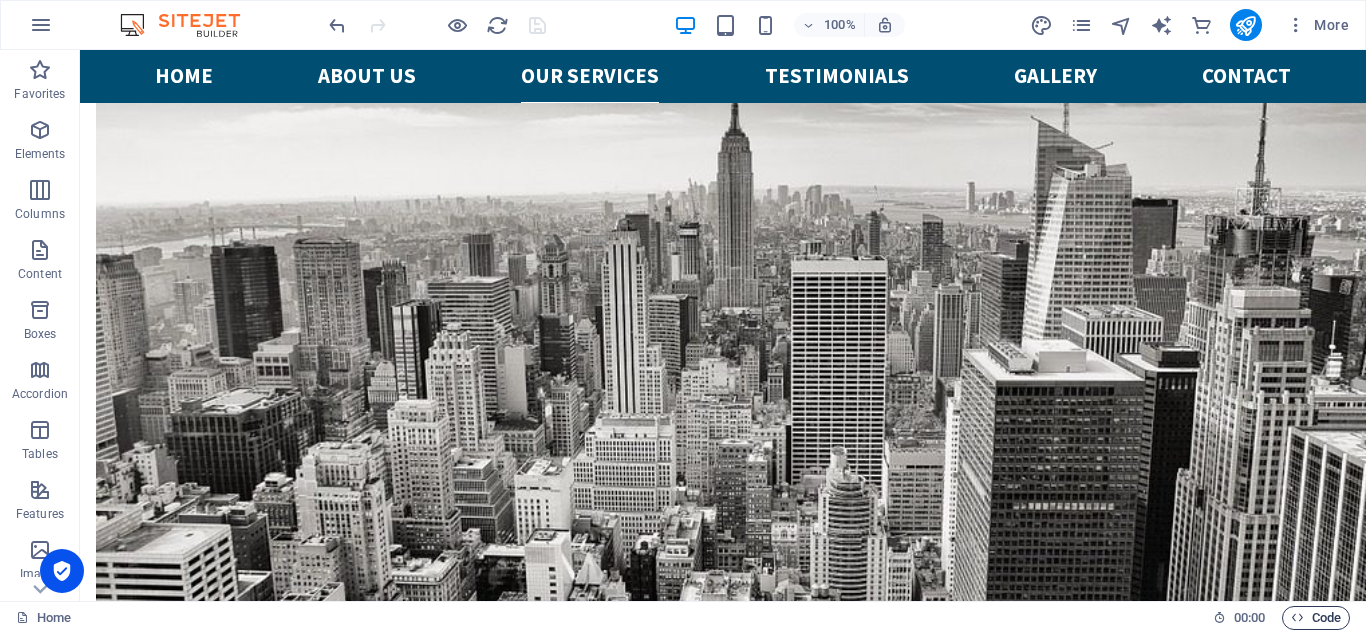 click on "Code" at bounding box center [1316, 618] 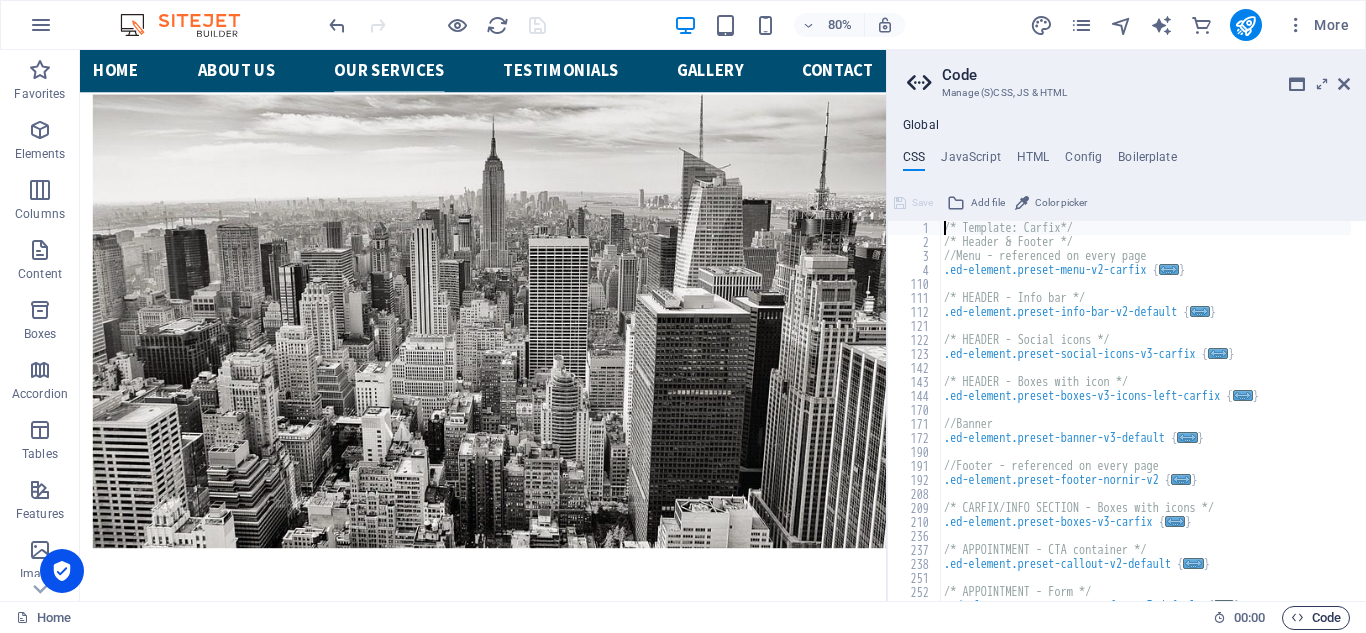 scroll, scrollTop: 2895, scrollLeft: 0, axis: vertical 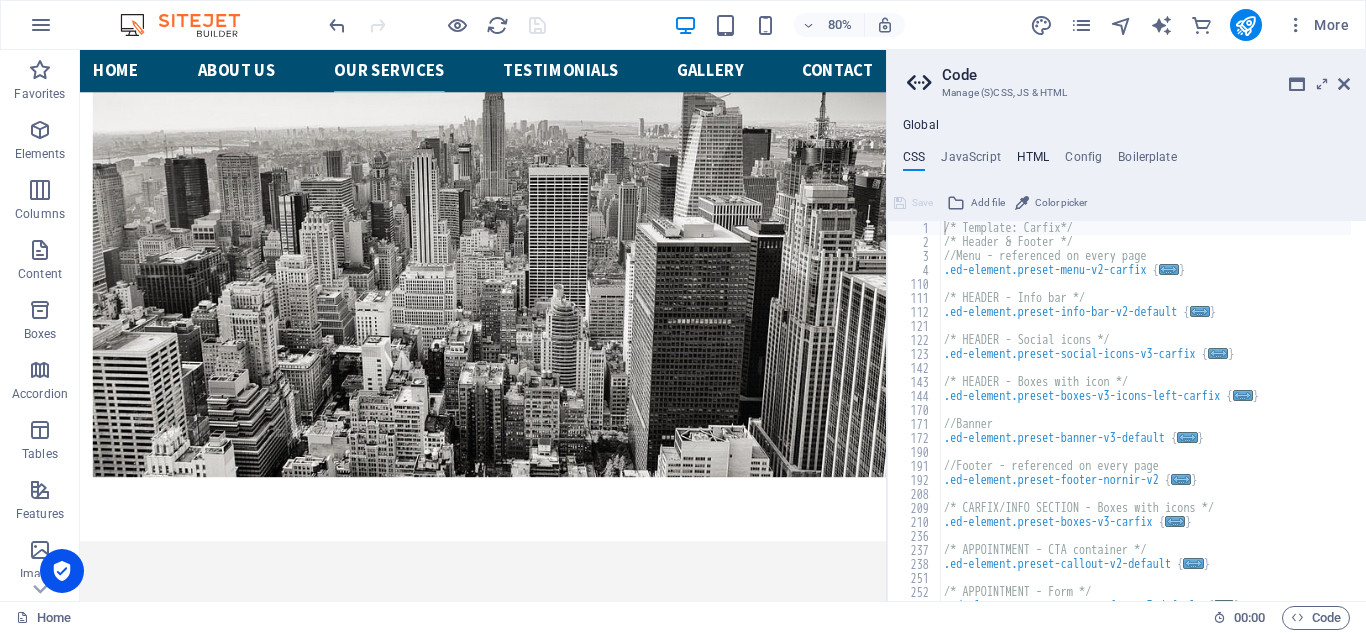 click on "HTML" at bounding box center (1033, 161) 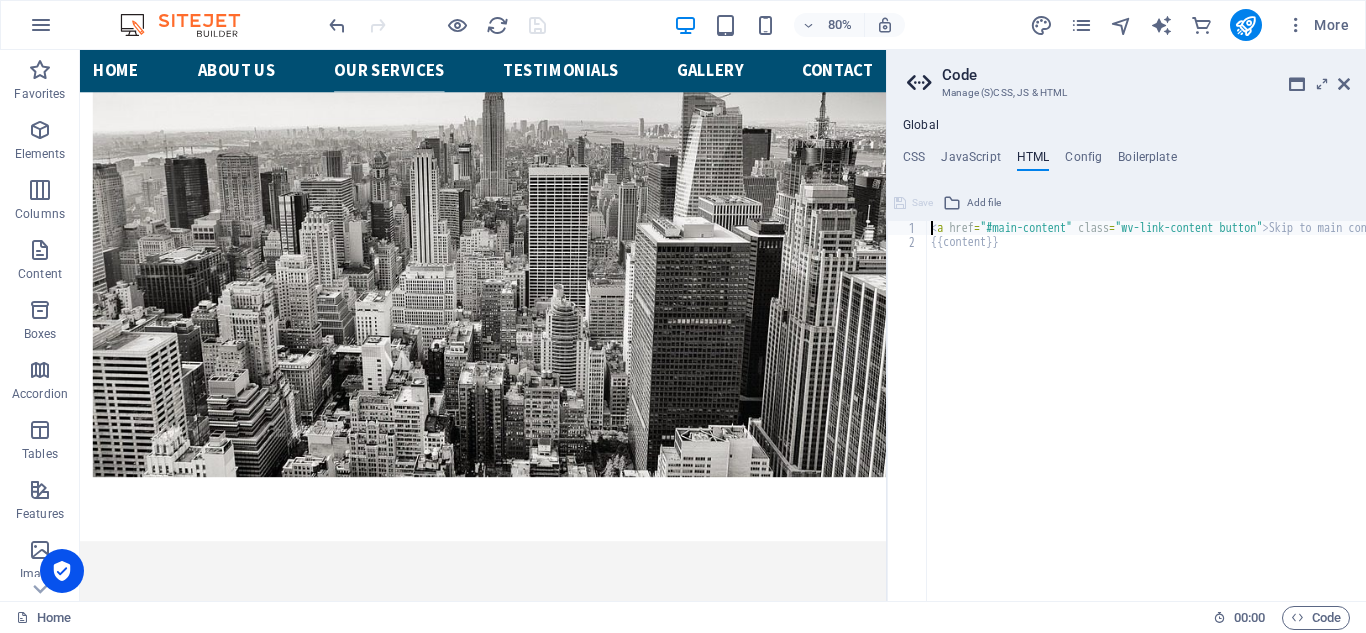 paste on "<script src="https://widget.flowxo.com/embed.js" data-fxo-widget="eyJ0aGVtZSI6IiNlNmU2MTUiLCJ3ZWIiOnsiYm90SWQiOiI2ODY0NWRlOGUzMzhiMzAwNmM4NTNlMzkiLCJ0aGVtZSI6IiNlNmU2MTUifSwid2VsY29tZVRleHQiOiJOYXRhbGllIHdpbGwgYXNpc3N0IHlvdSJ9" async defer></script>" 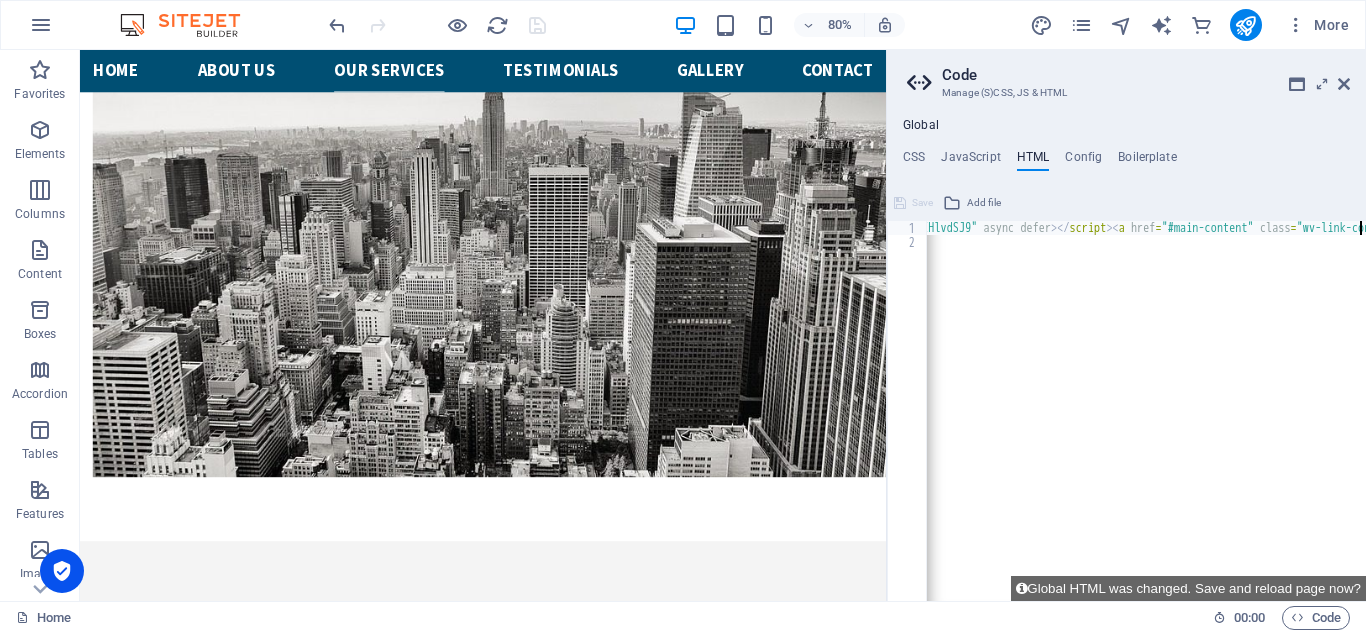 scroll, scrollTop: 0, scrollLeft: 1249, axis: horizontal 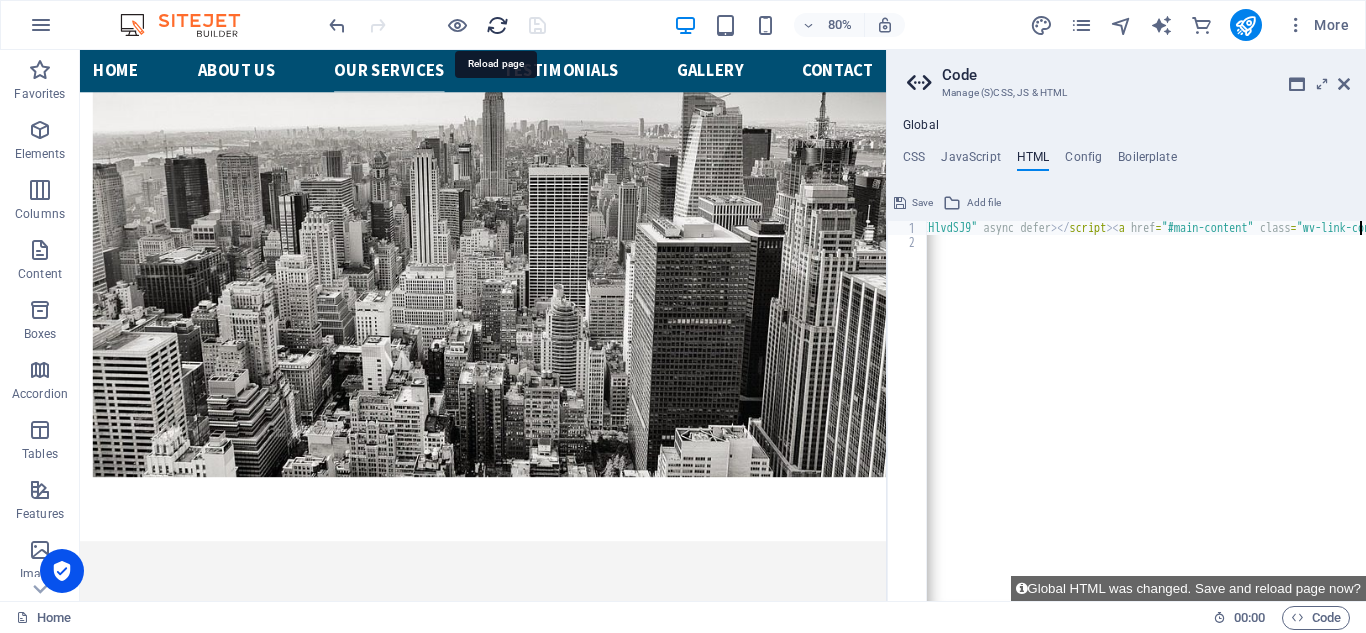 click at bounding box center (497, 25) 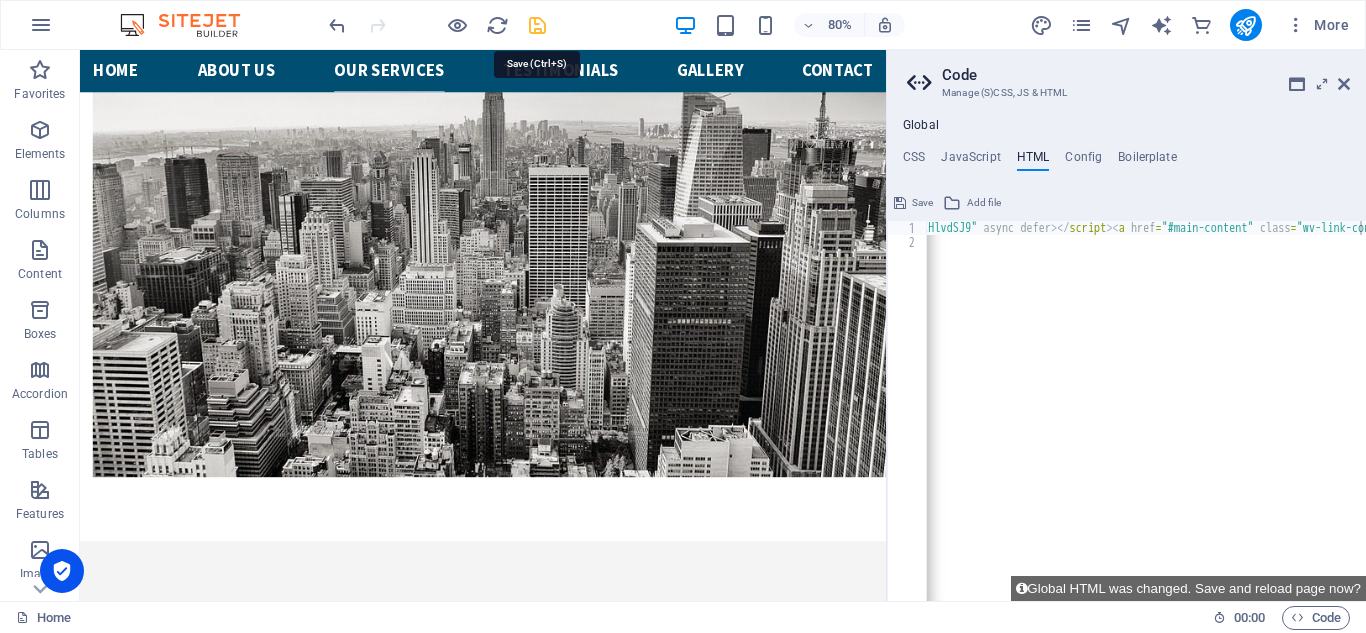 click at bounding box center [437, 25] 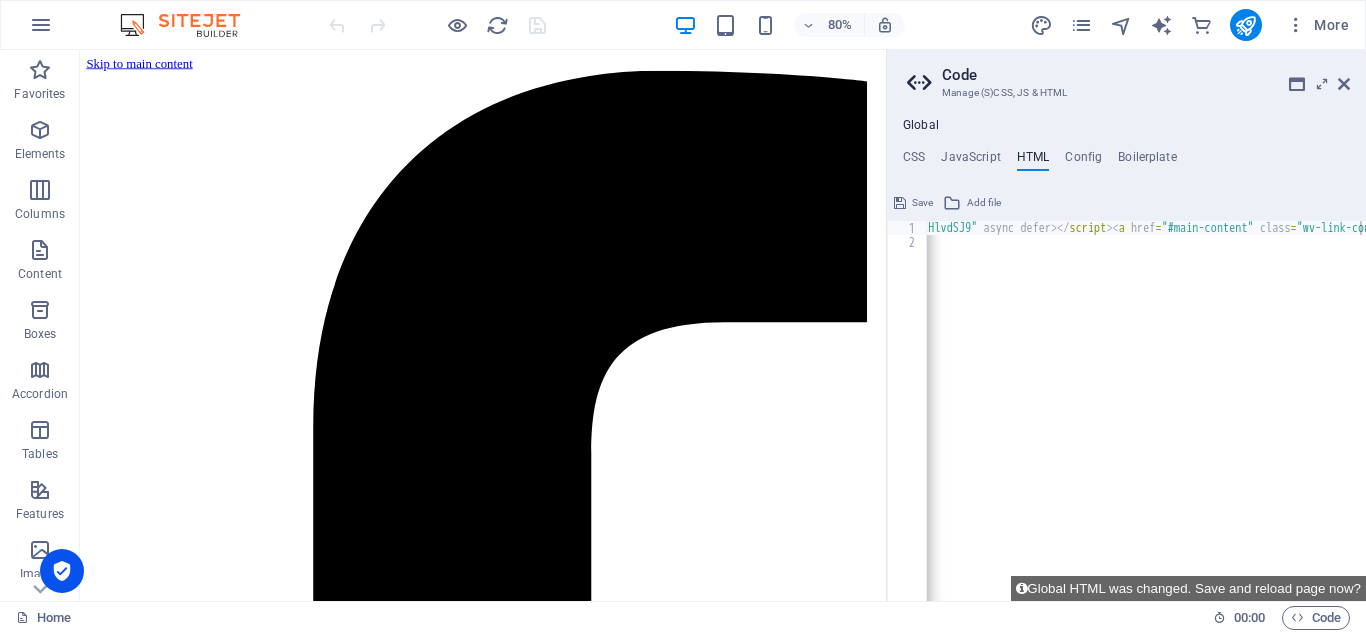 scroll, scrollTop: 0, scrollLeft: 0, axis: both 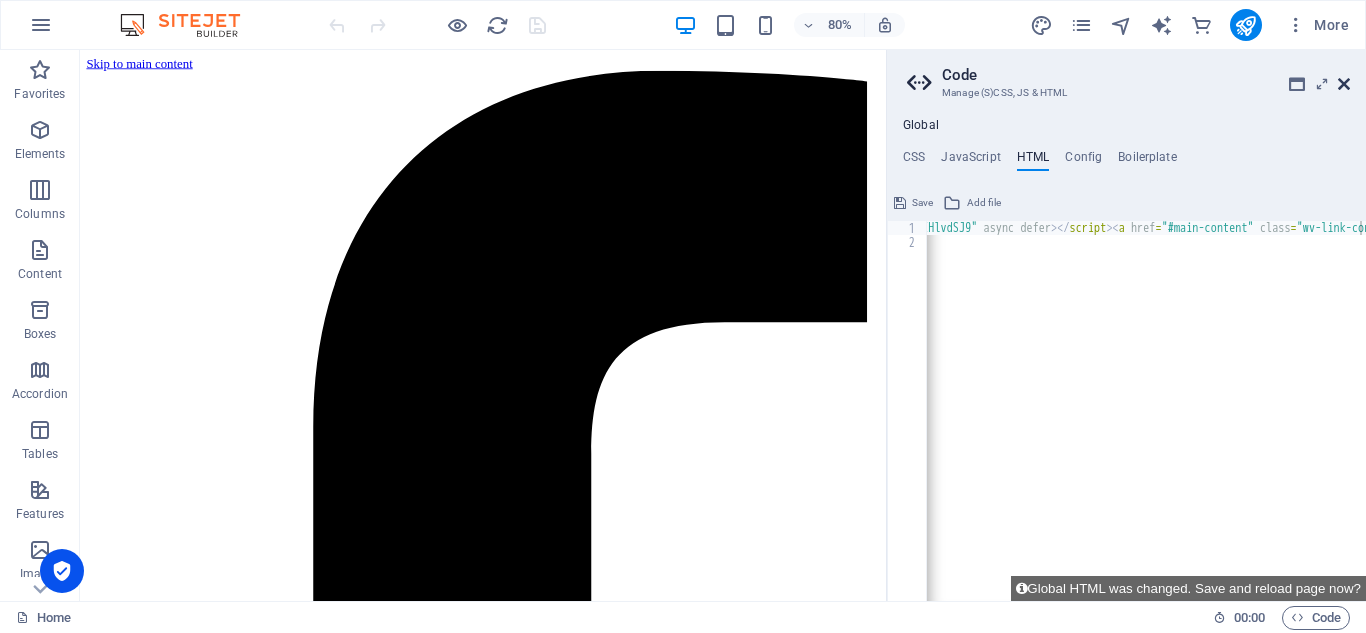 click at bounding box center [1344, 84] 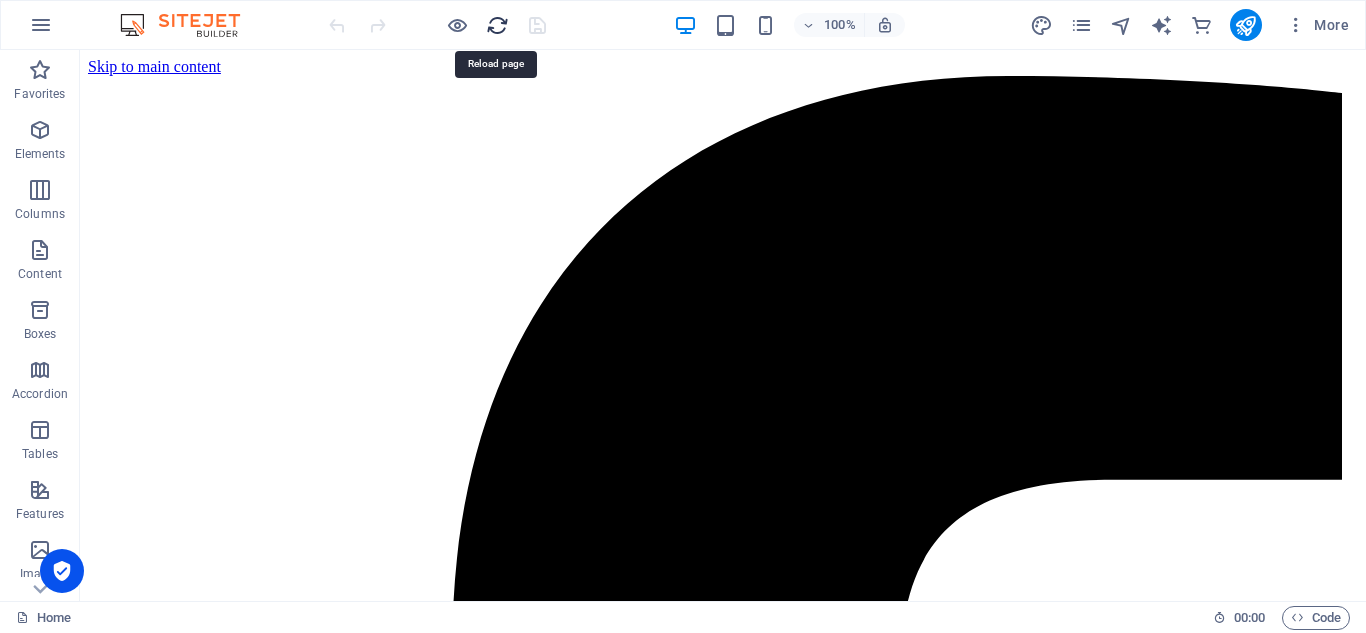 click at bounding box center (497, 25) 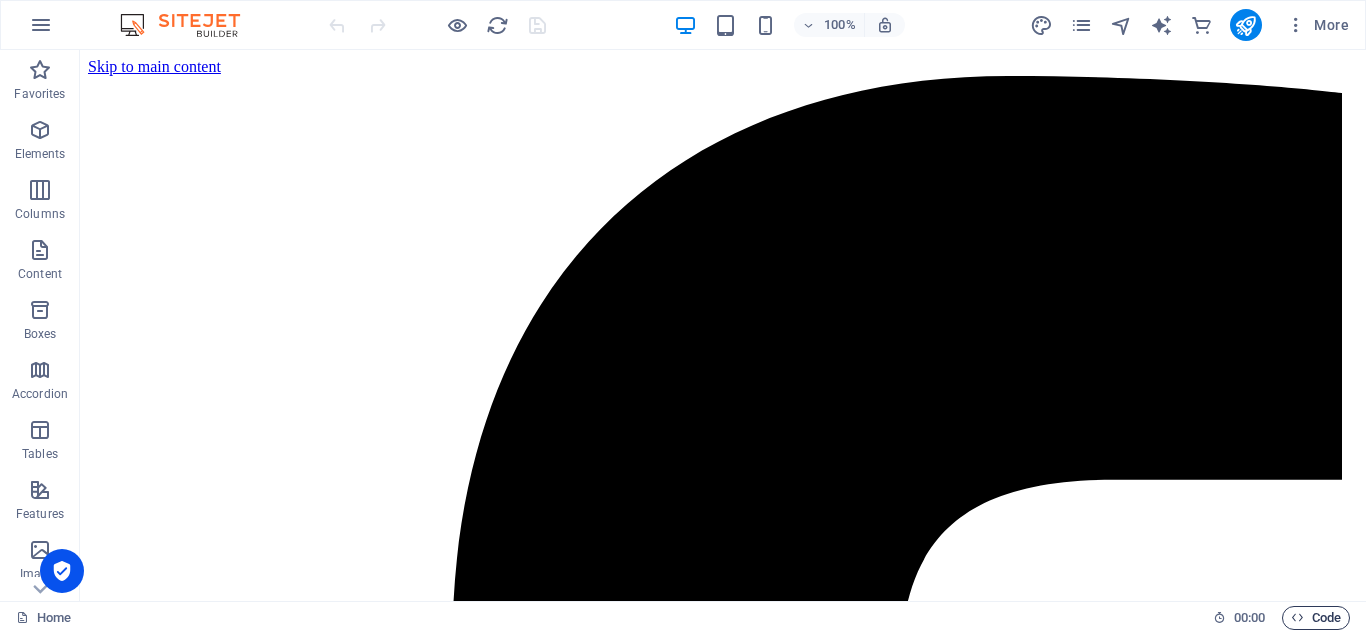 click on "Code" at bounding box center (1316, 618) 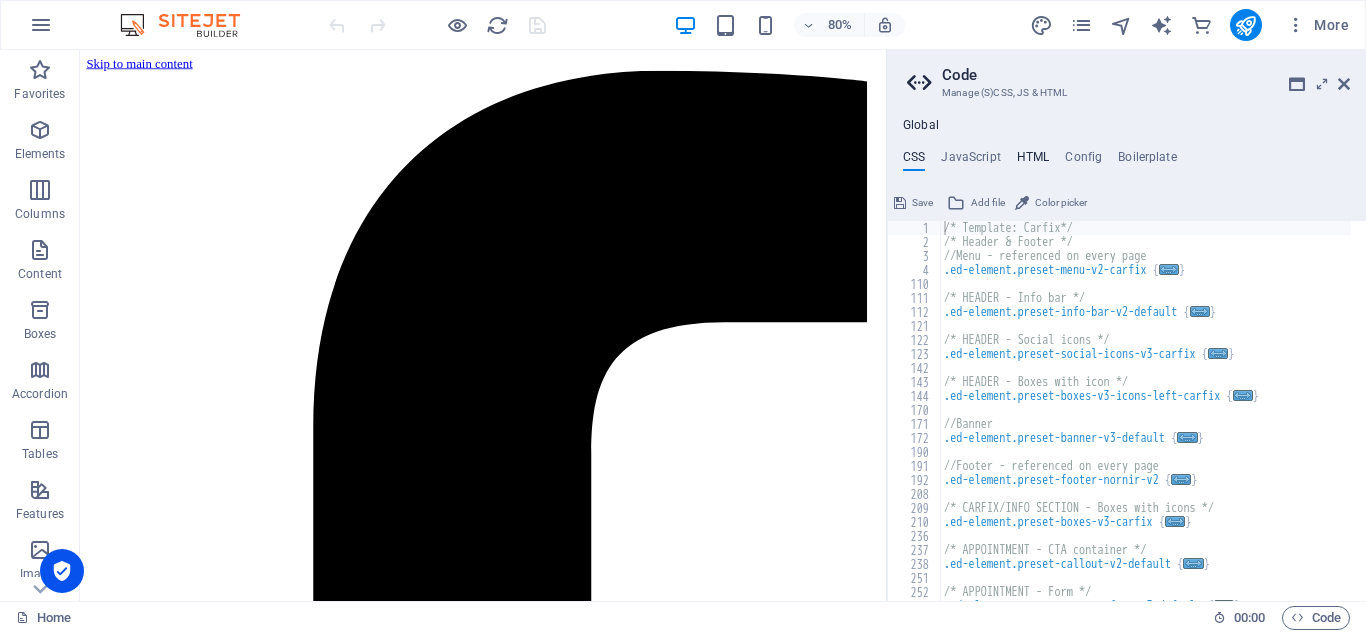 click on "HTML" at bounding box center (1033, 161) 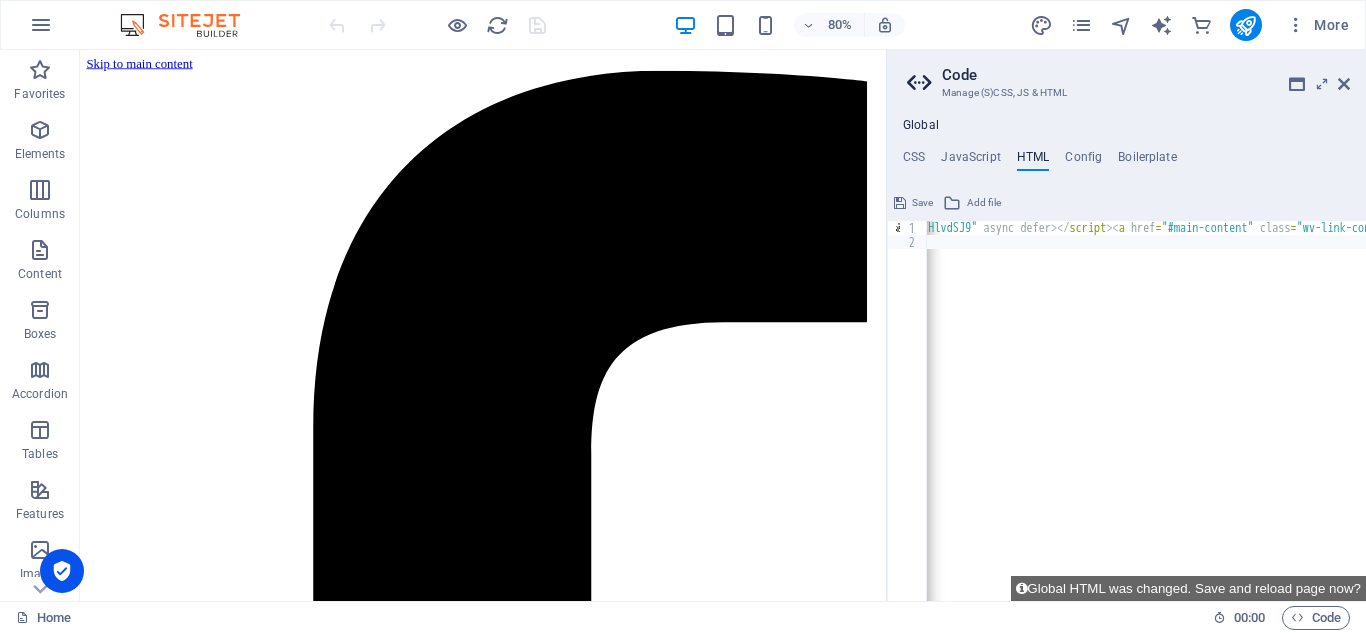paste on "<script src="https://widget.flowxo.com/embed.js" data-fxo-widget="eyJ0aGVtZSI6IiNlNmU2MTUiLCJ3ZWIiOnsiYm90SWQiOiI2ODY0NWRlOGUzMzhiMzAwNmM4NTNlMzkiLCJ0aGVtZSI6IiNlNmU2MTUifSwid2VsY29tZVRleHQiOiJOYXRhbGllIHdpbGwgYXNpc3N0IHlvdSJ9" async defer></script>" 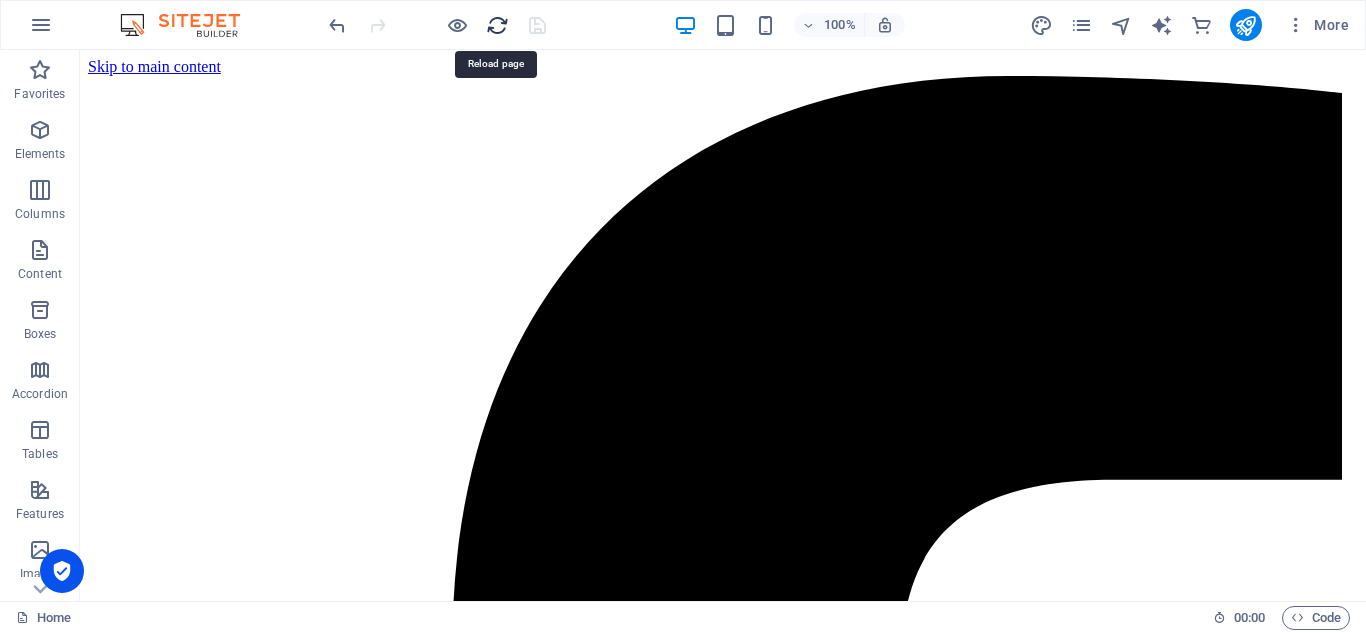 click at bounding box center (497, 25) 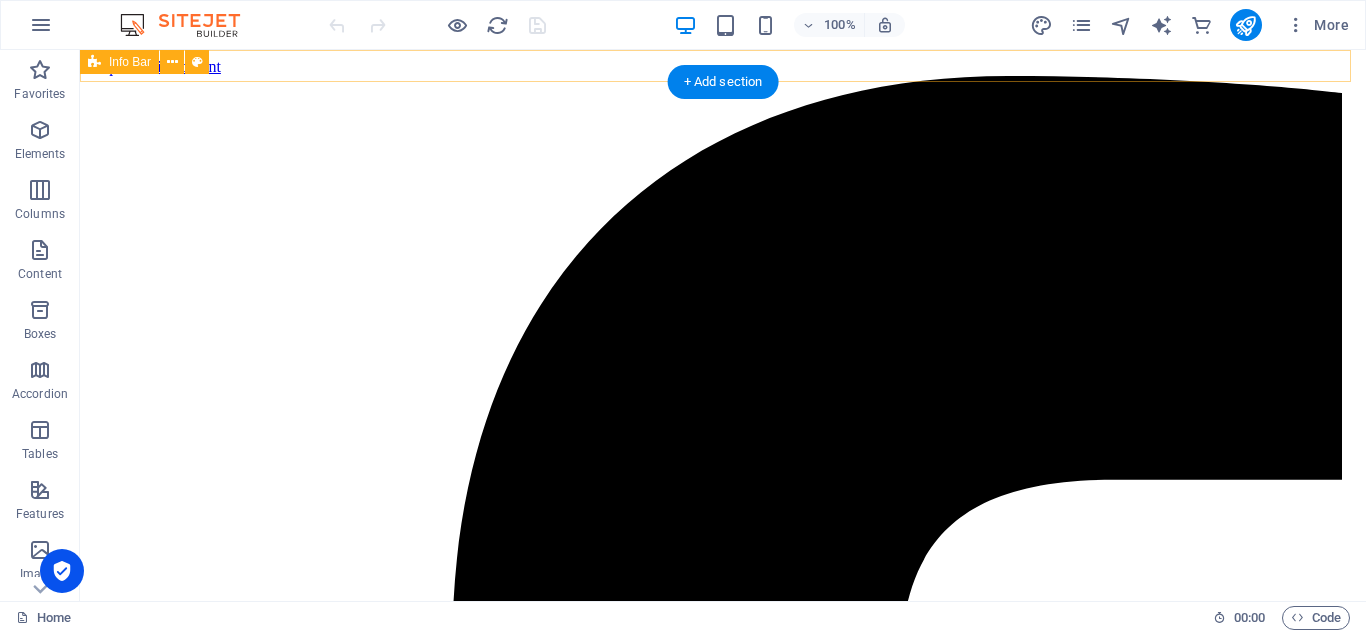 scroll, scrollTop: 0, scrollLeft: 0, axis: both 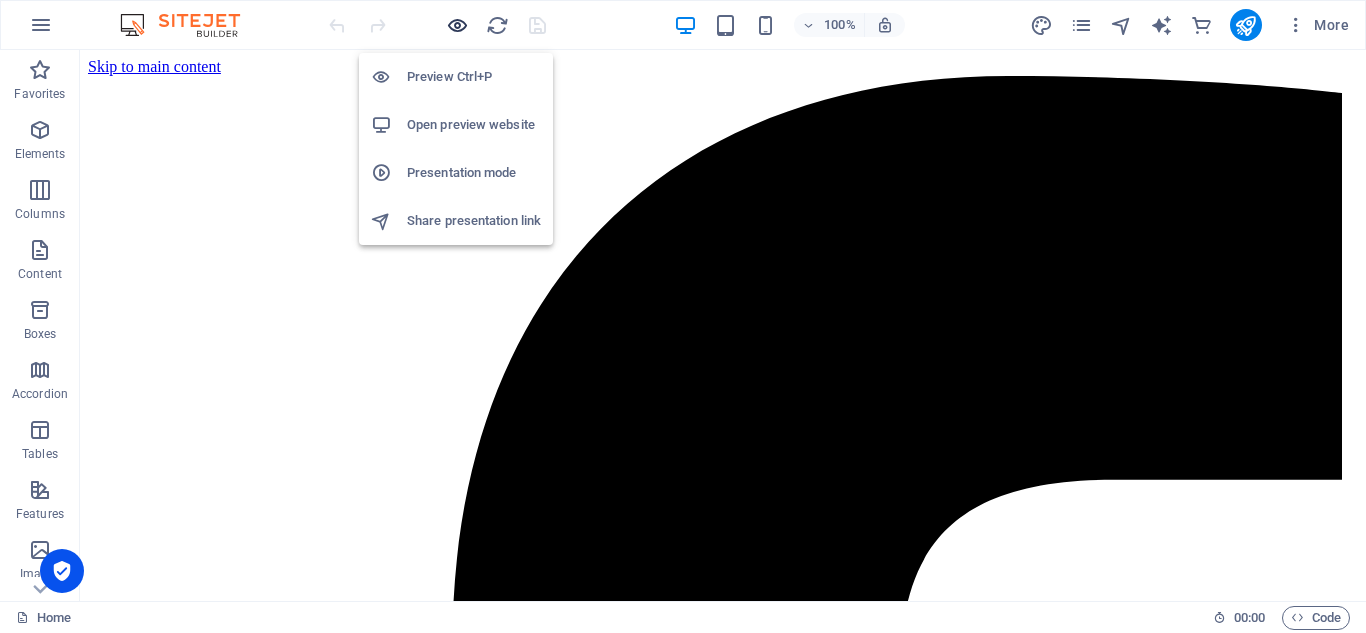click at bounding box center [457, 25] 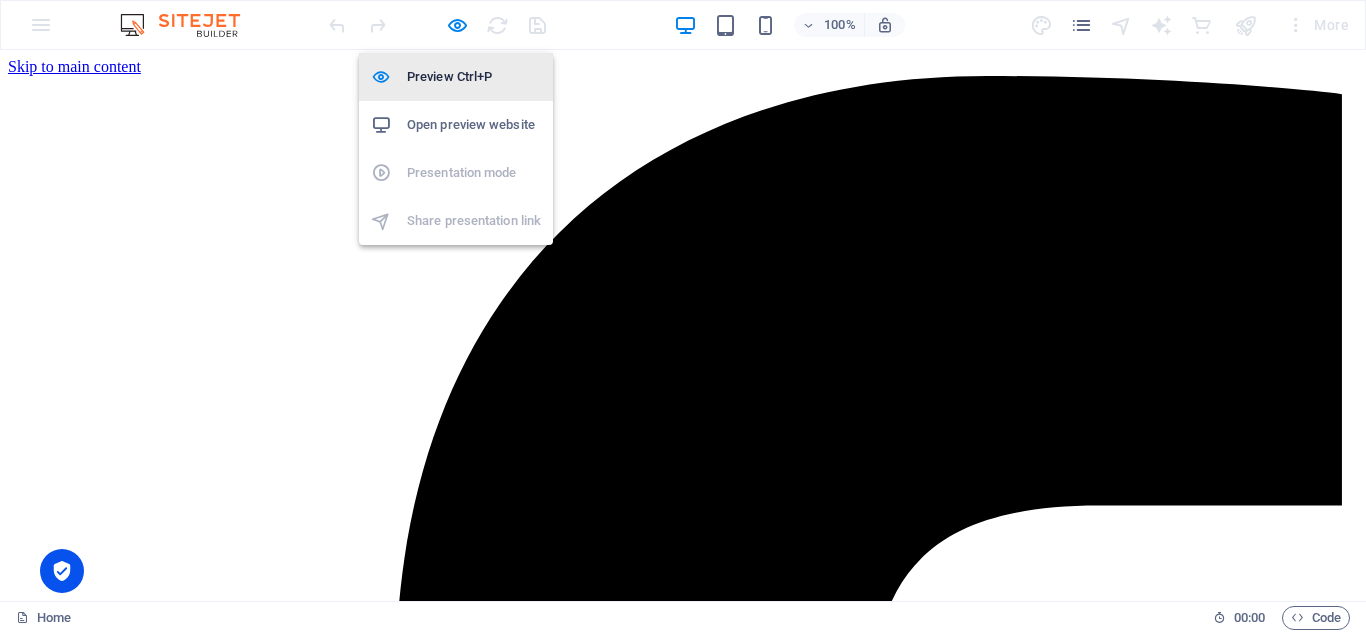 click on "Preview Ctrl+P" at bounding box center (474, 77) 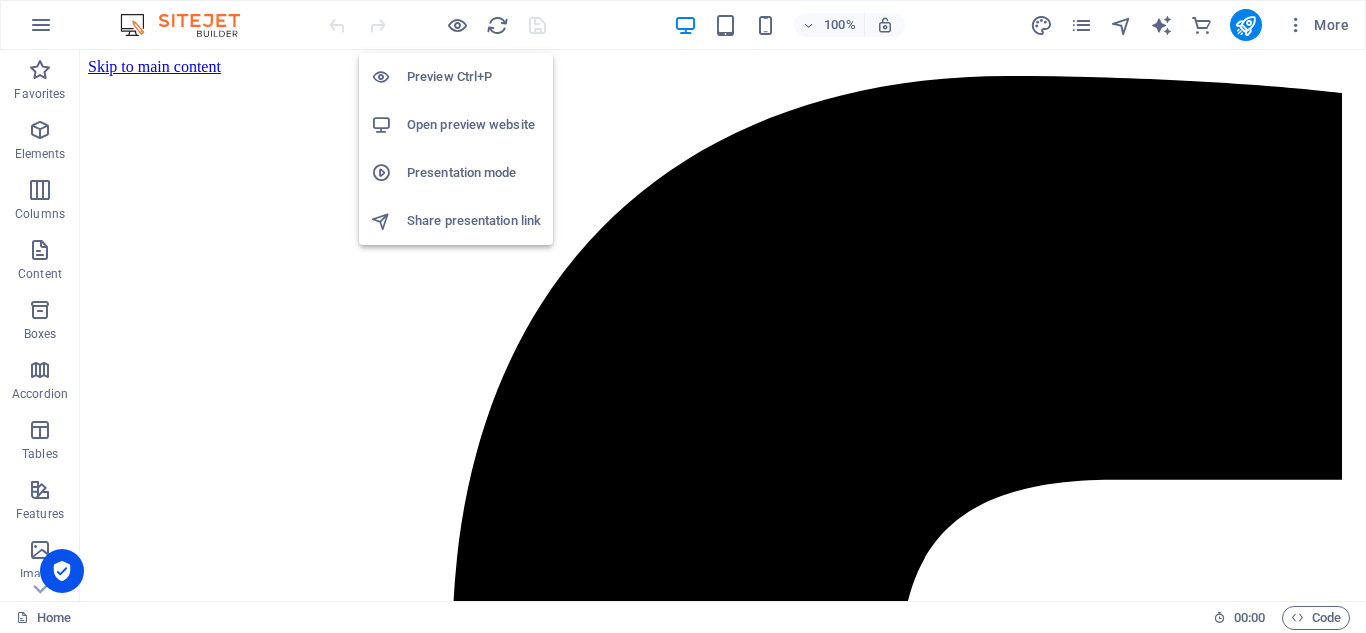 click on "Preview Ctrl+P" at bounding box center [474, 77] 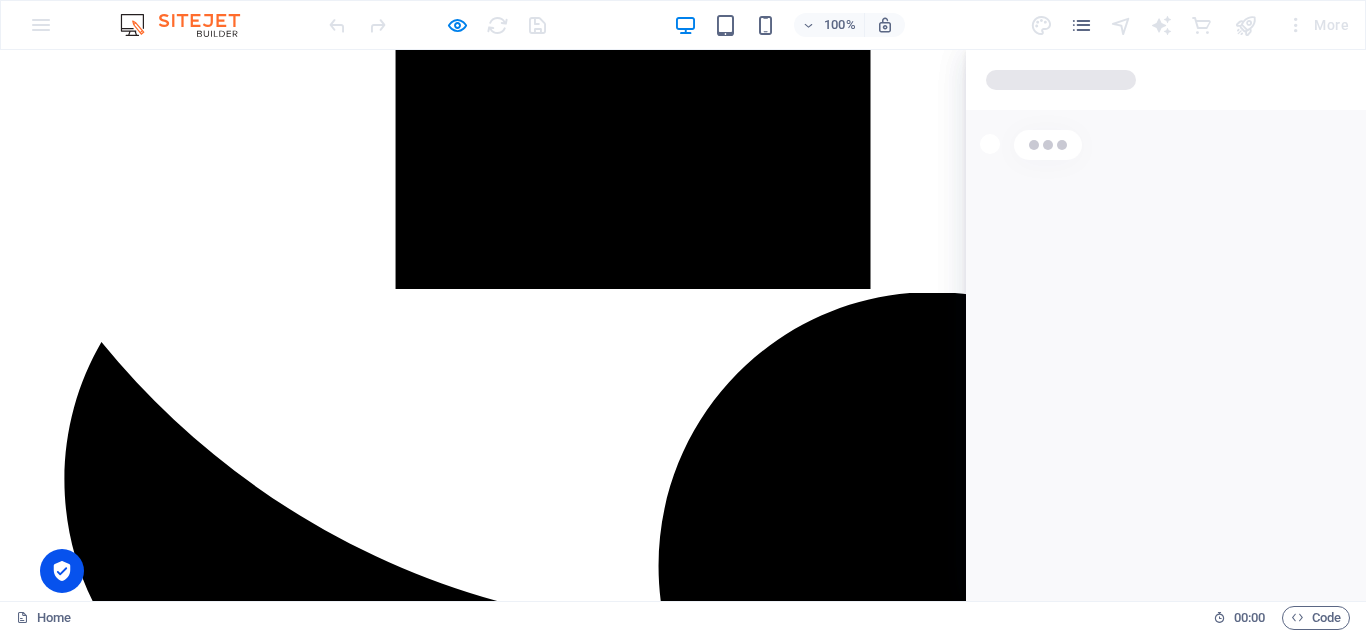 scroll, scrollTop: 0, scrollLeft: 0, axis: both 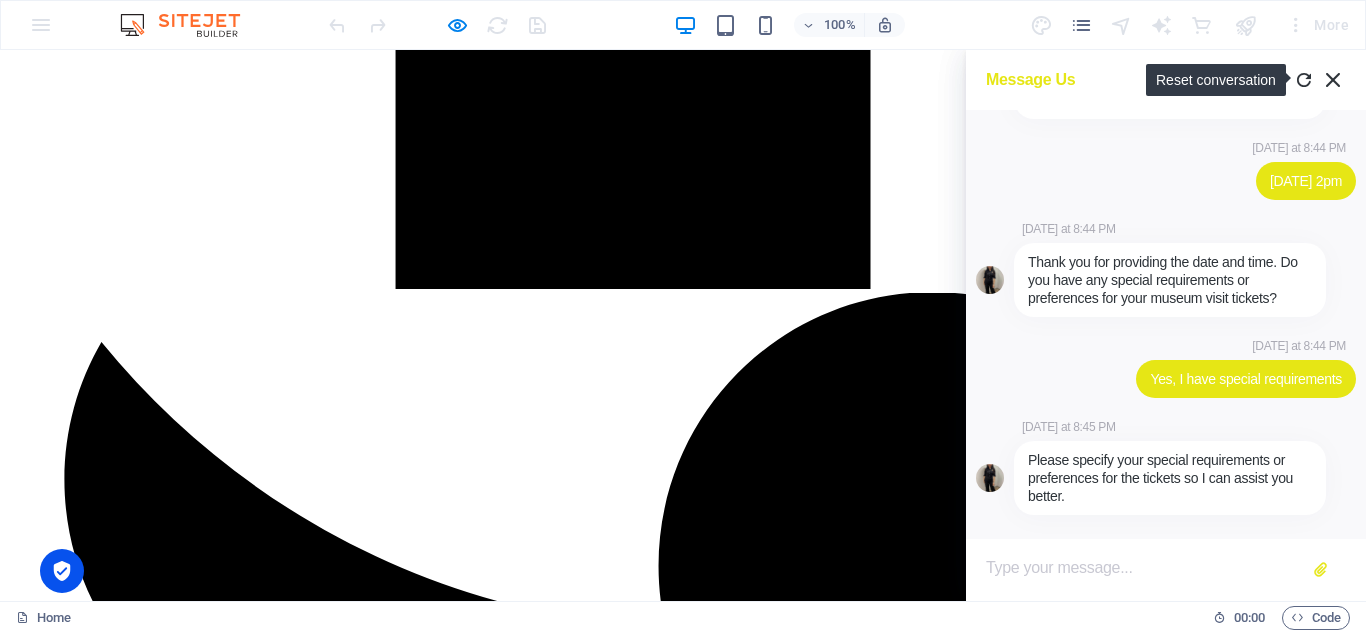 click 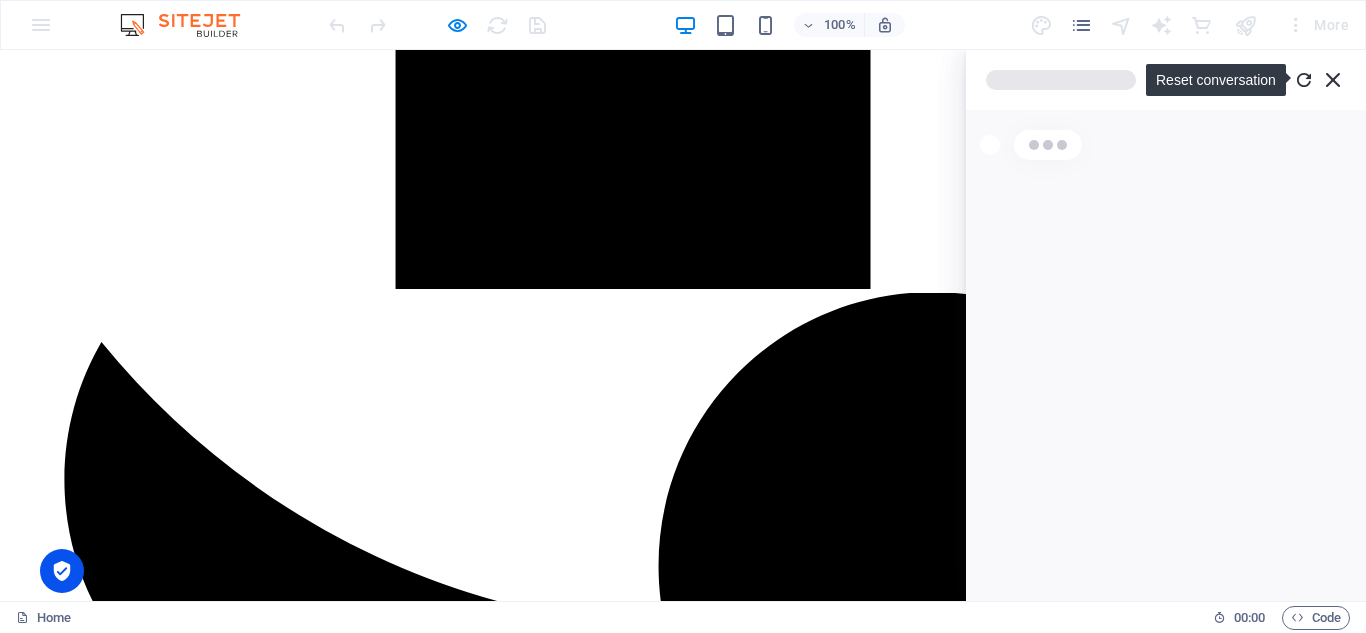 scroll, scrollTop: 0, scrollLeft: 0, axis: both 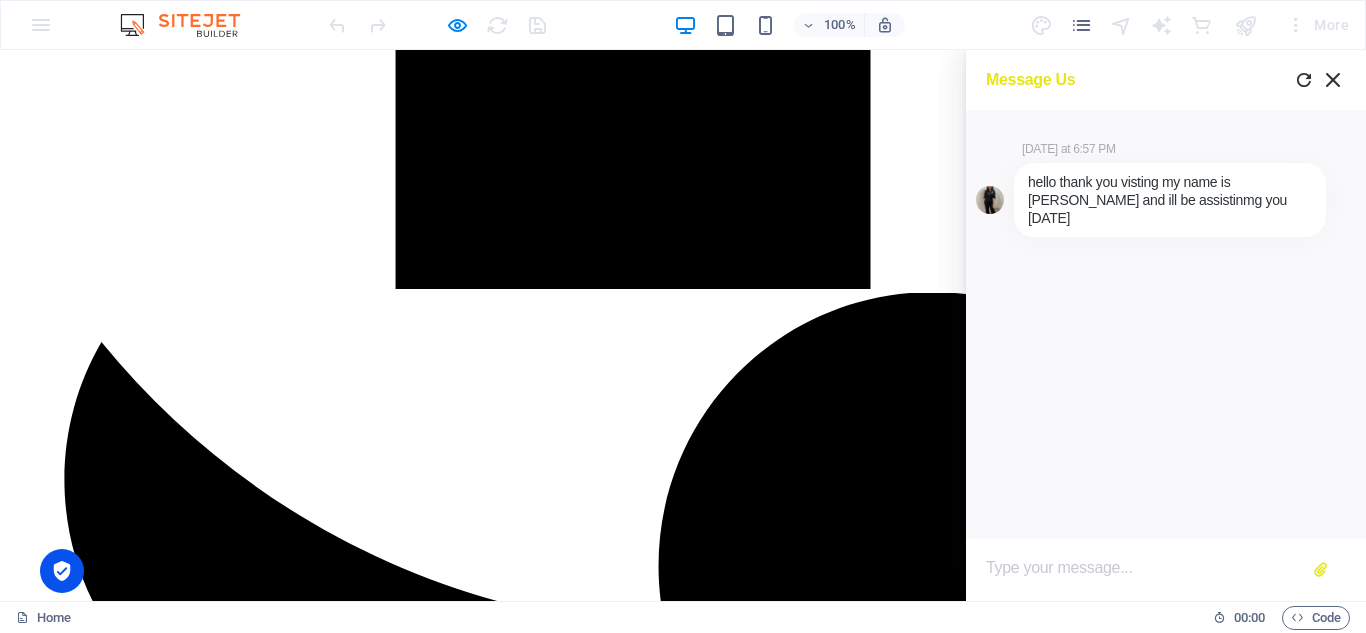 click at bounding box center [1146, 570] 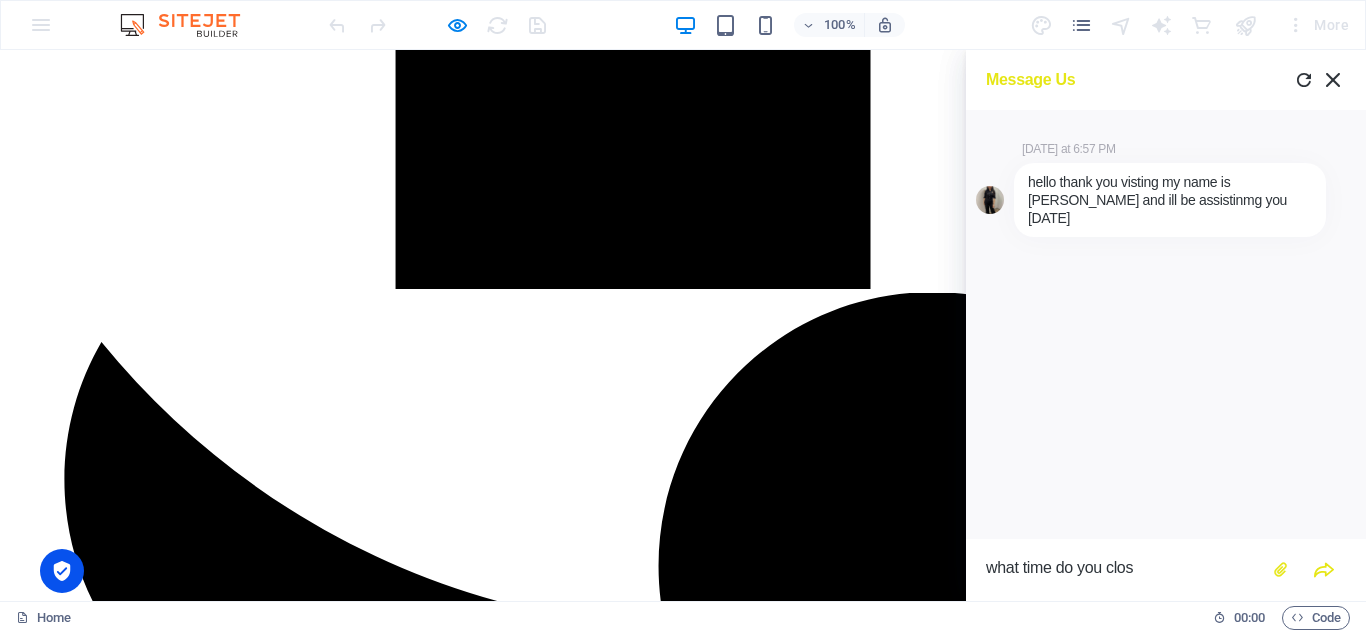 type on "what time do you close" 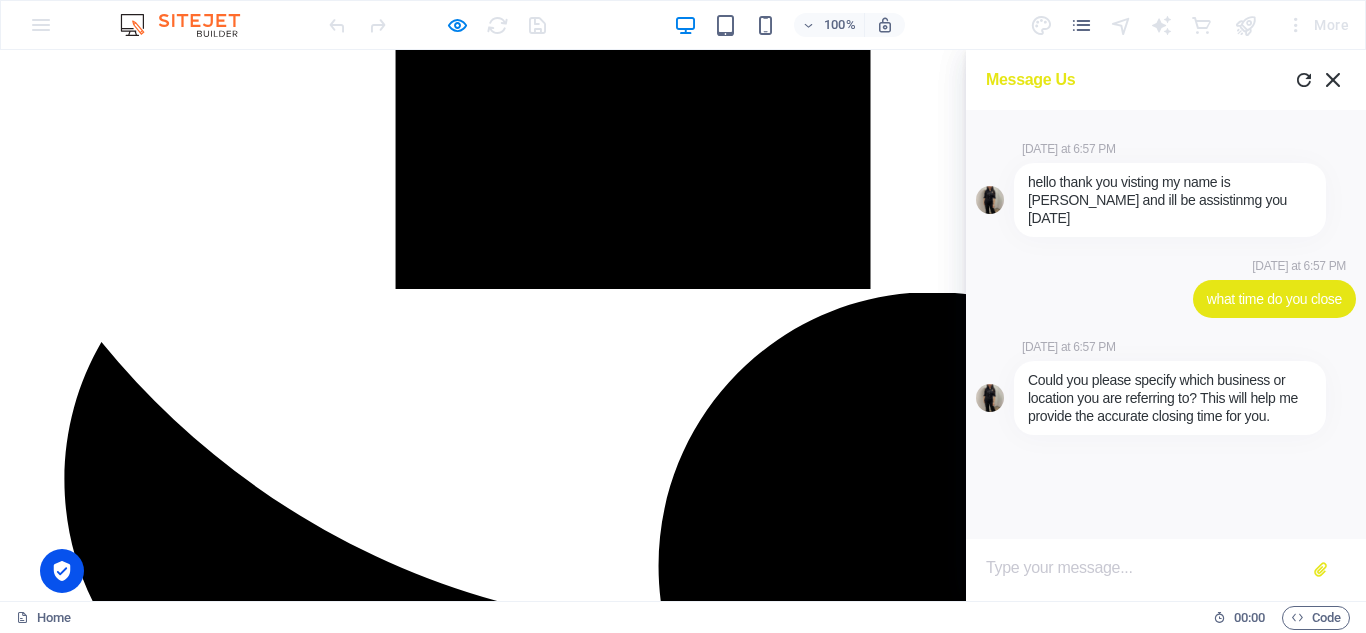 click at bounding box center [1146, 570] 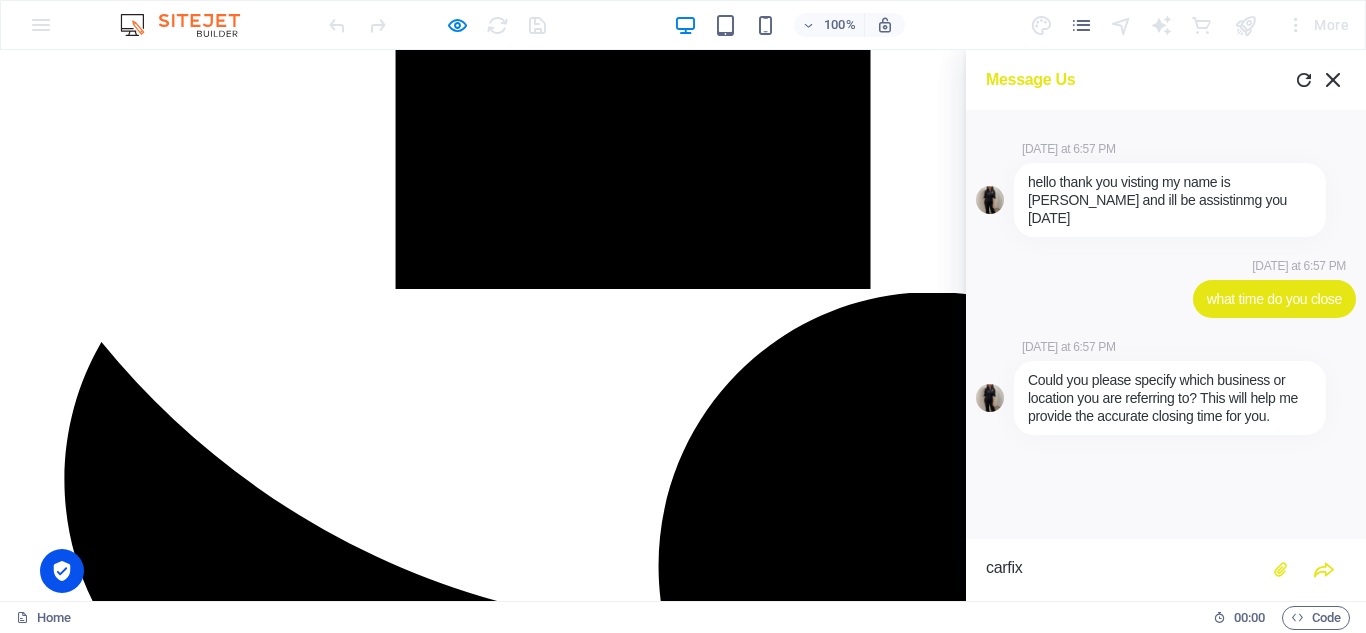 type on "carfix" 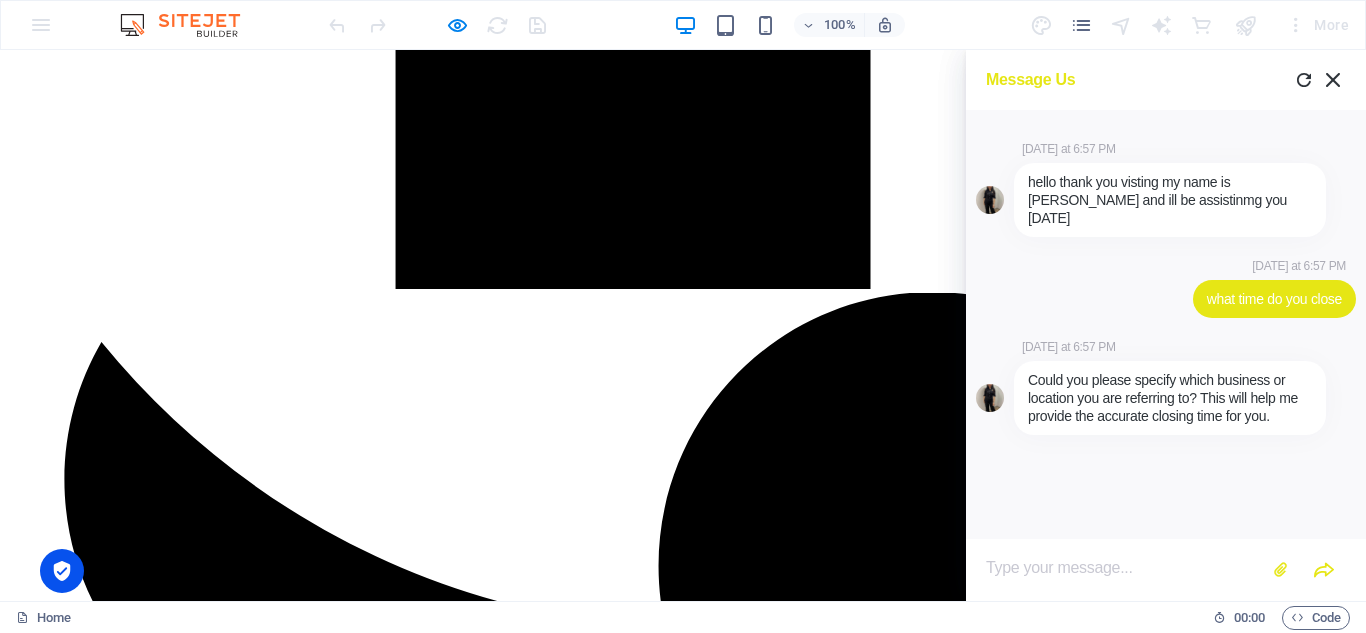 scroll, scrollTop: 19, scrollLeft: 0, axis: vertical 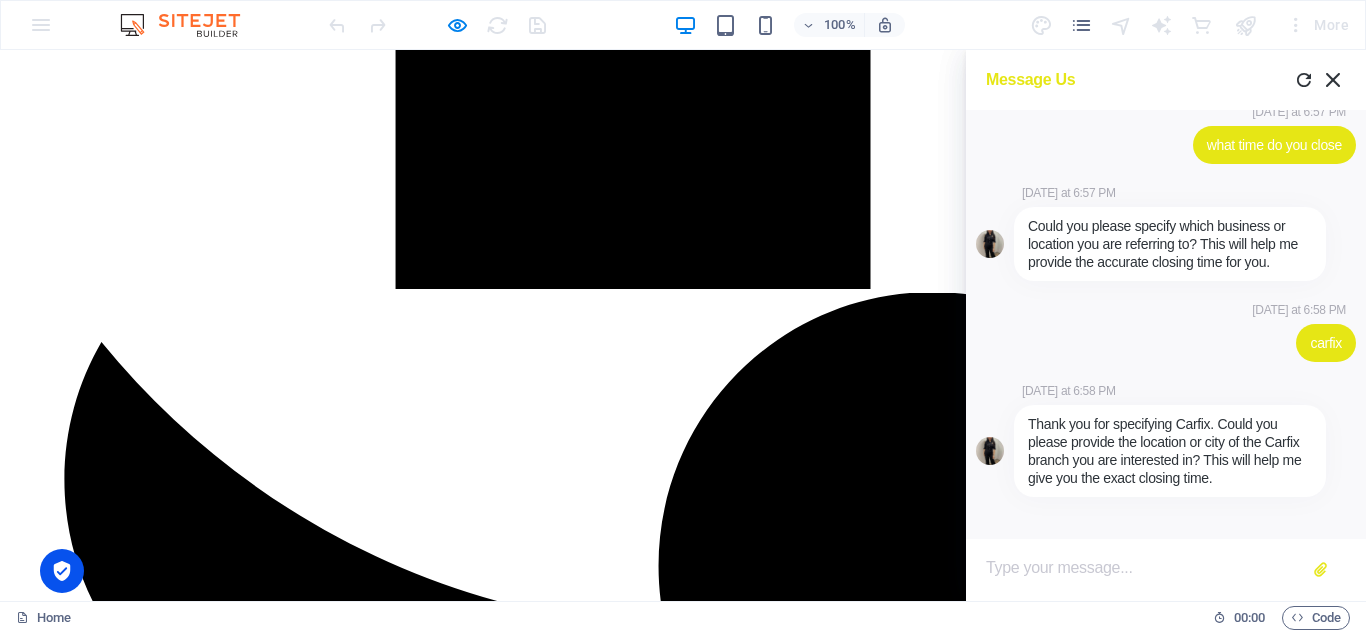 click on "took my bmw here to replace my transmission and was amazed by the service will be coming back in the future and would highly recomend. Sandra McJohn whoa!! I'm blow away by the owners expertise if you want a shop with good pricing and great service this is the place. Joe Doe took my car here for oil change and loved it Ben Park" at bounding box center (683, 23841) 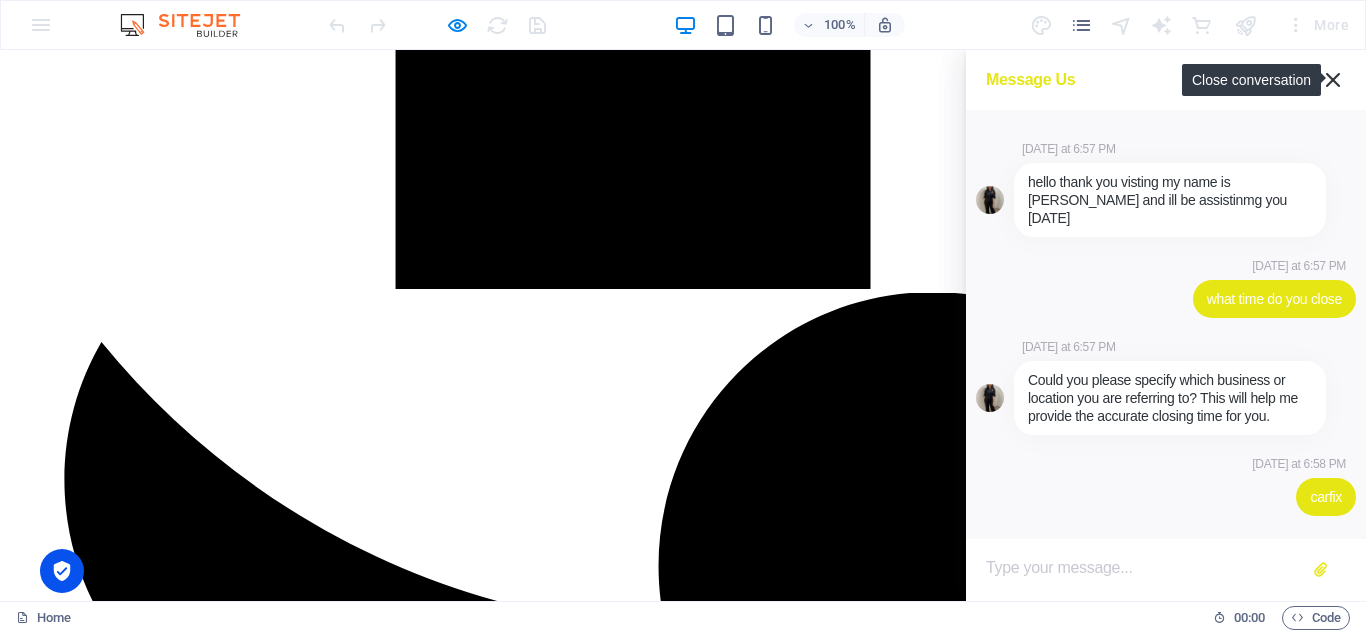 click at bounding box center (1336, 80) 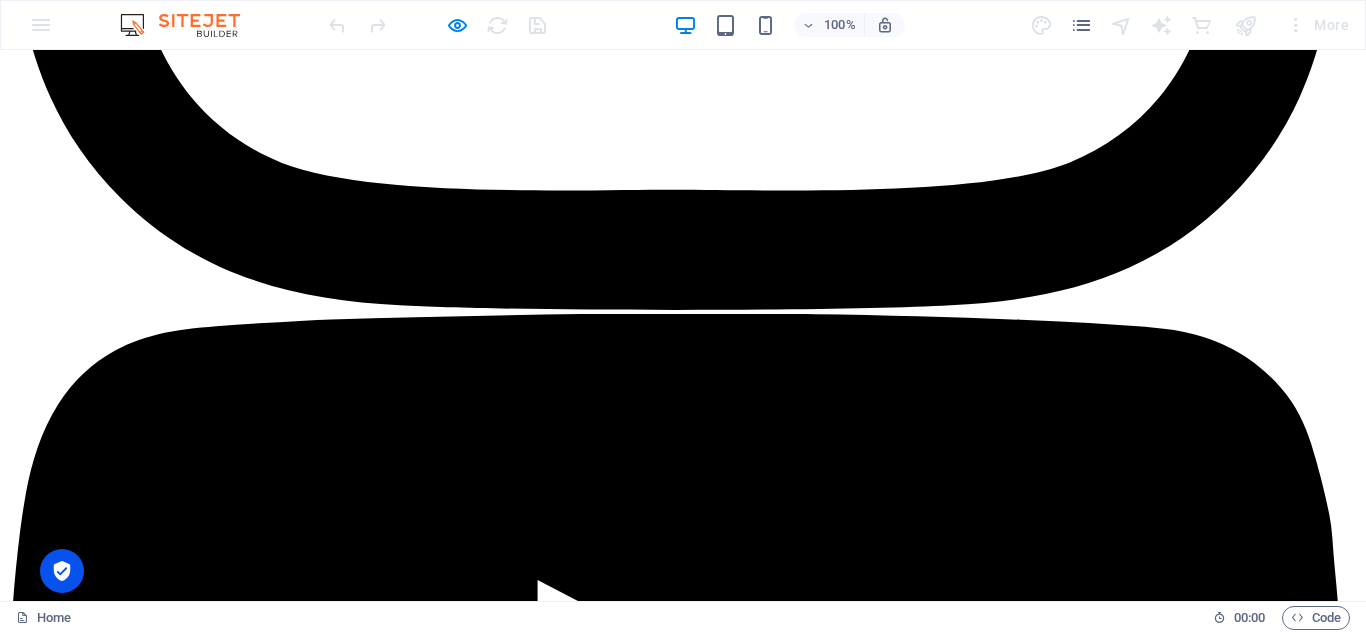 scroll, scrollTop: 5006, scrollLeft: 0, axis: vertical 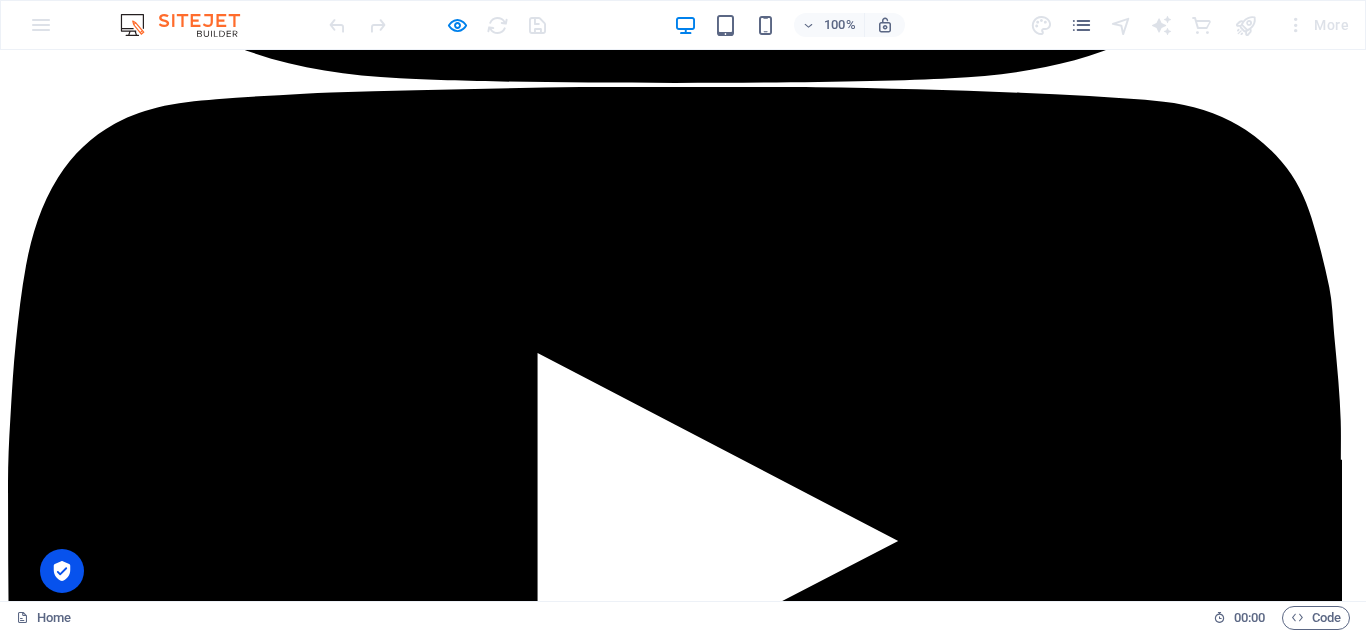 drag, startPoint x: 1365, startPoint y: 298, endPoint x: 1365, endPoint y: 666, distance: 368 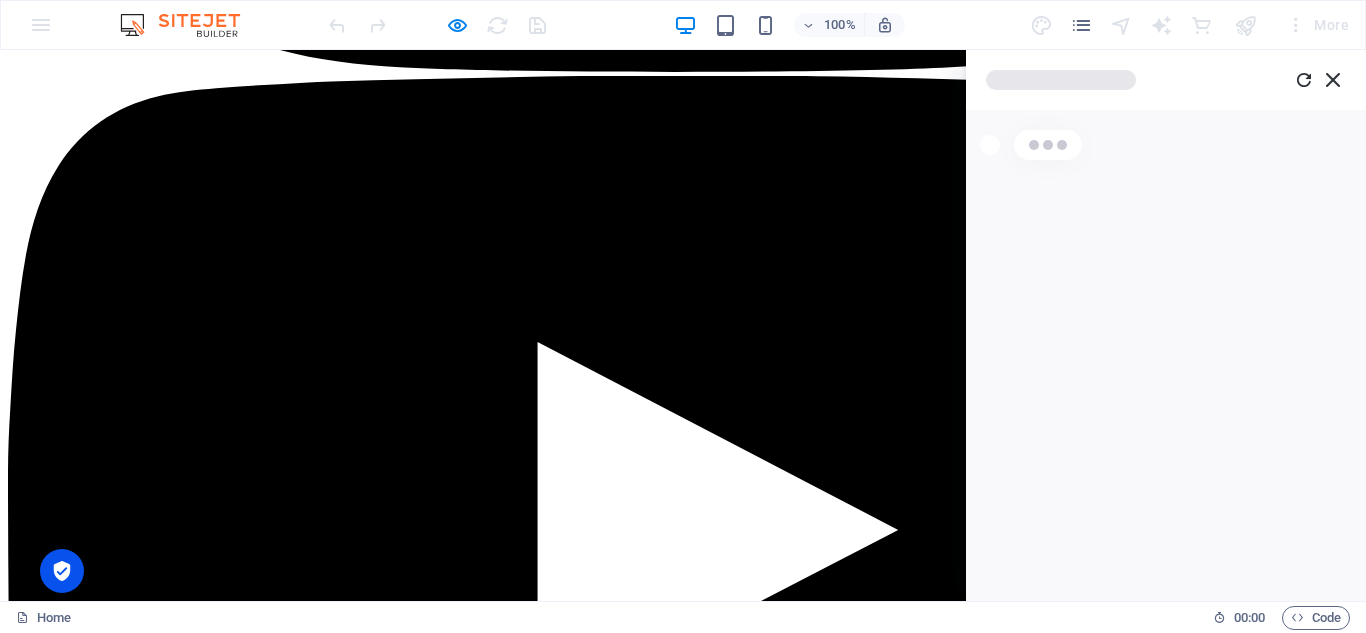 scroll, scrollTop: 0, scrollLeft: 0, axis: both 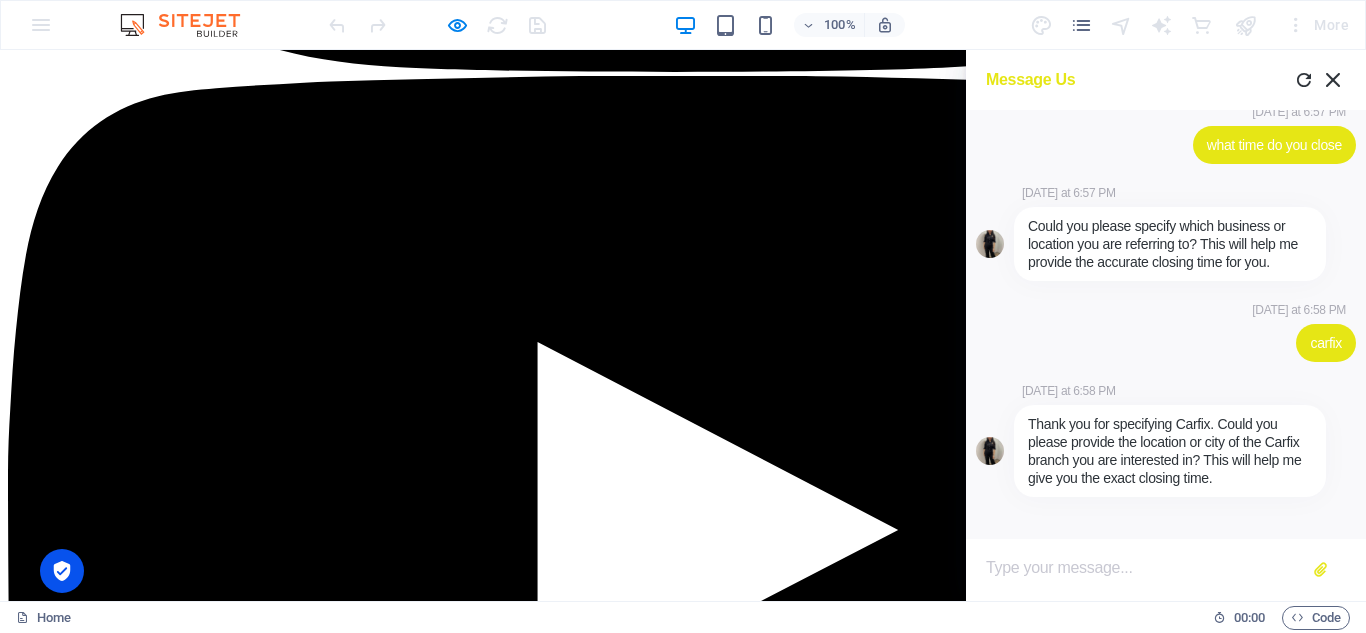 click at bounding box center (1146, 570) 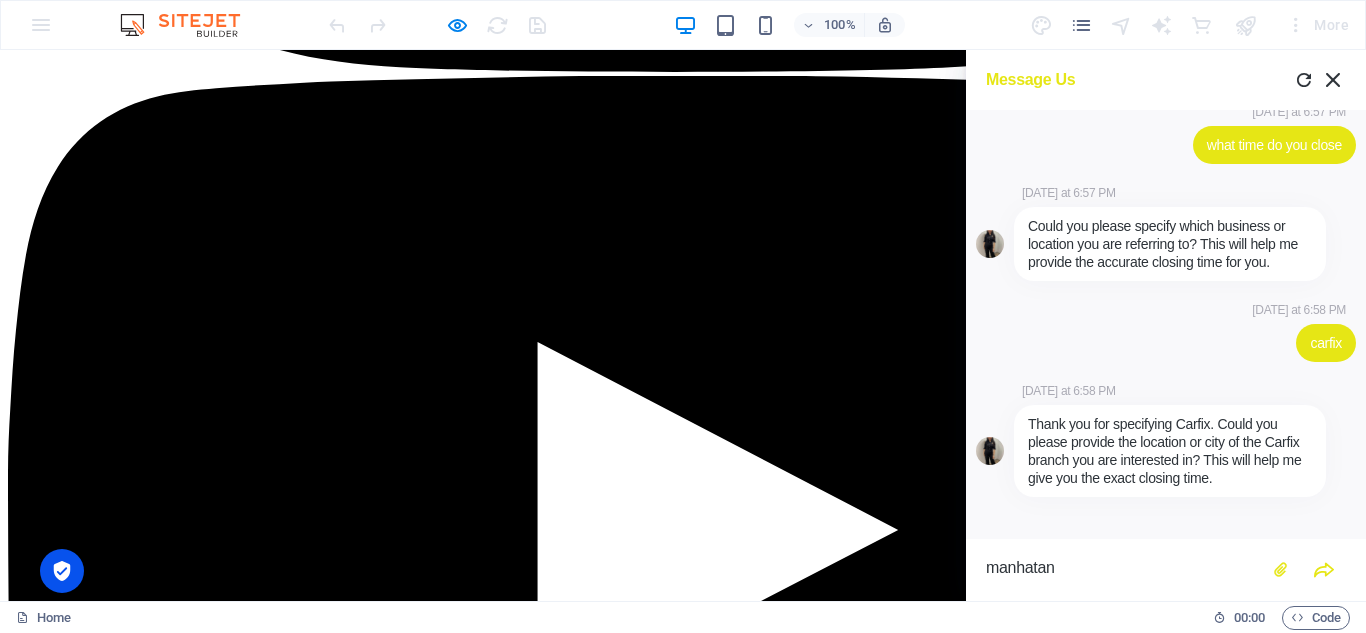 drag, startPoint x: 158, startPoint y: 373, endPoint x: 281, endPoint y: 372, distance: 123.00407 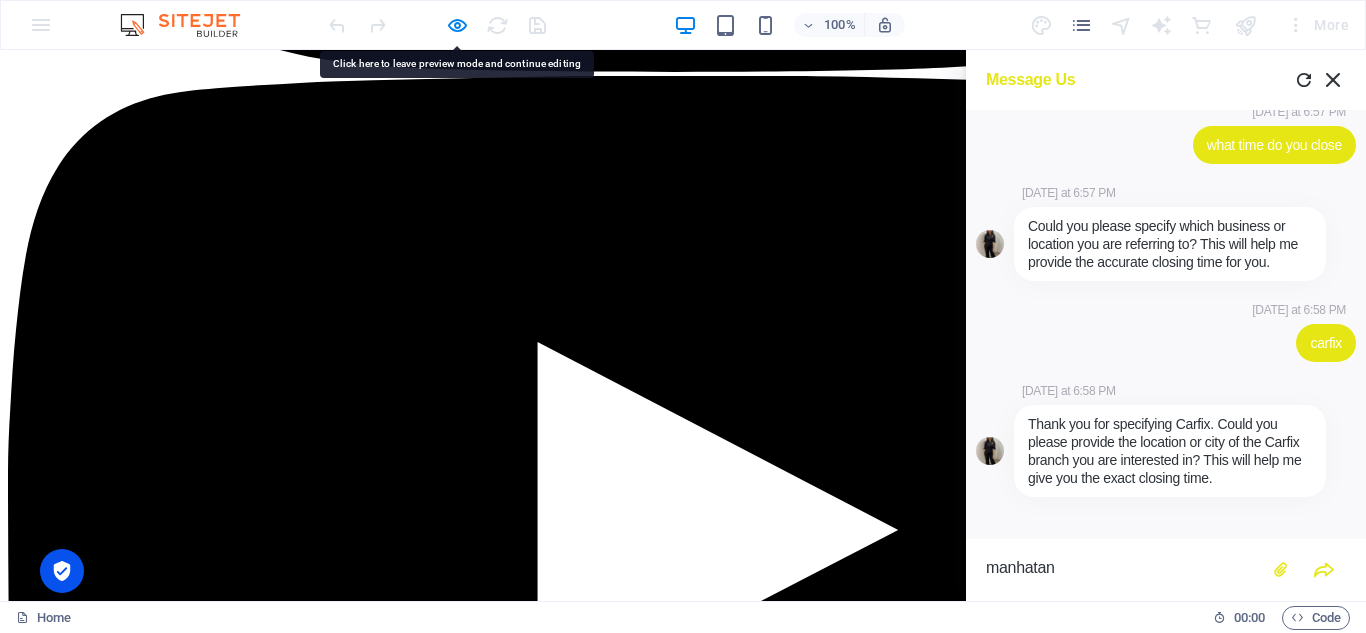 copy on "Street Berlin   12345" 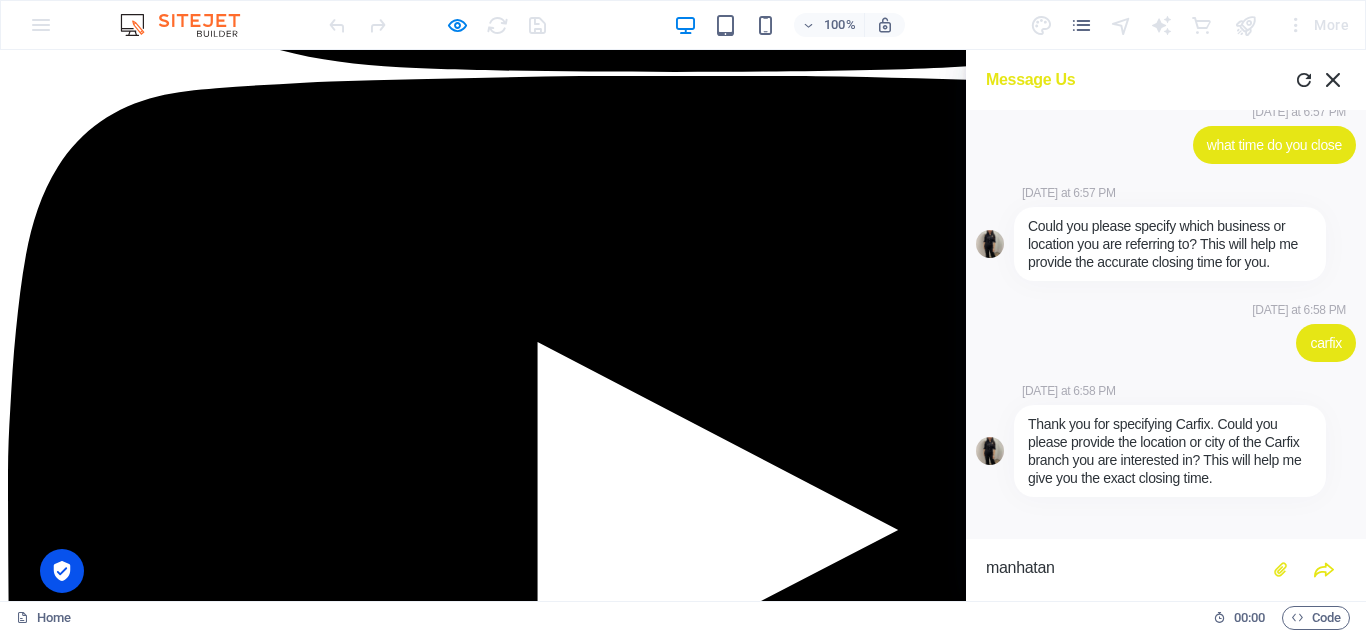paste on "StreetBerlin 12345" 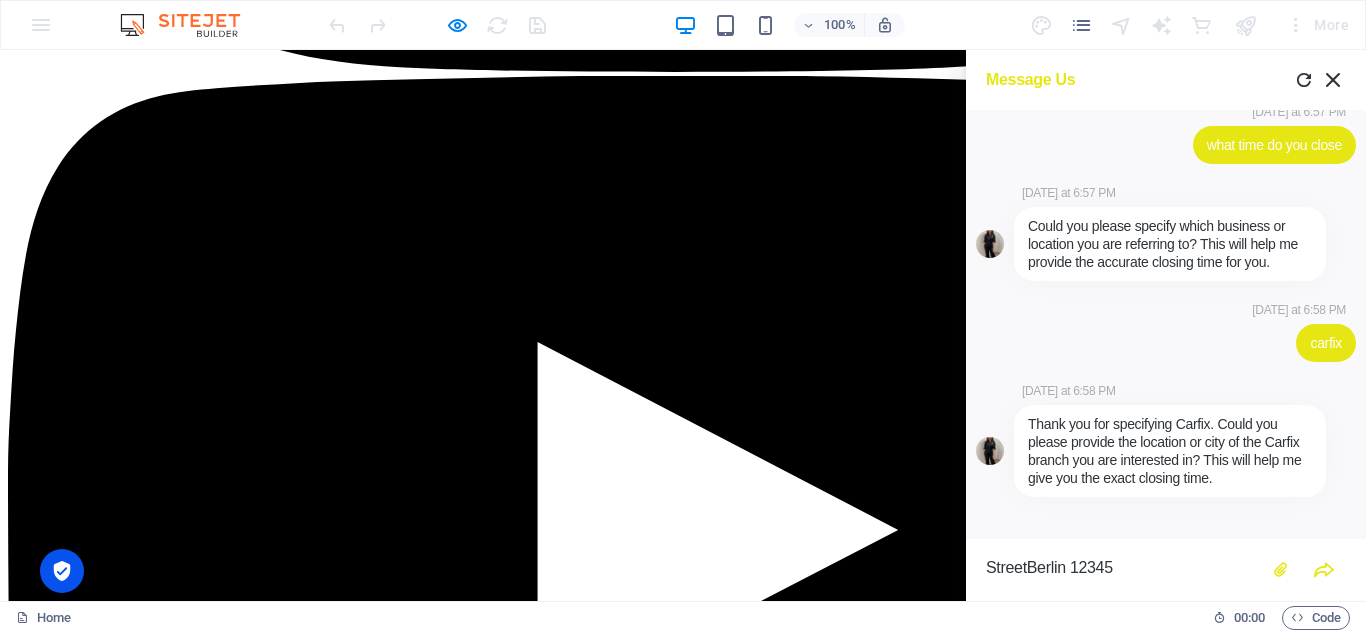 click on "StreetBerlin 12345" at bounding box center [1126, 570] 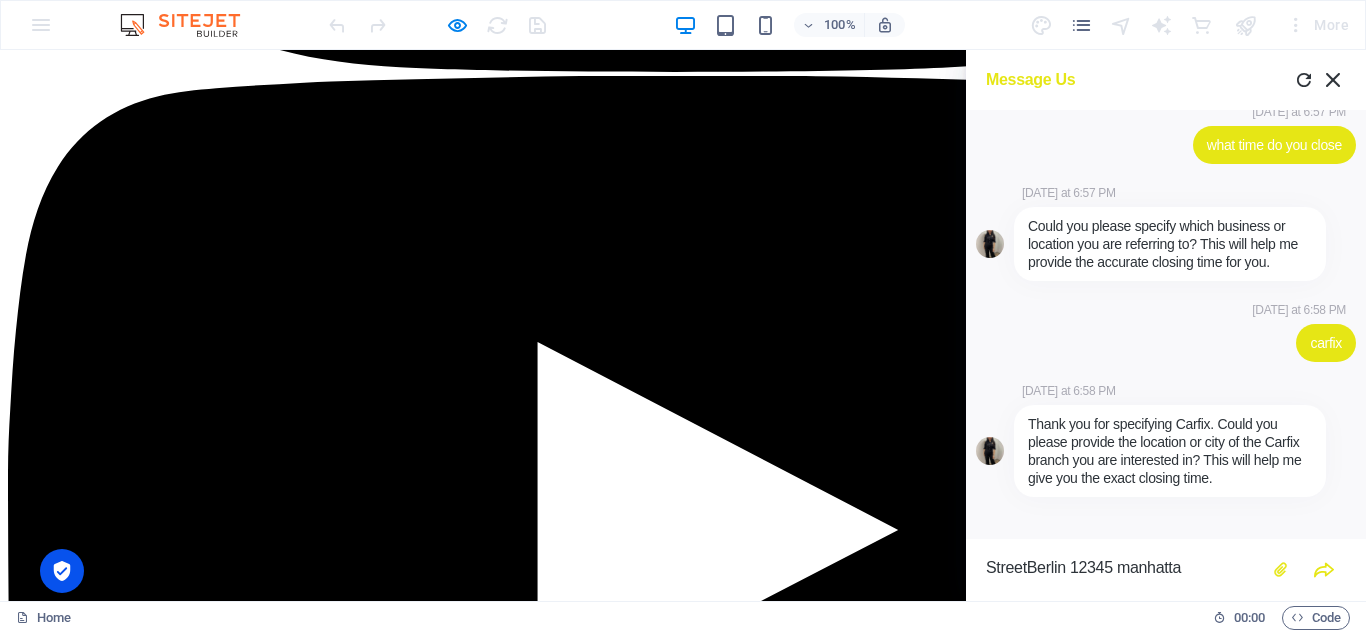 type on "StreetBerlin 12345 manhattan" 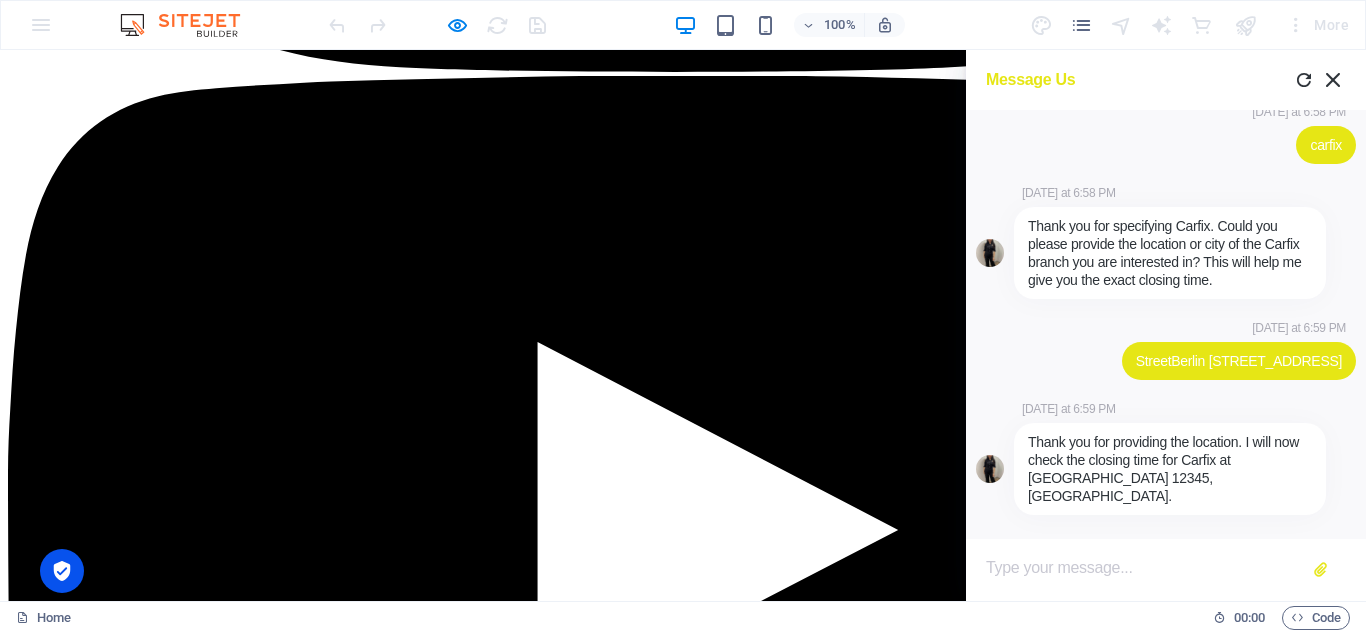 scroll, scrollTop: 865, scrollLeft: 0, axis: vertical 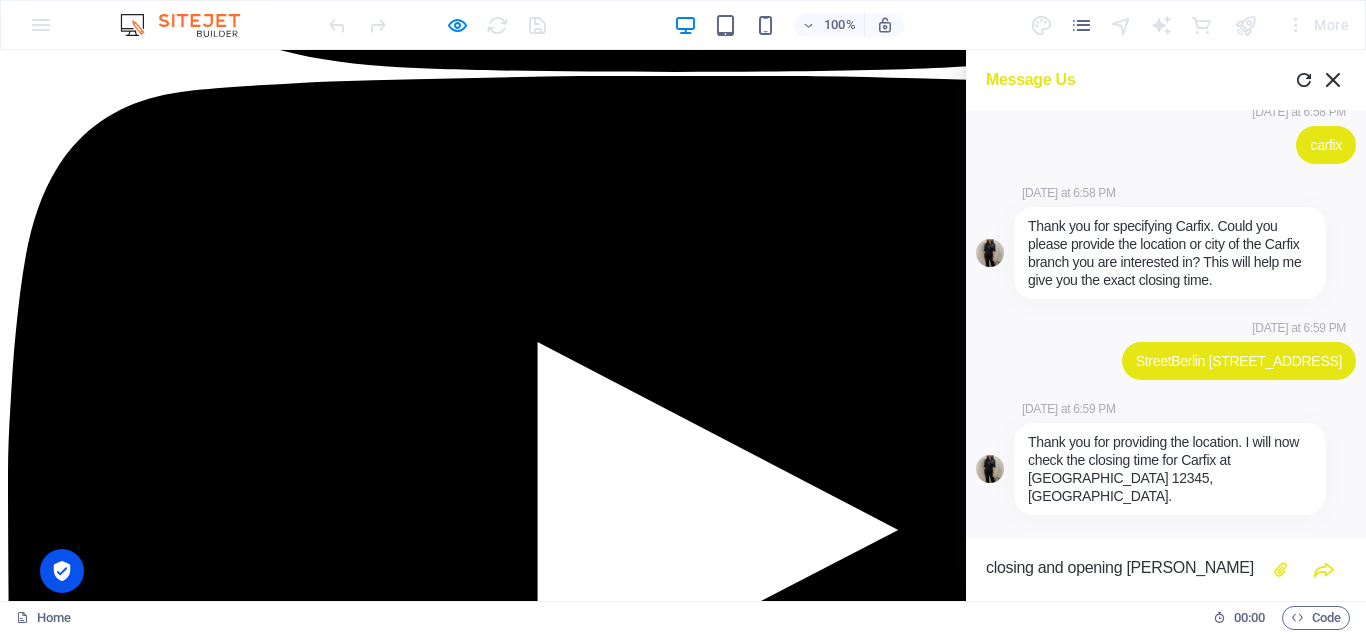 type on "closing and opening time" 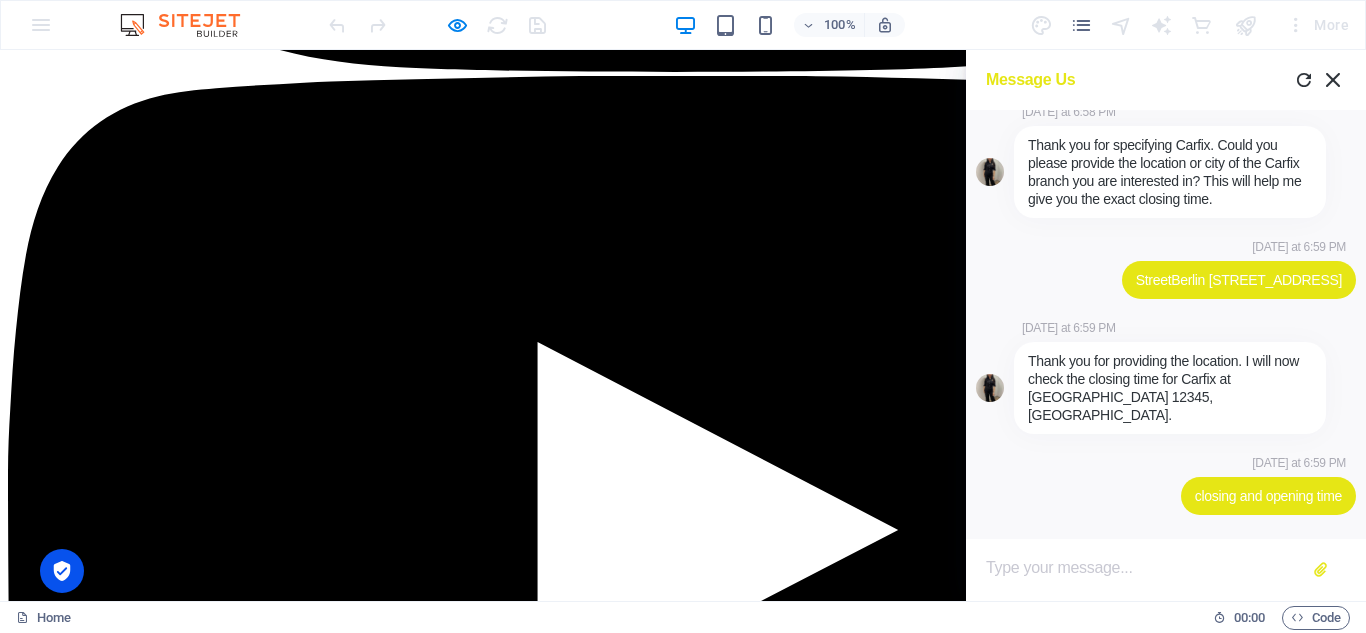 scroll, scrollTop: 568, scrollLeft: 0, axis: vertical 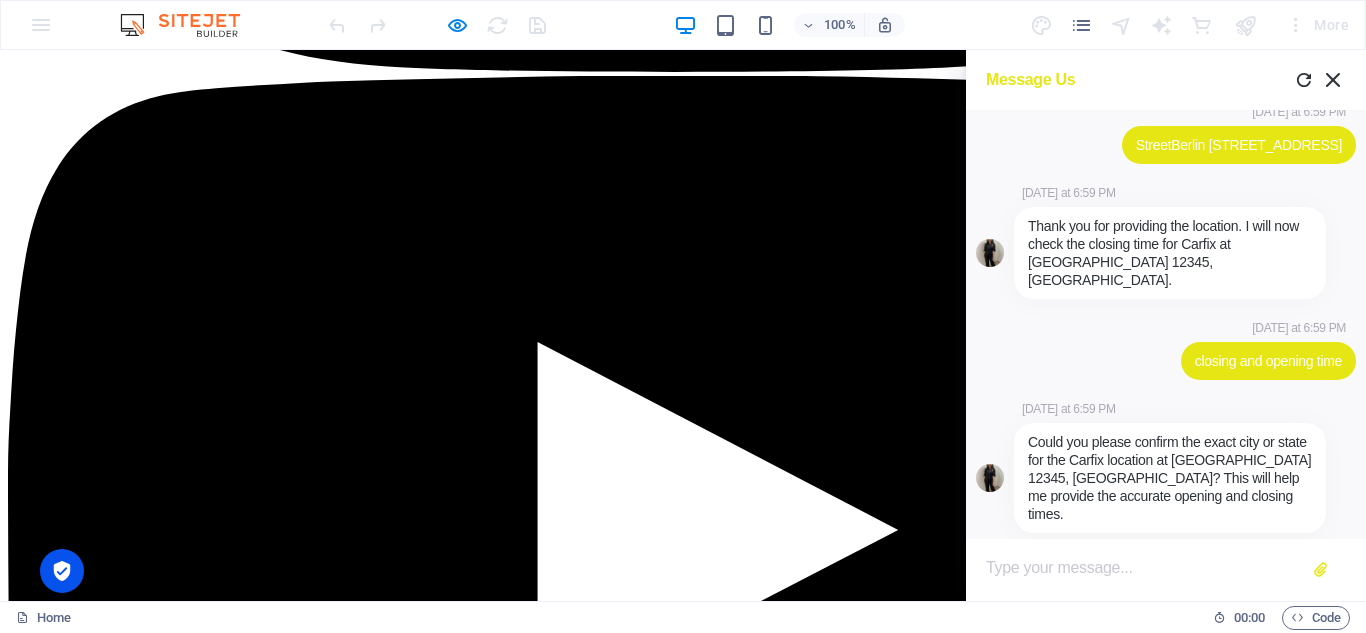 click at bounding box center (1146, 570) 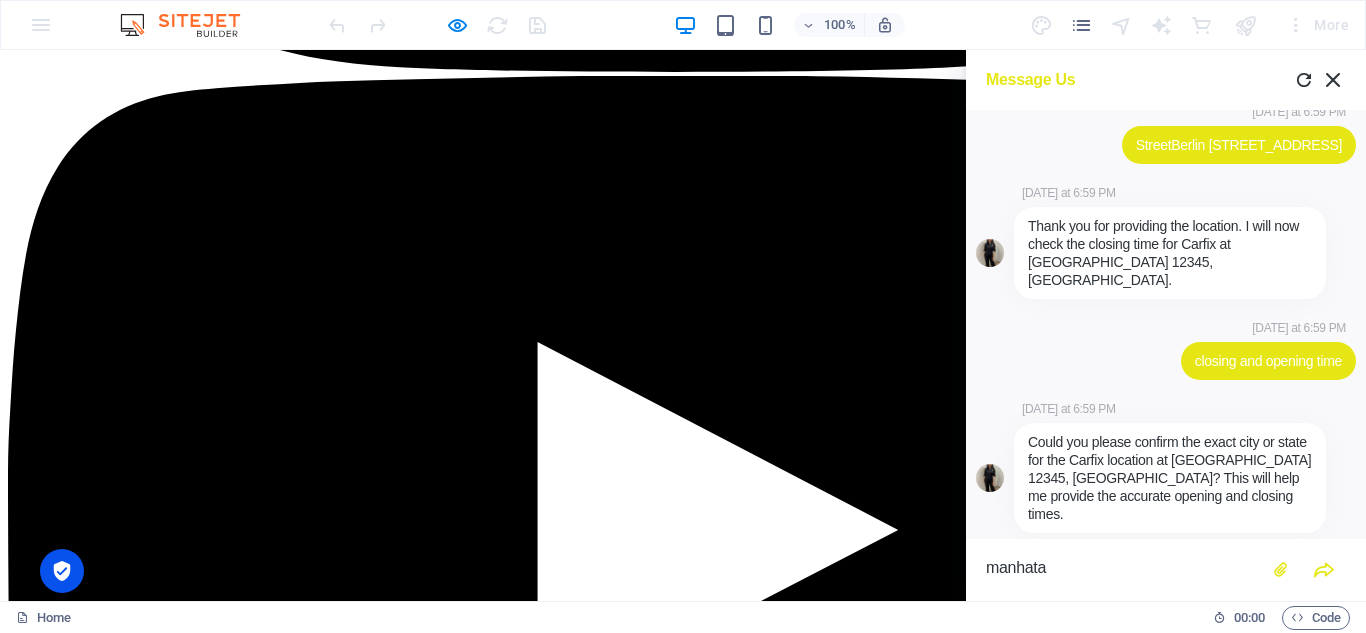 type on "manhatan" 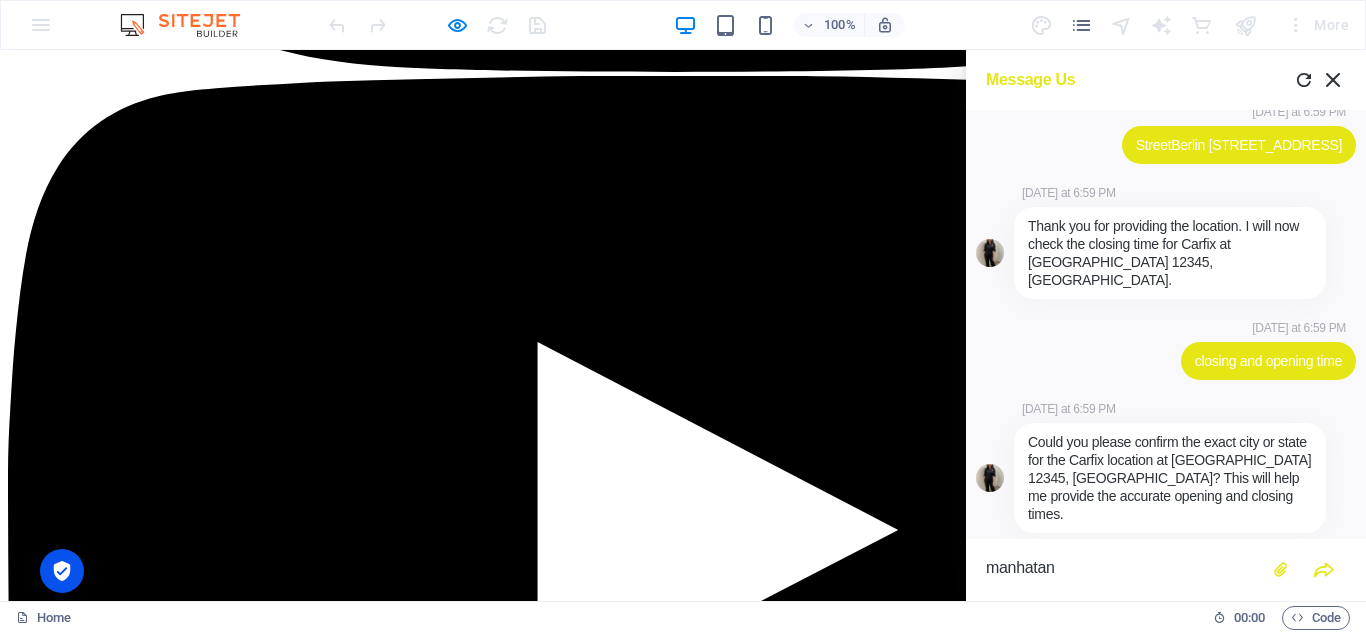 type 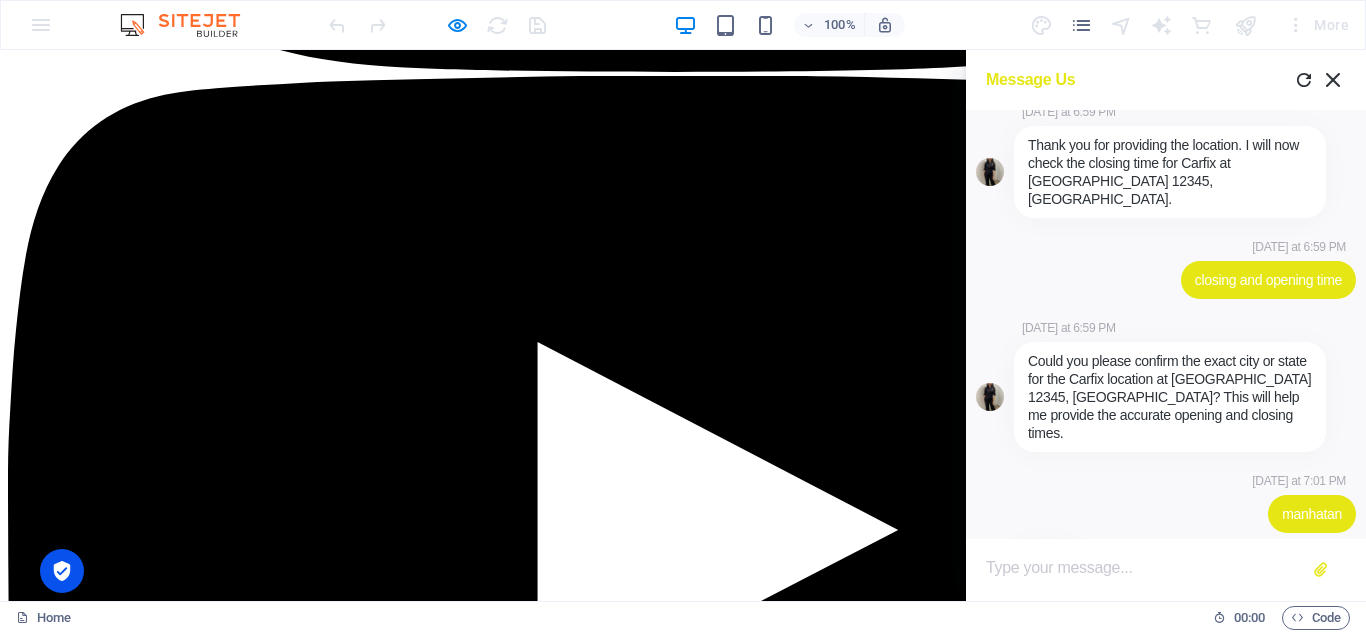 scroll, scrollTop: 856, scrollLeft: 0, axis: vertical 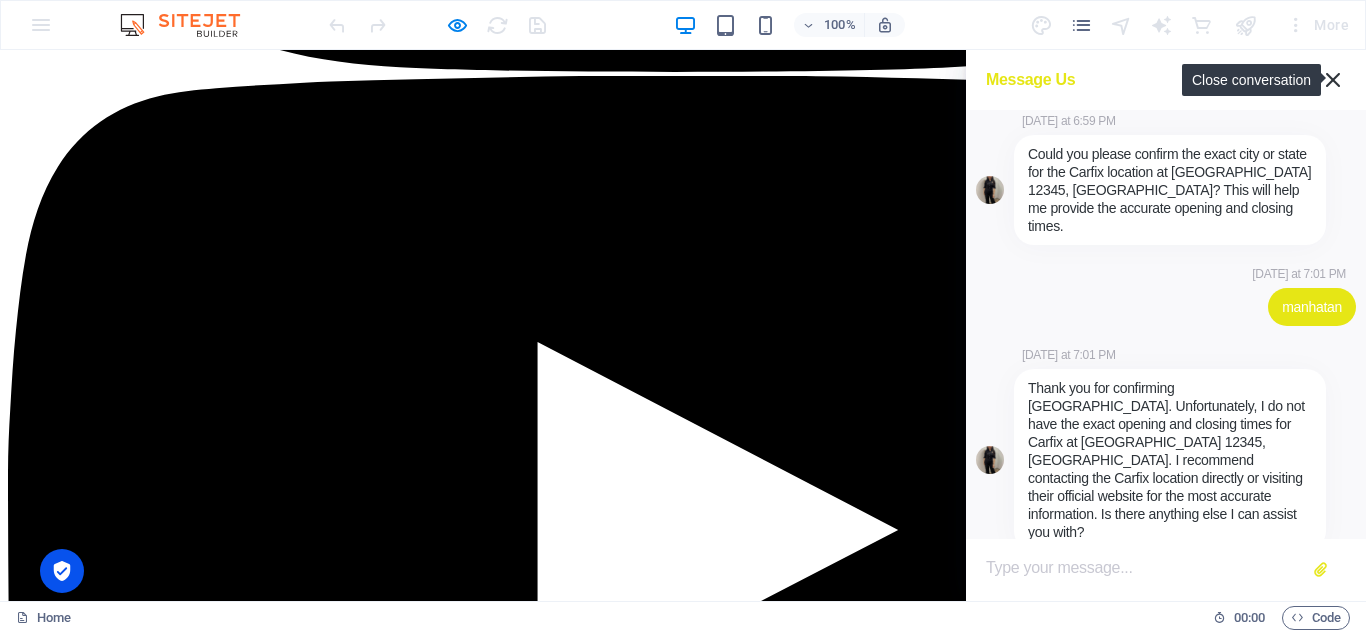 click 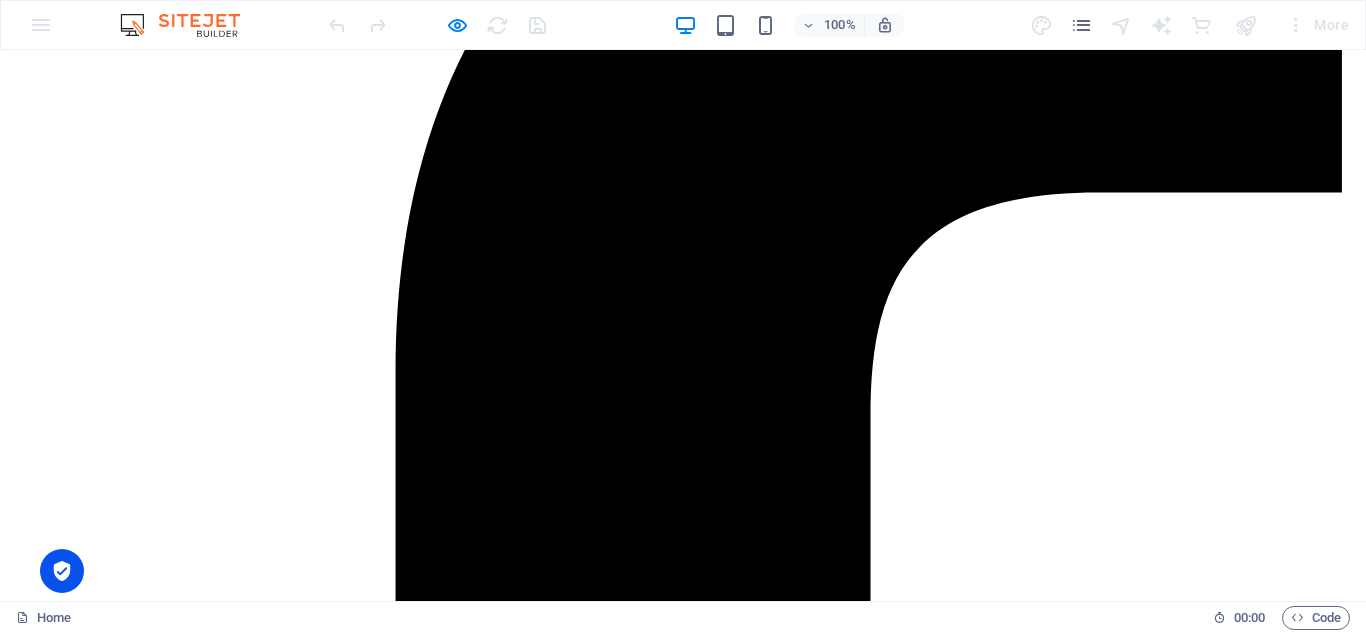 scroll, scrollTop: 0, scrollLeft: 0, axis: both 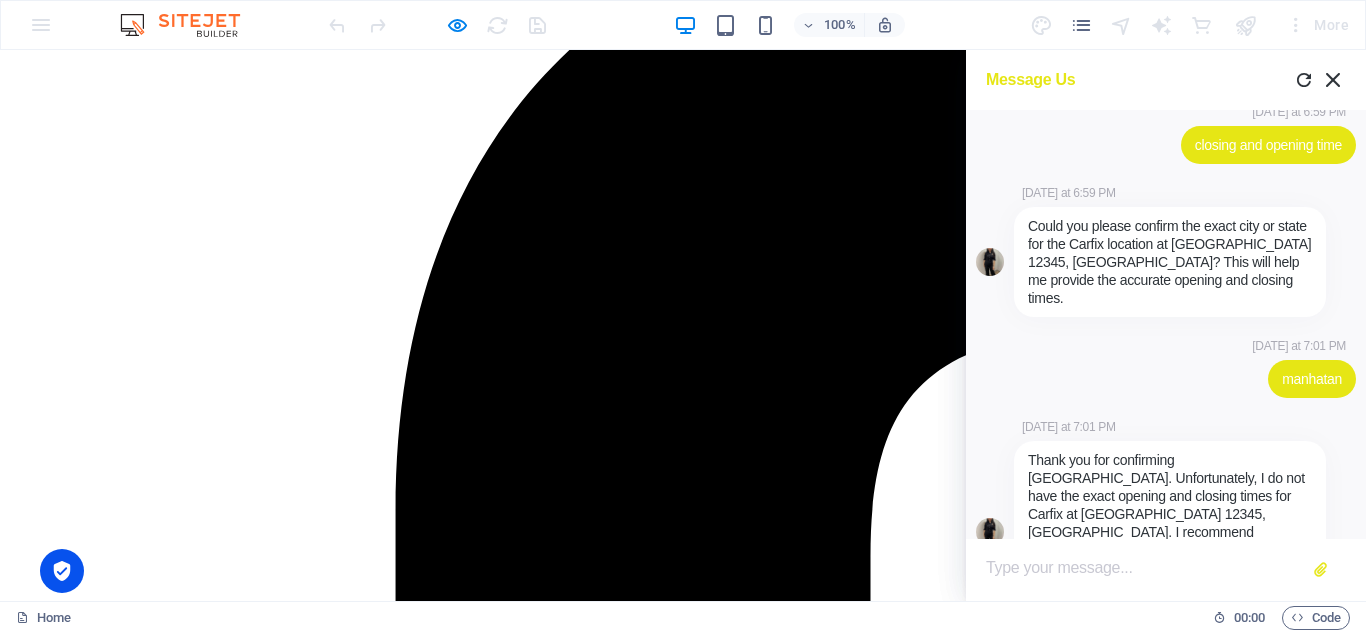 click at bounding box center (1146, 570) 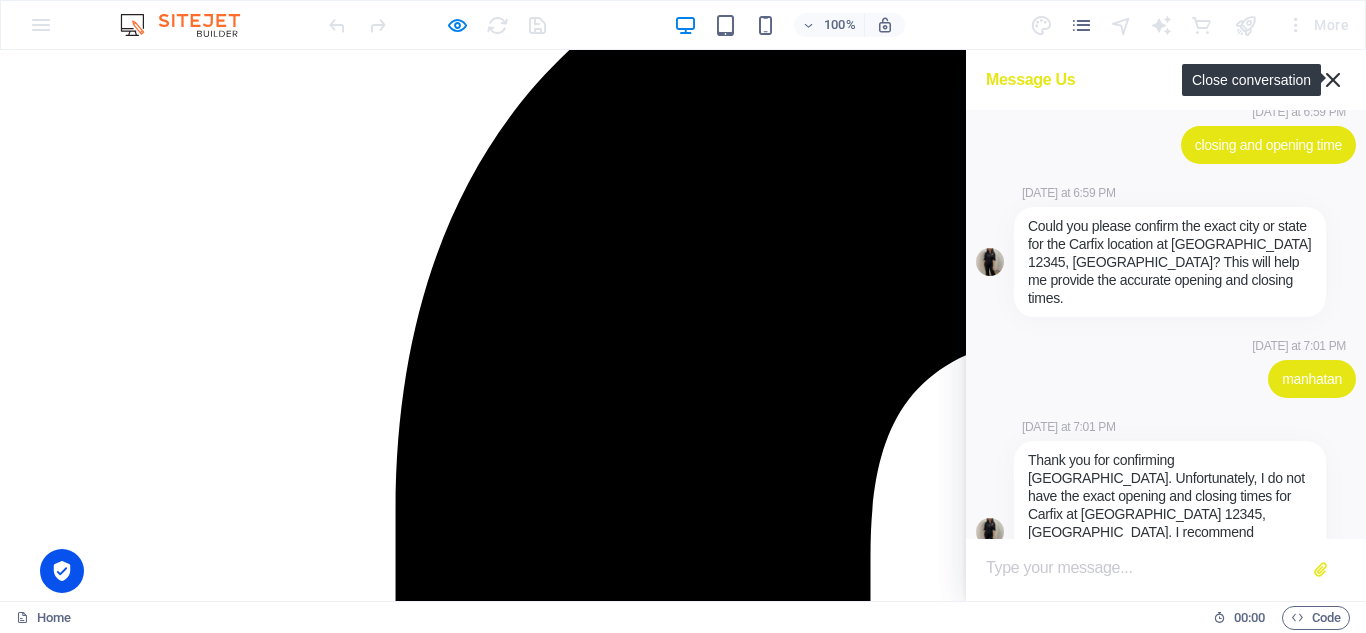 click at bounding box center (1336, 80) 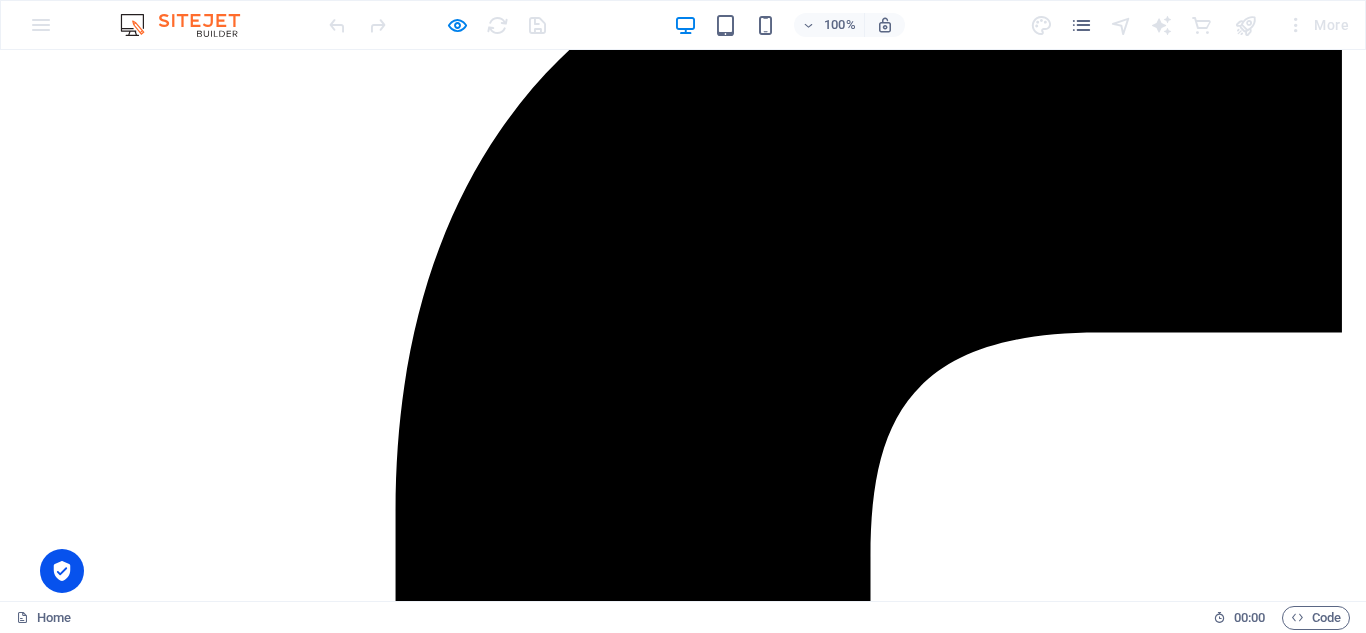 click on "Gallery" at bounding box center [72, 12178] 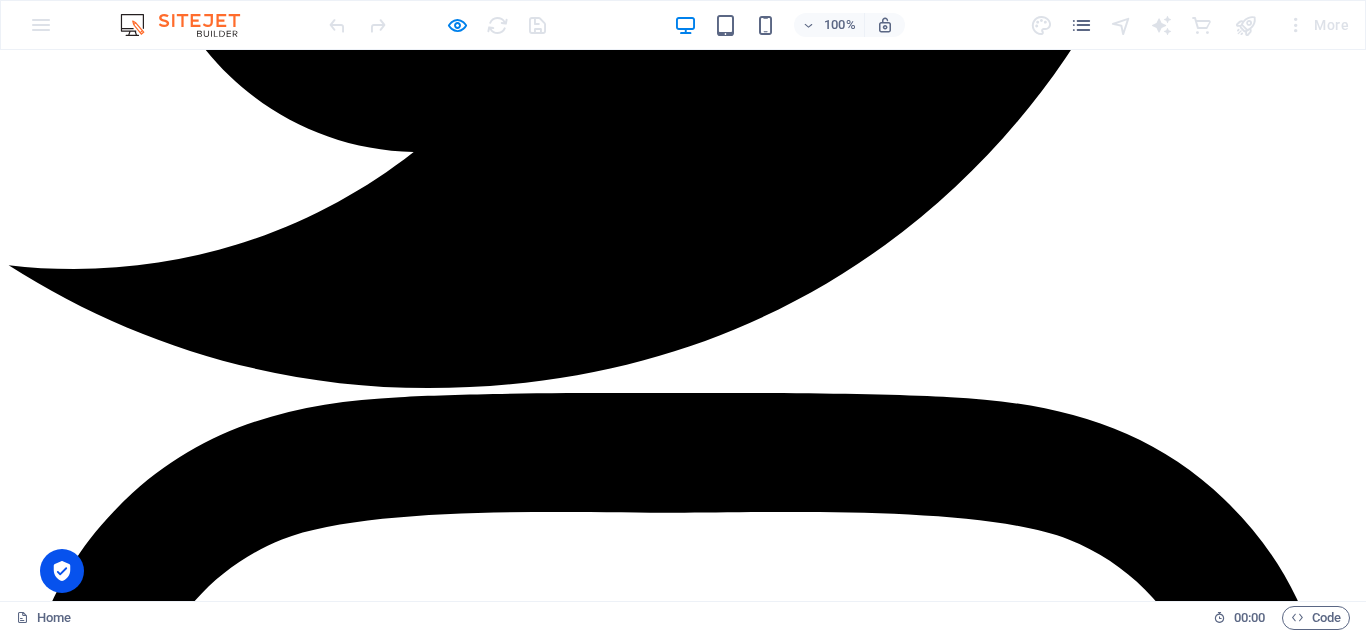scroll, scrollTop: 3416, scrollLeft: 0, axis: vertical 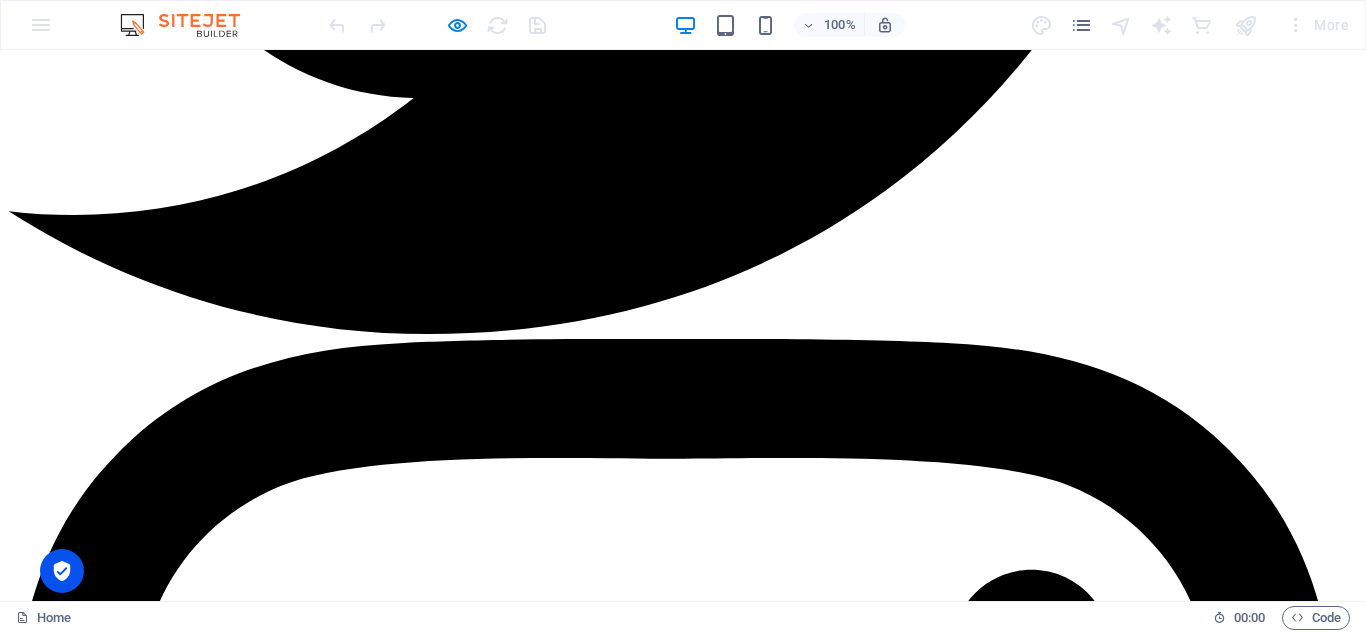 click on "Gallery" at bounding box center (72, 8935) 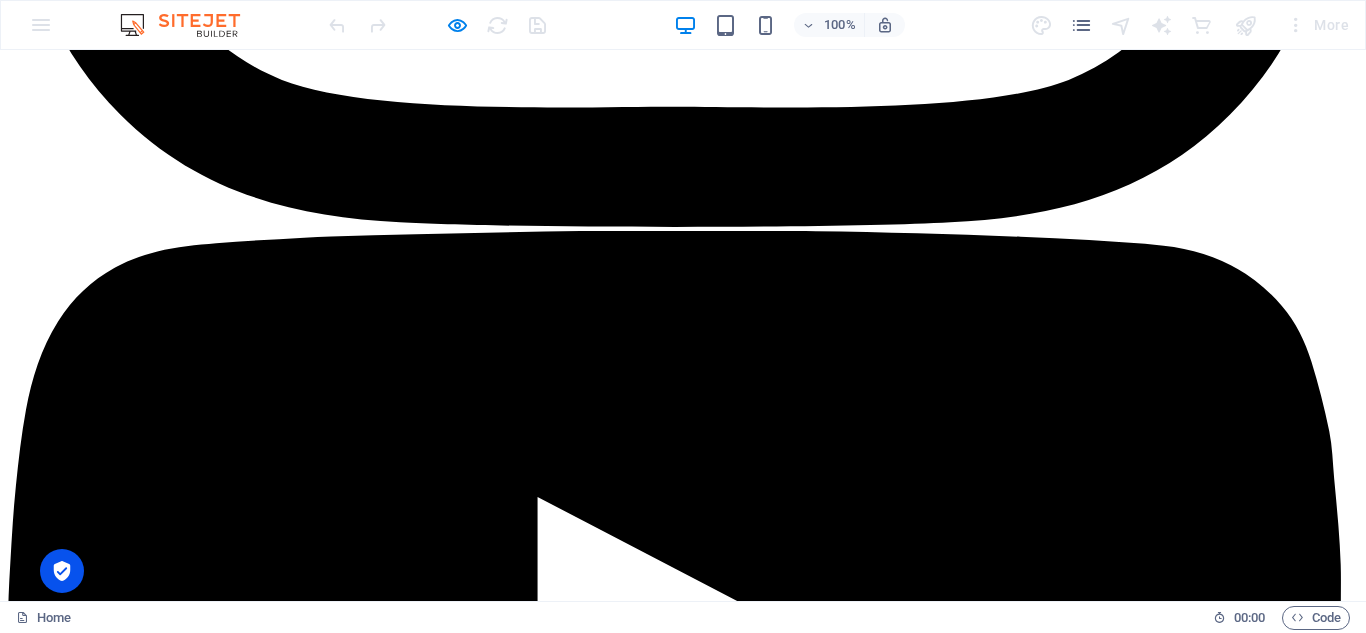 scroll, scrollTop: 5006, scrollLeft: 0, axis: vertical 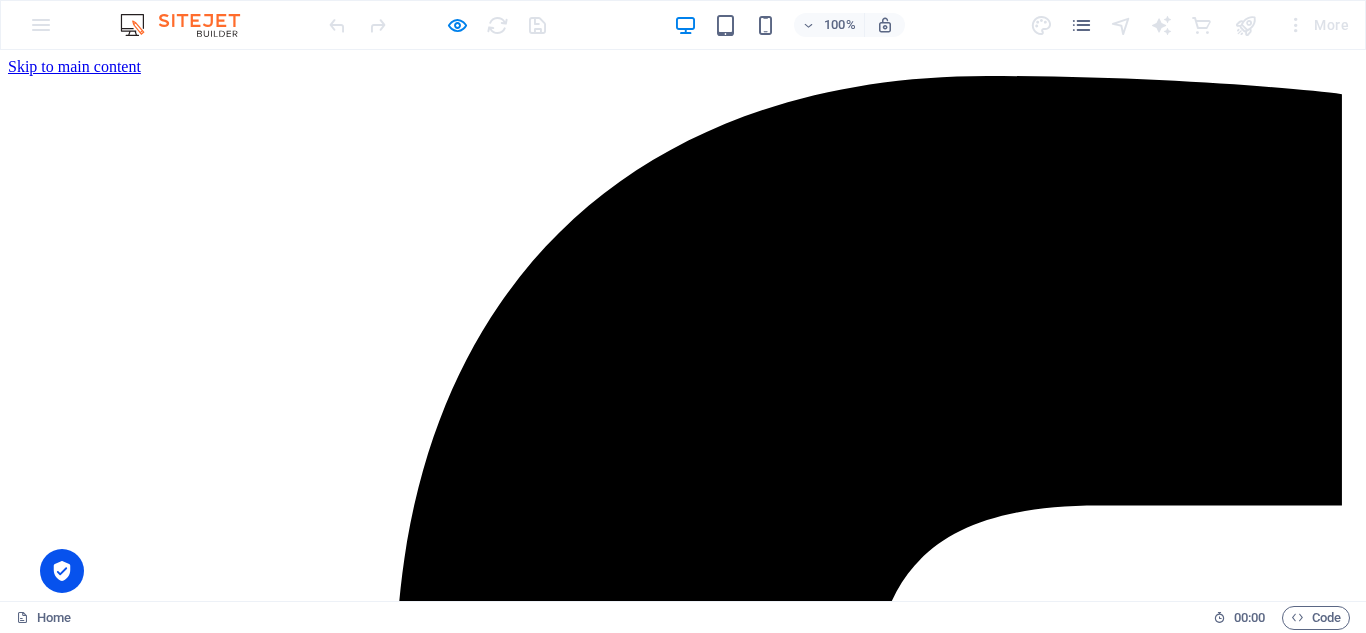 drag, startPoint x: 1365, startPoint y: 542, endPoint x: 1365, endPoint y: 74, distance: 468 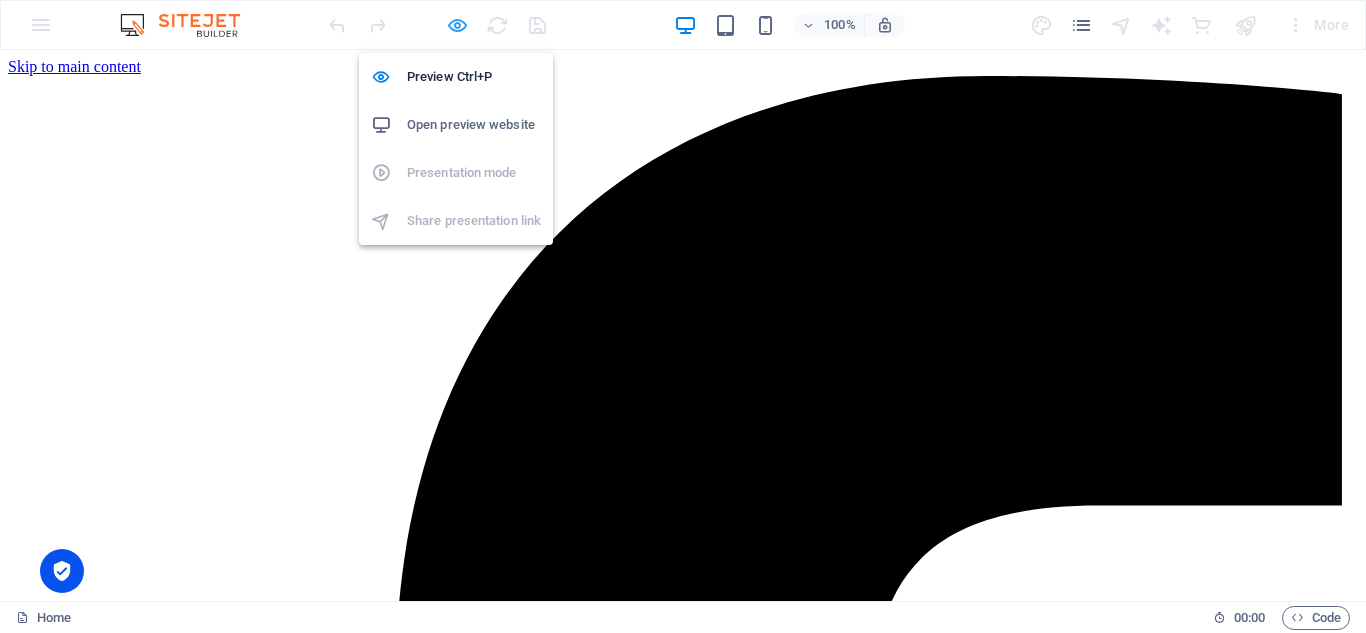 click at bounding box center [457, 25] 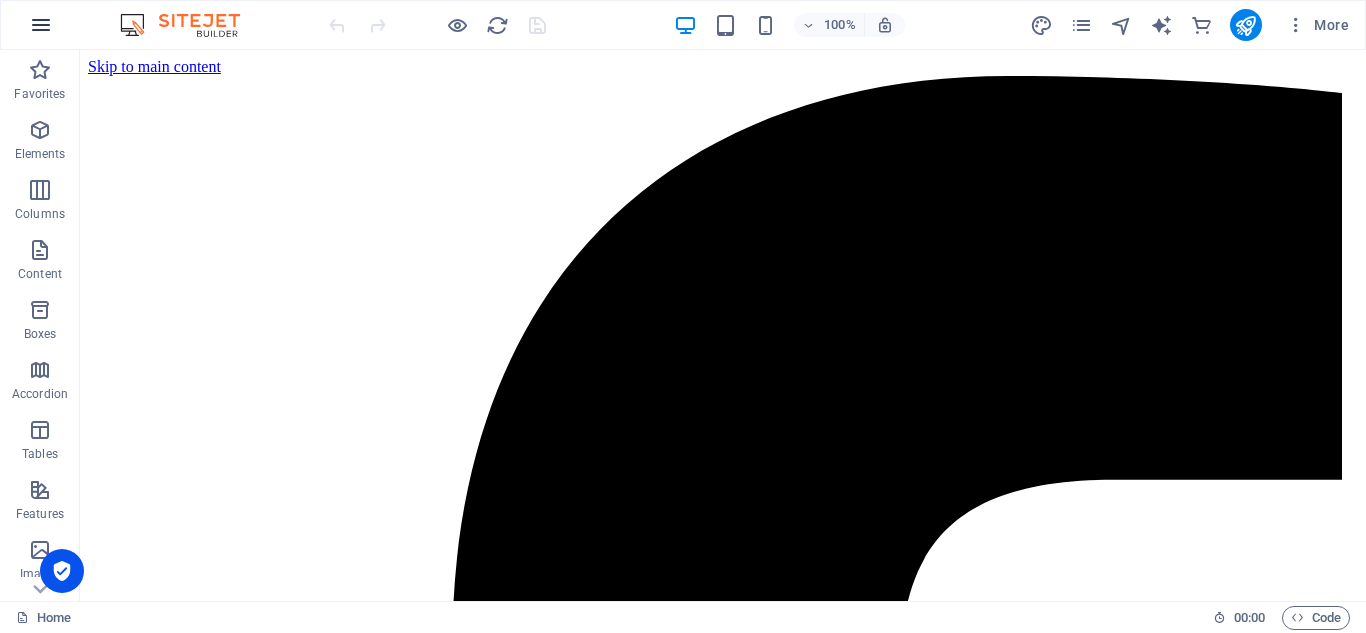 click at bounding box center (41, 25) 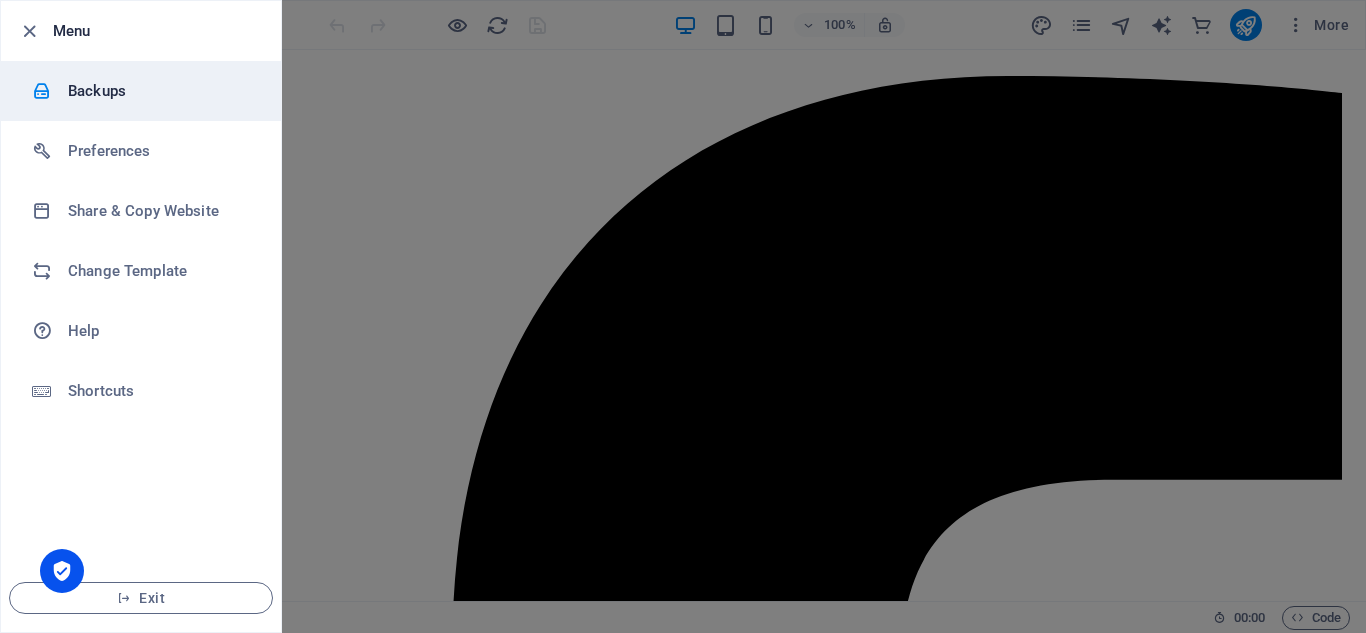 click on "Backups" at bounding box center (141, 91) 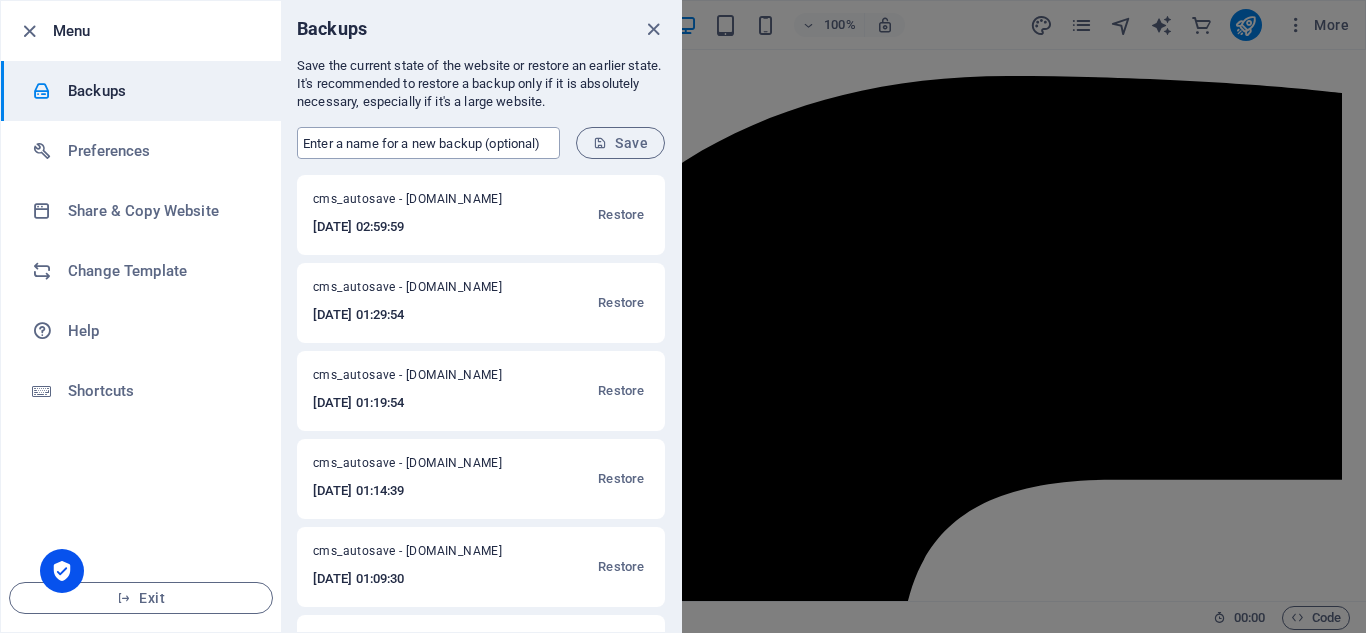click at bounding box center [428, 143] 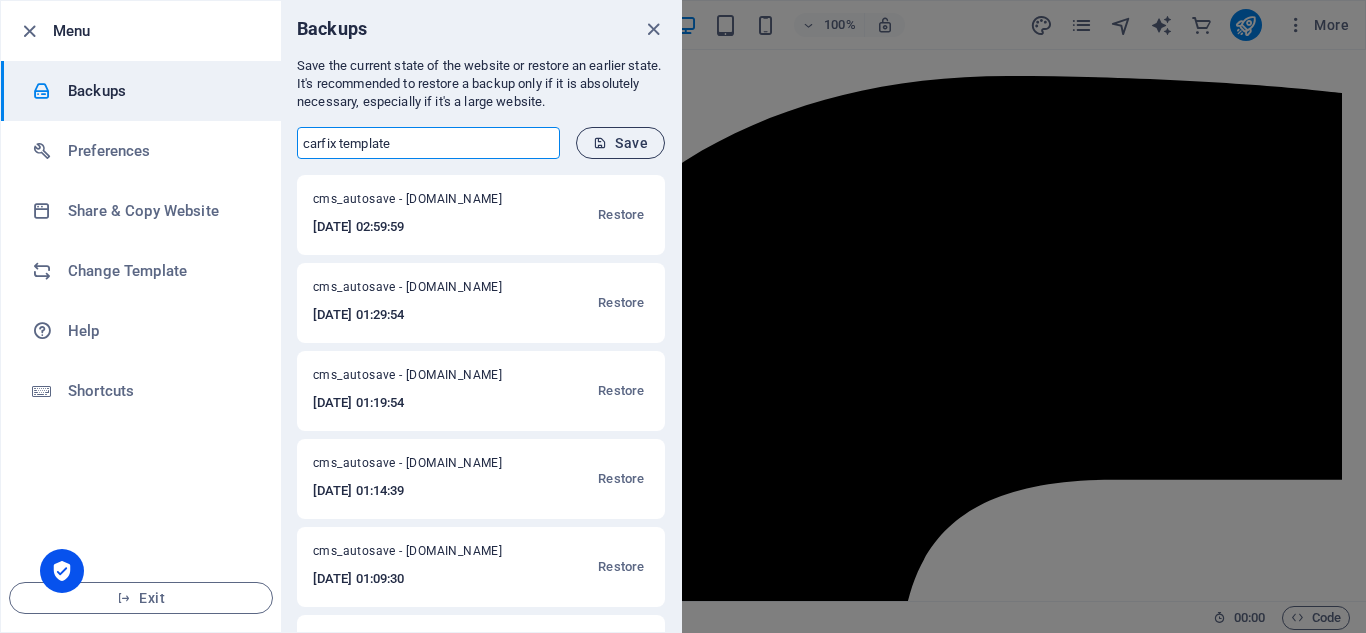 type on "carfix template" 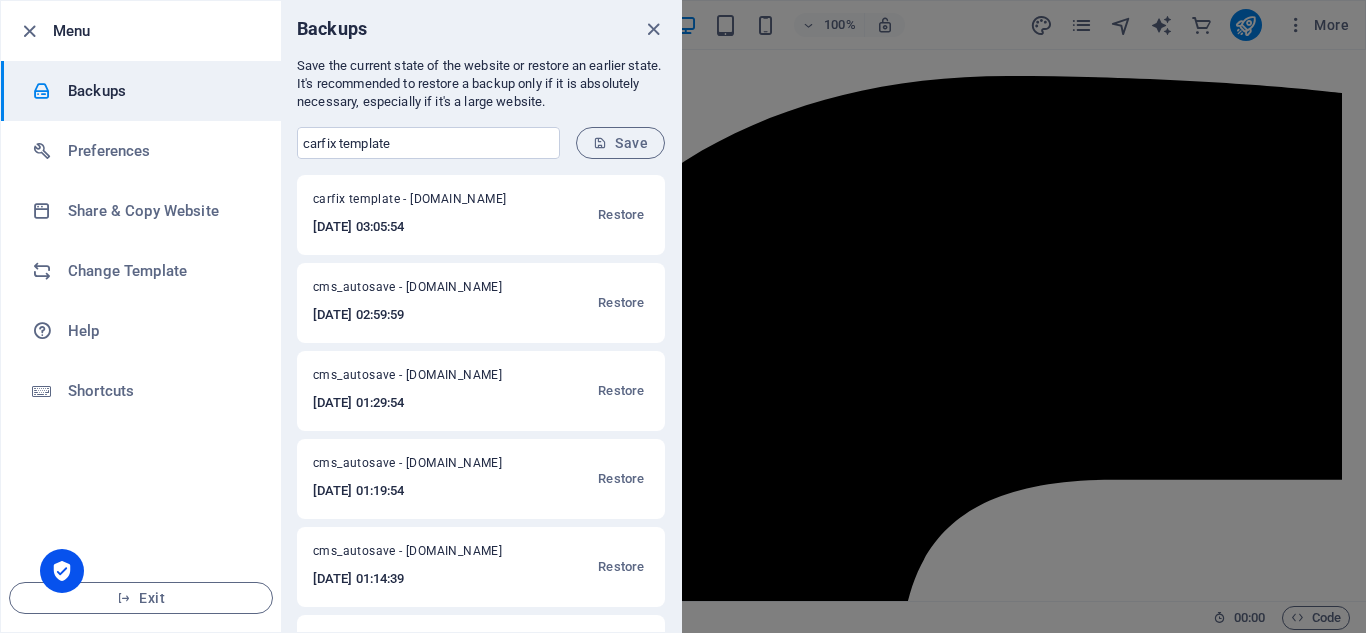 click at bounding box center (683, 316) 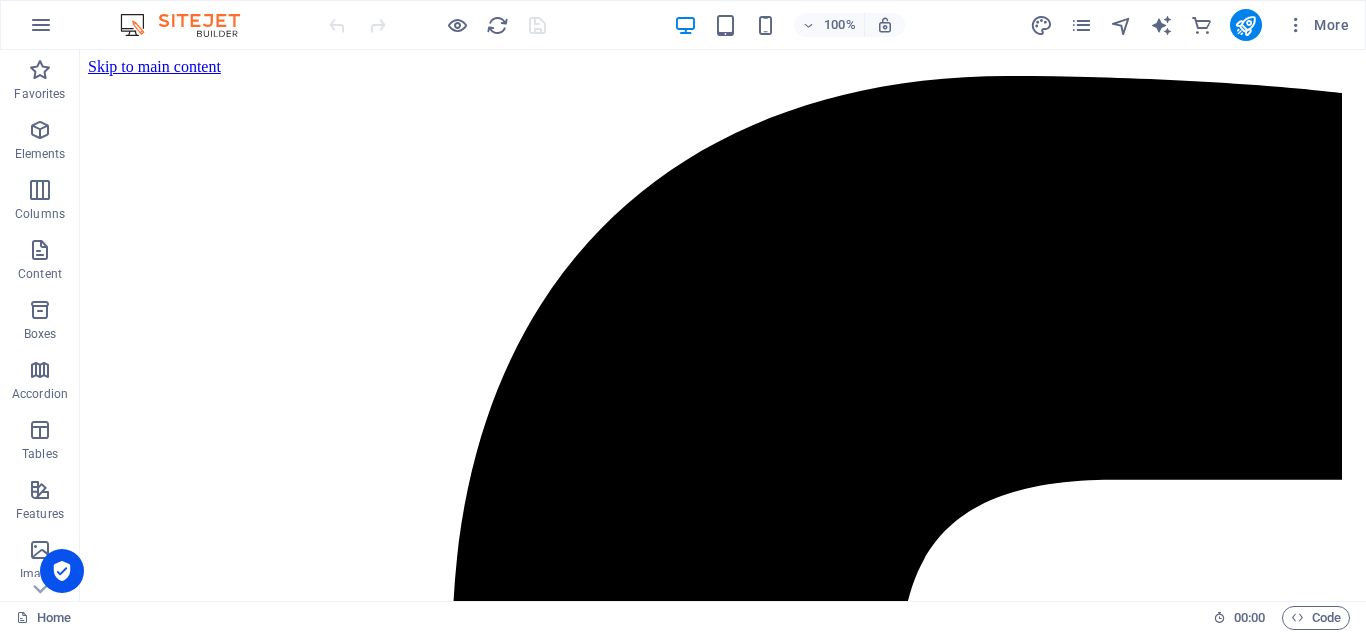 click at bounding box center (437, 25) 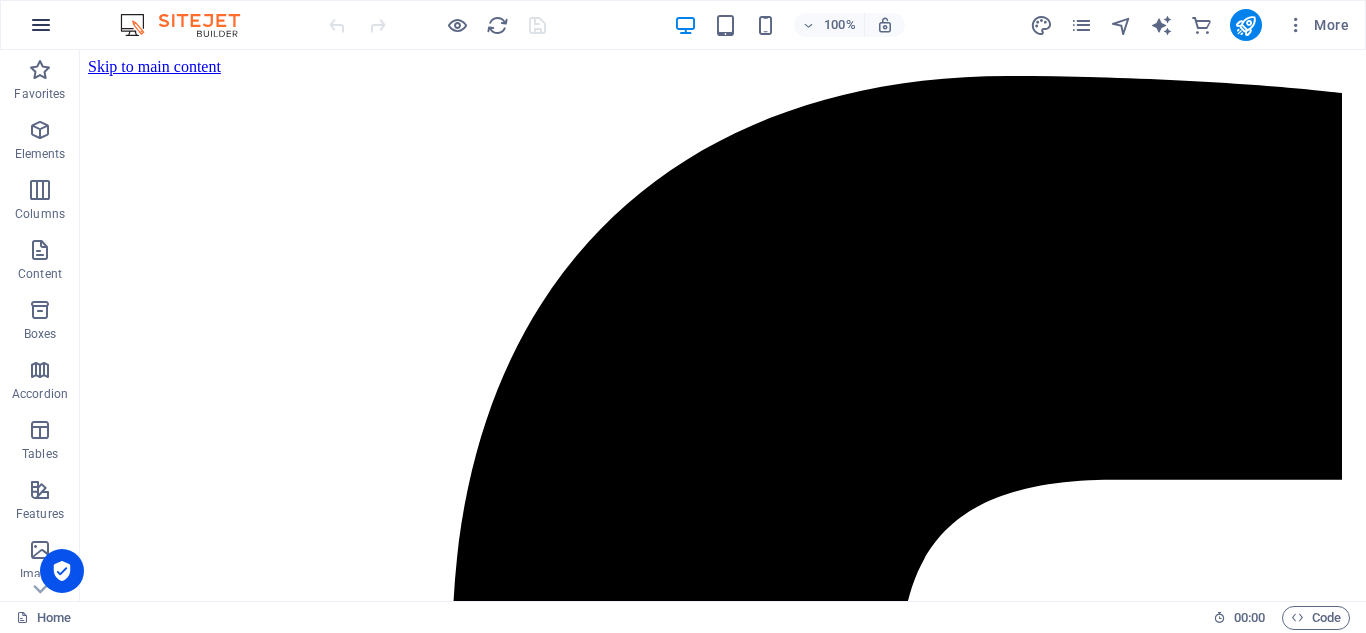 click at bounding box center [41, 25] 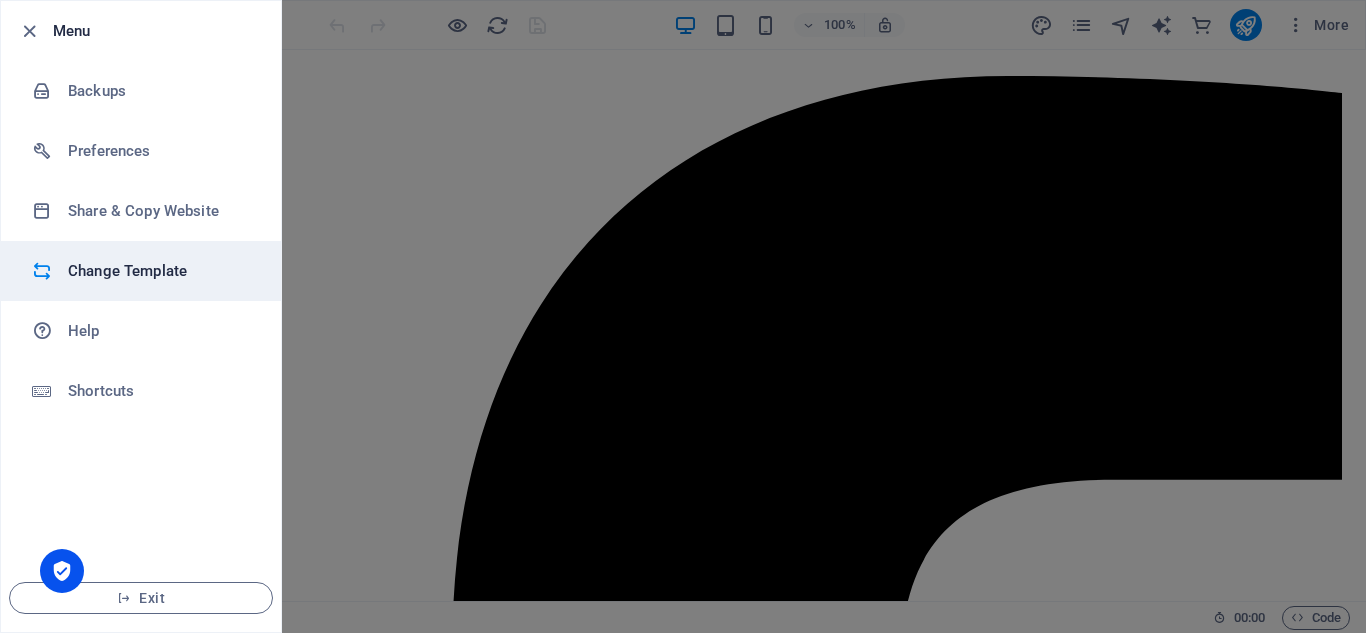 click on "Change Template" at bounding box center [160, 271] 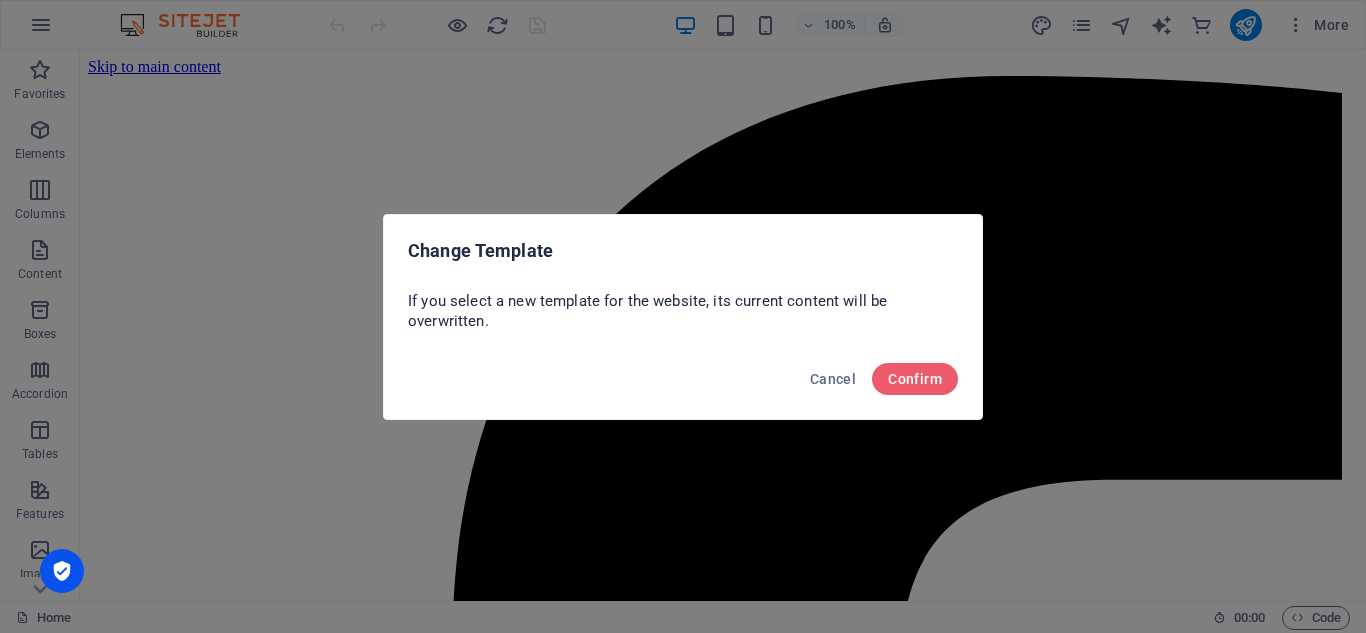 click on "Change Template If you select a new template for the website, its current content will be overwritten. Cancel Confirm" at bounding box center [683, 316] 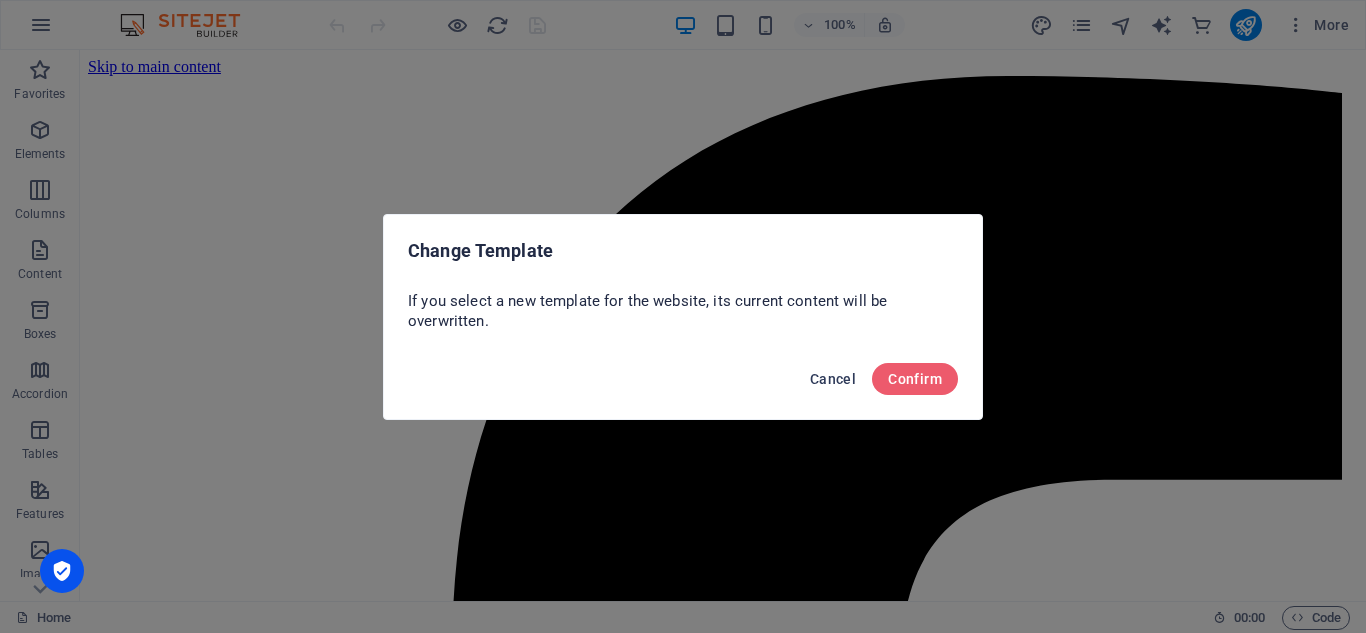 click on "Cancel" at bounding box center (833, 379) 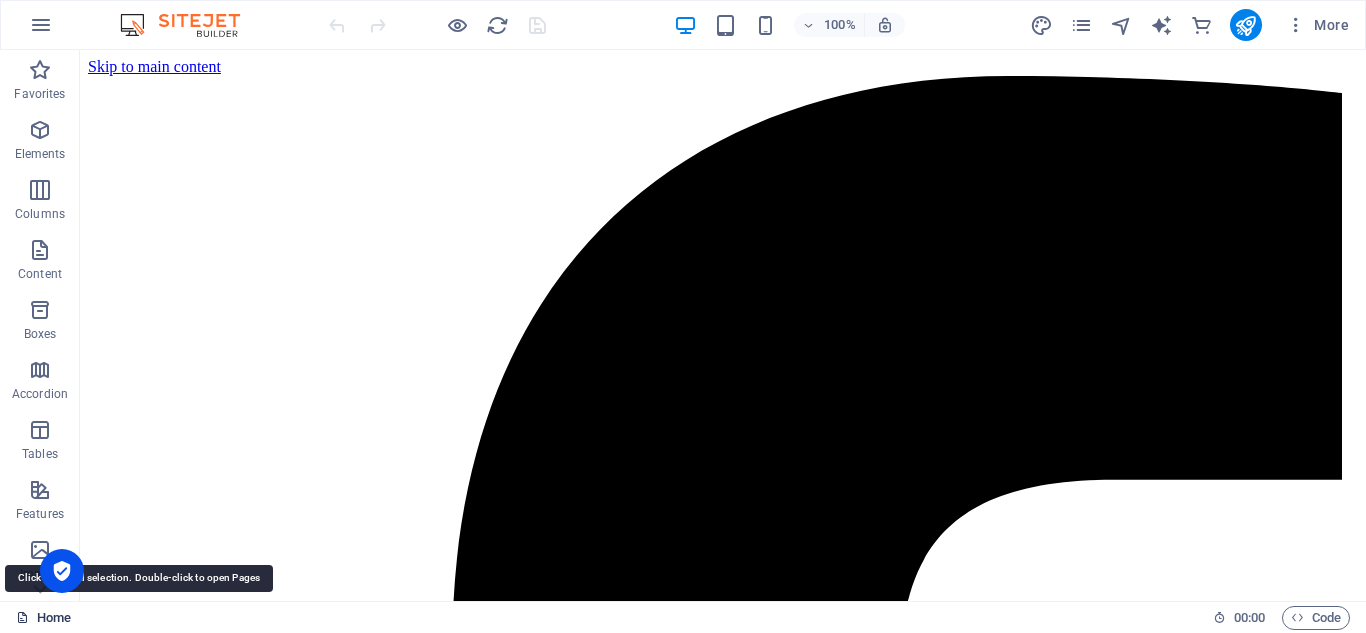 click on "Home" at bounding box center [43, 618] 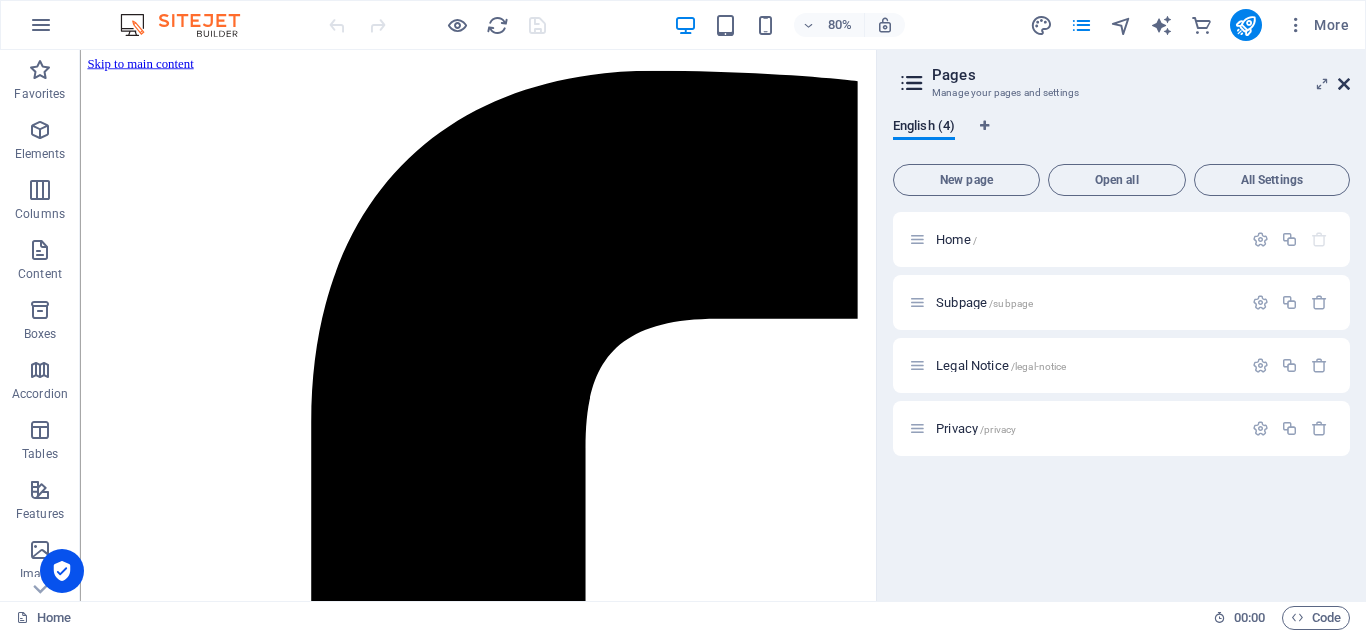 click at bounding box center [1344, 84] 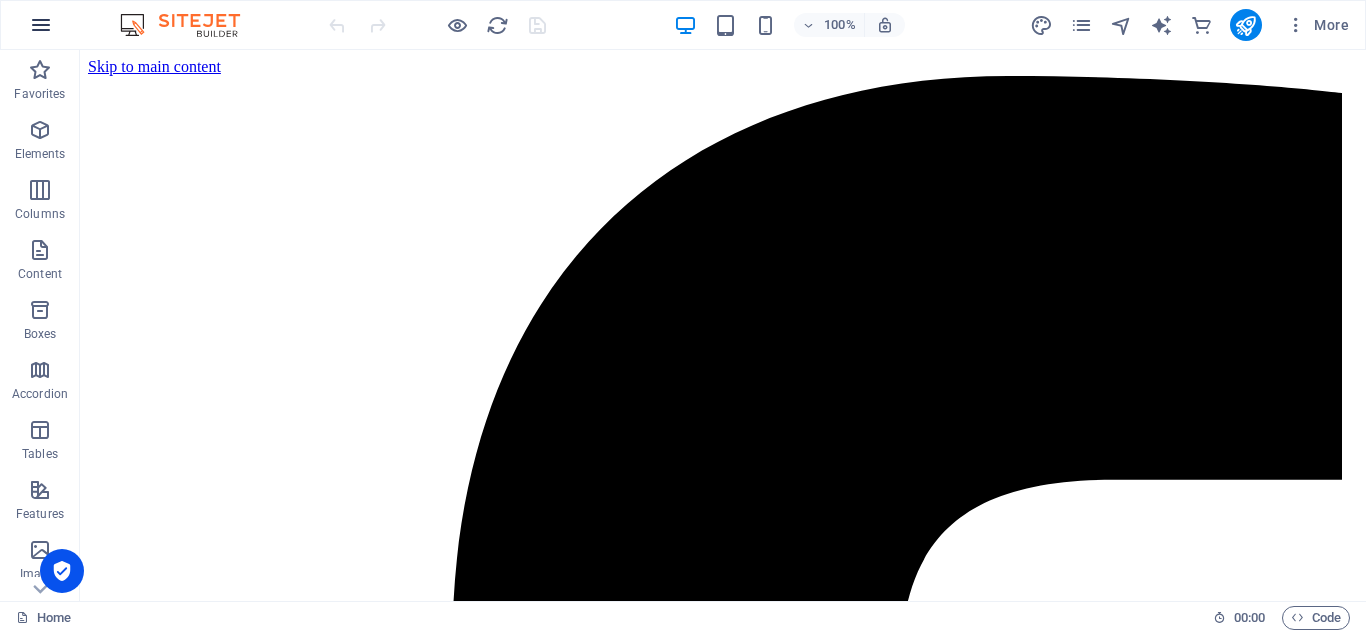click at bounding box center (41, 25) 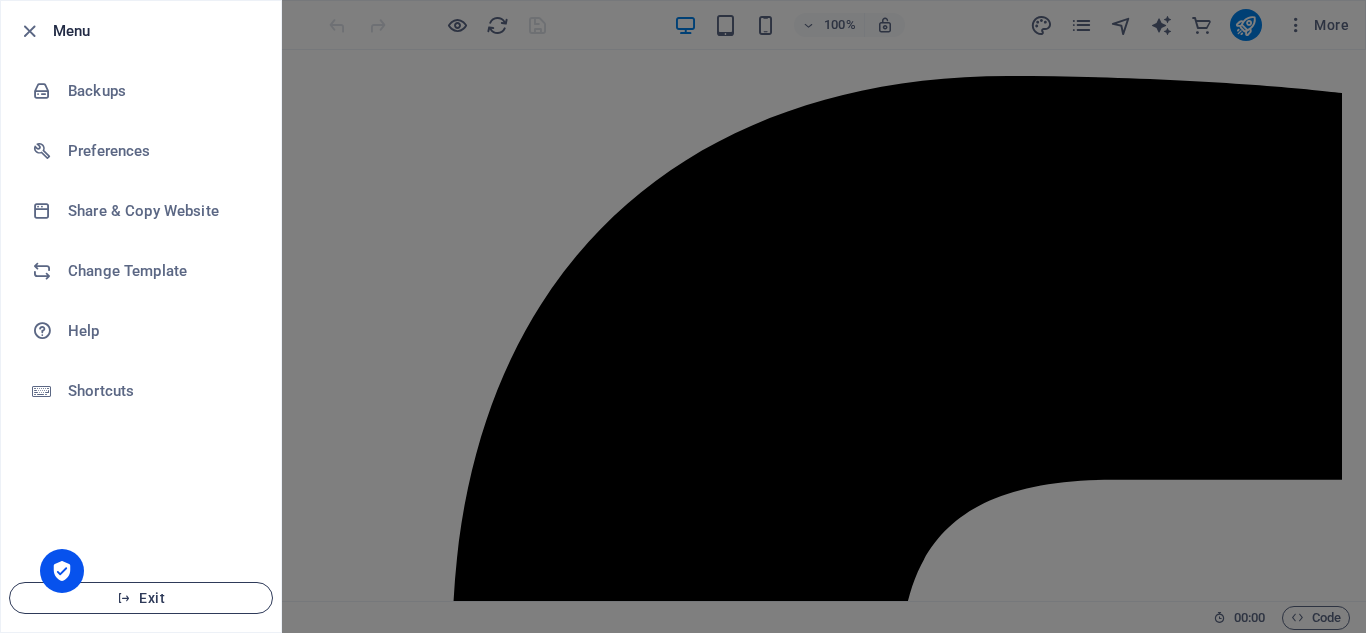 click on "Exit" at bounding box center [141, 598] 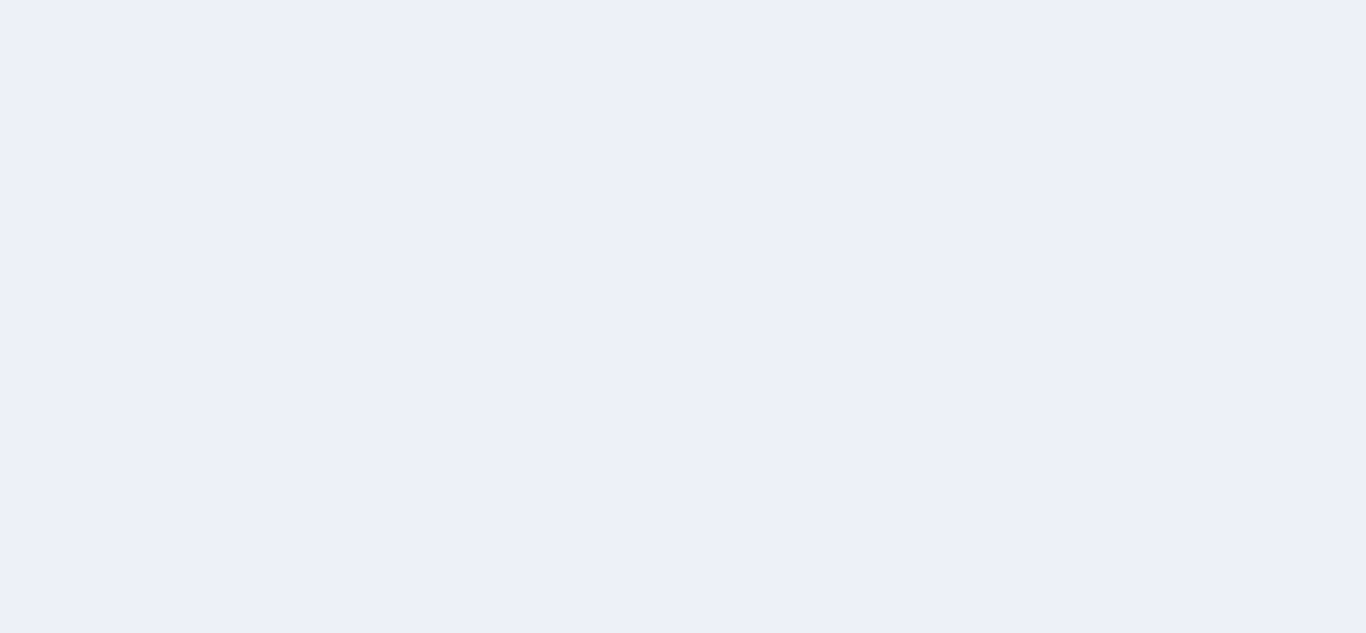 scroll, scrollTop: 0, scrollLeft: 0, axis: both 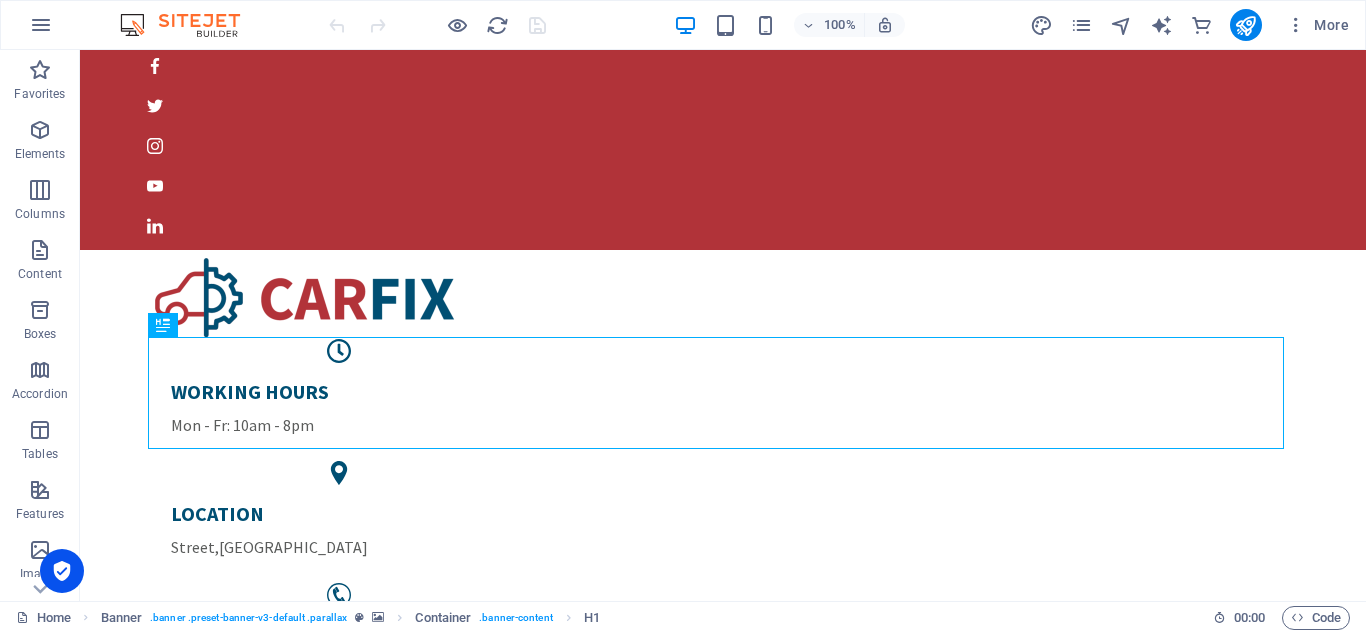 click at bounding box center (190, 25) 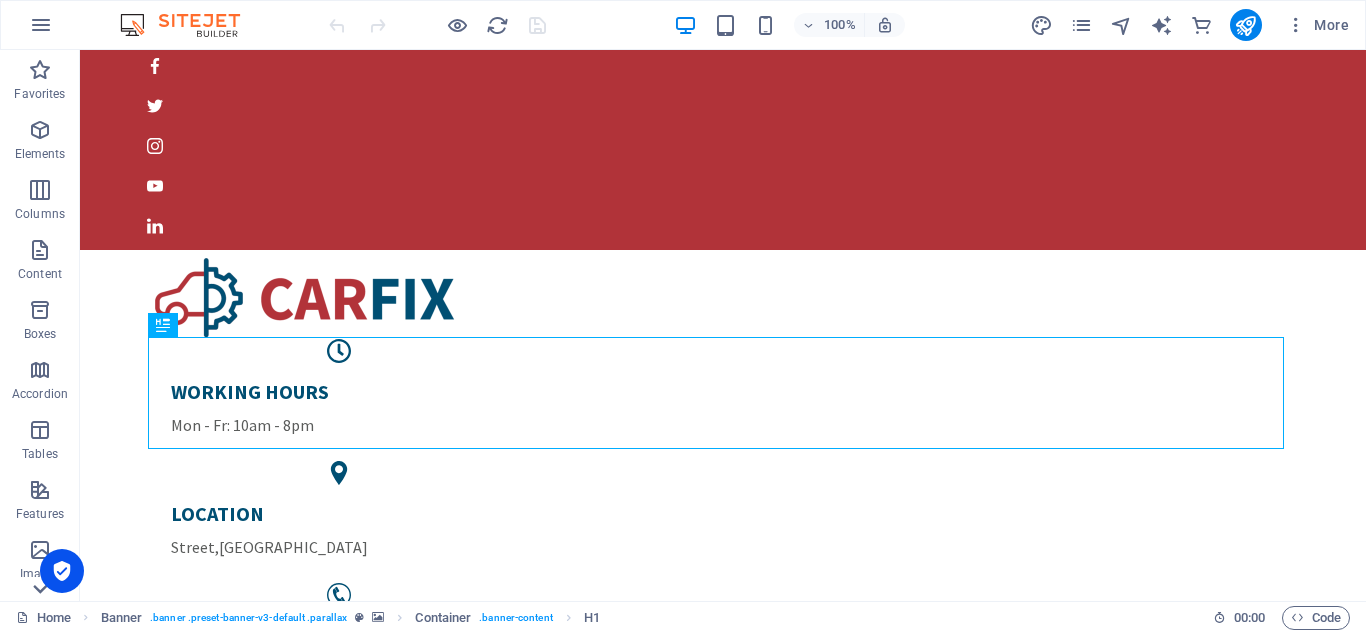 click 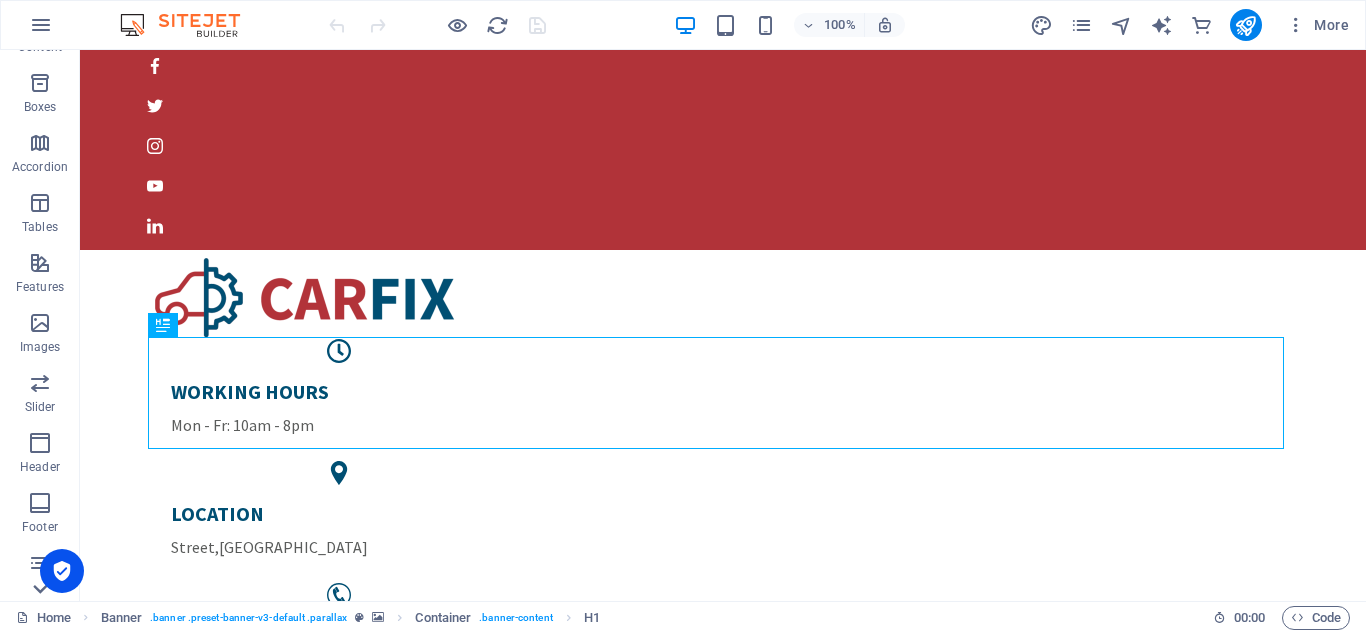 scroll, scrollTop: 409, scrollLeft: 0, axis: vertical 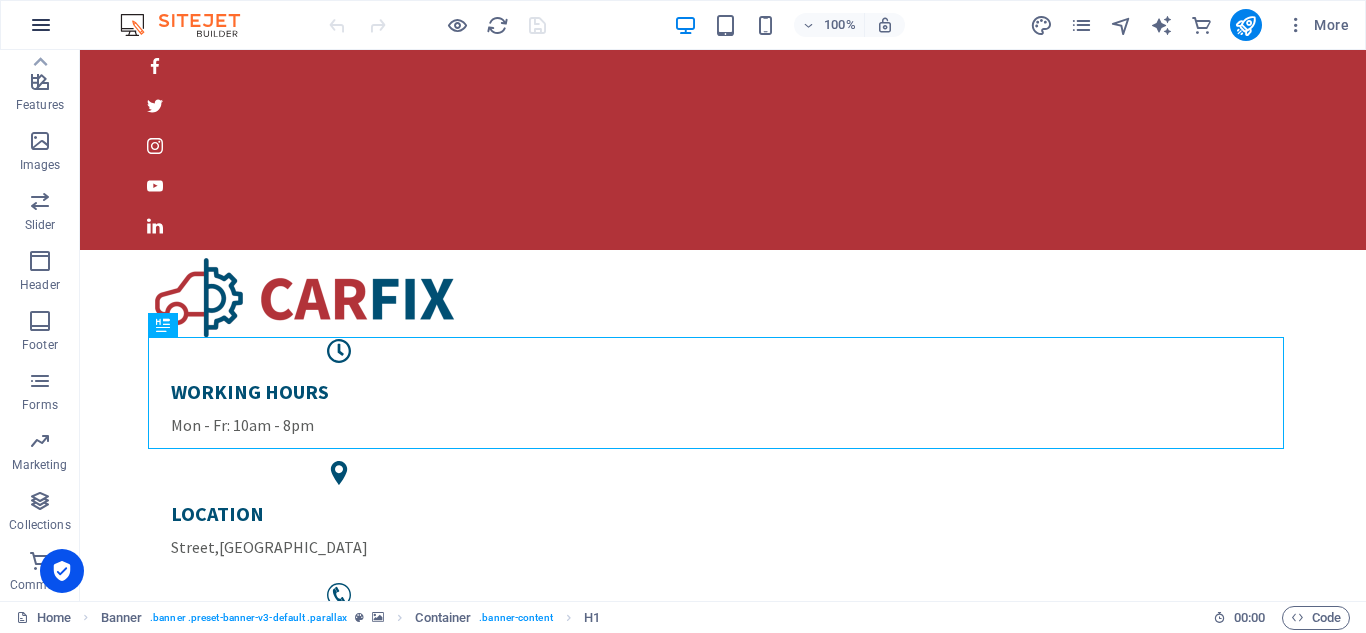 click at bounding box center [41, 25] 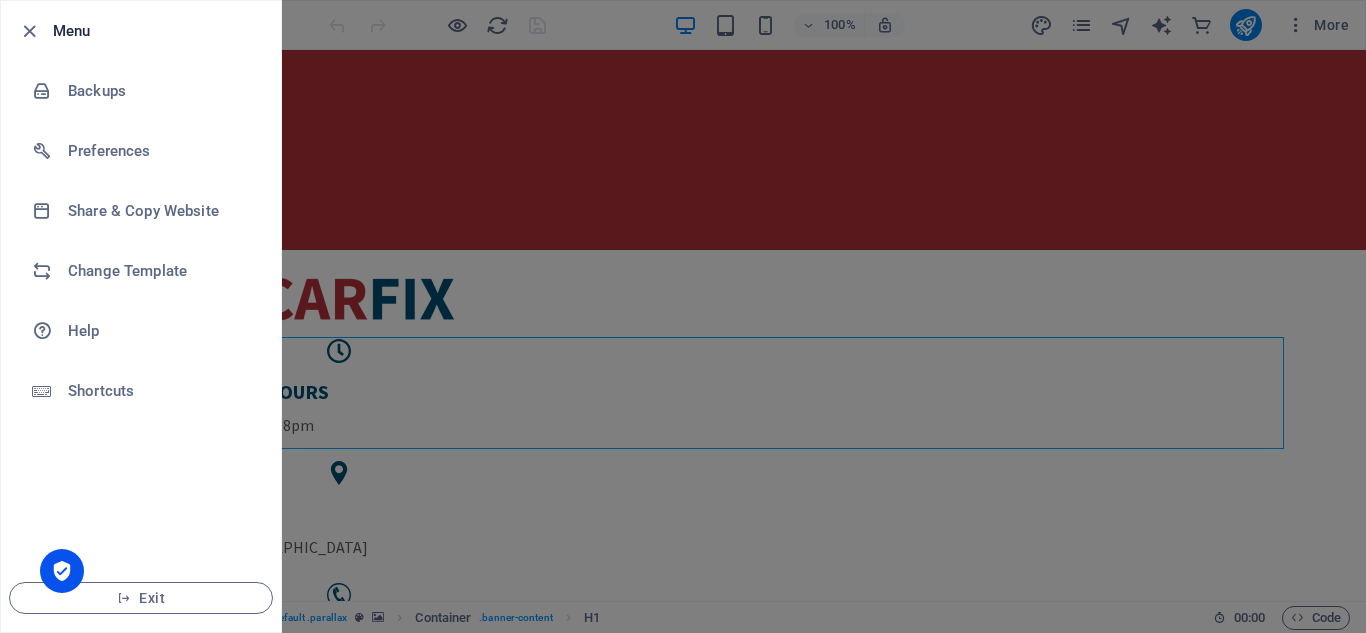 drag, startPoint x: 615, startPoint y: 10, endPoint x: 518, endPoint y: 119, distance: 145.91093 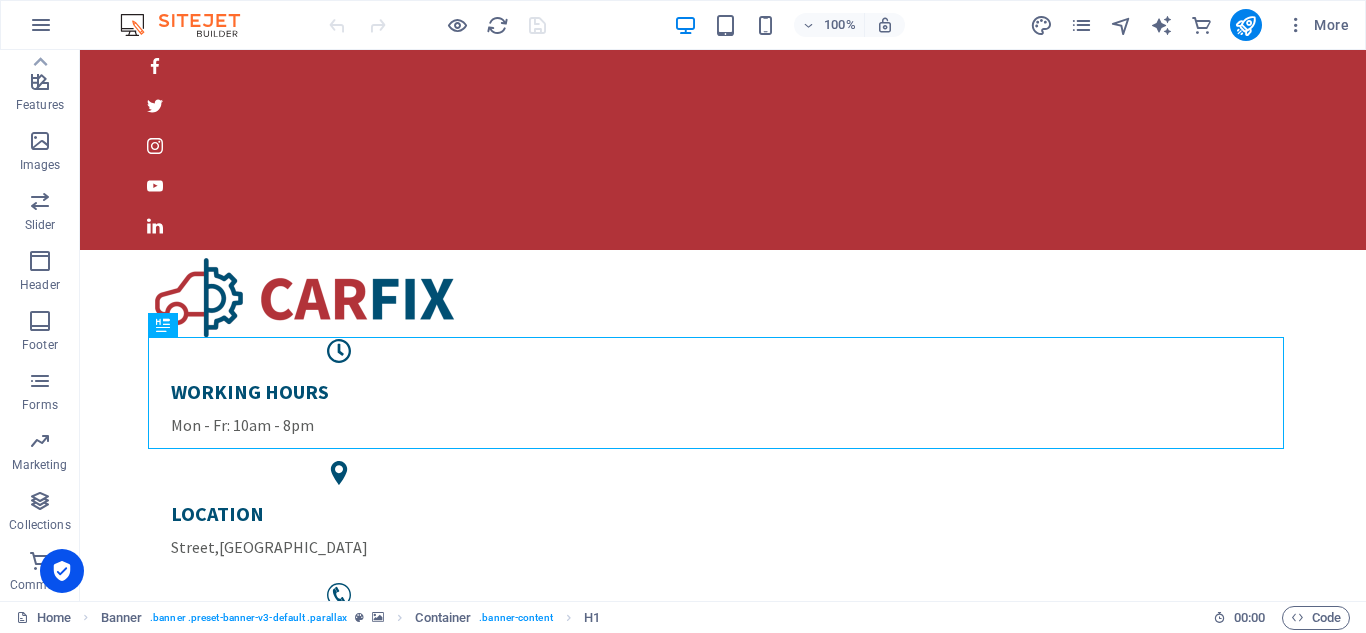 click at bounding box center [190, 25] 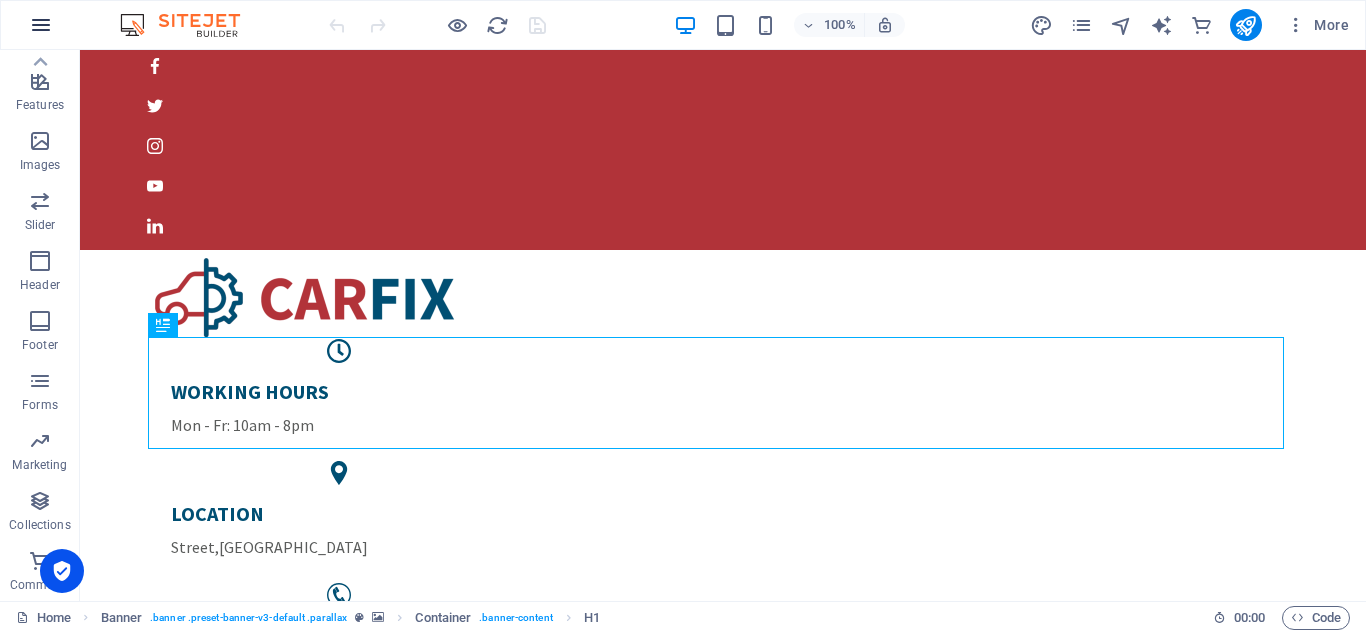 click at bounding box center (41, 25) 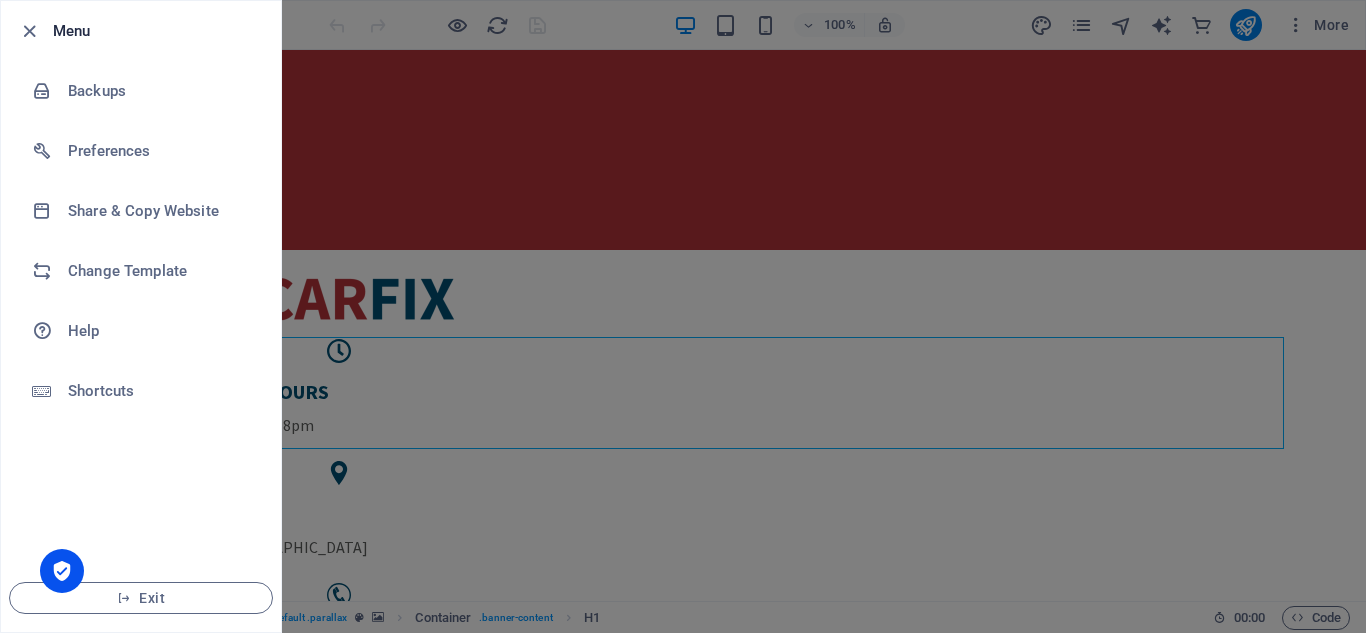 click at bounding box center [683, 316] 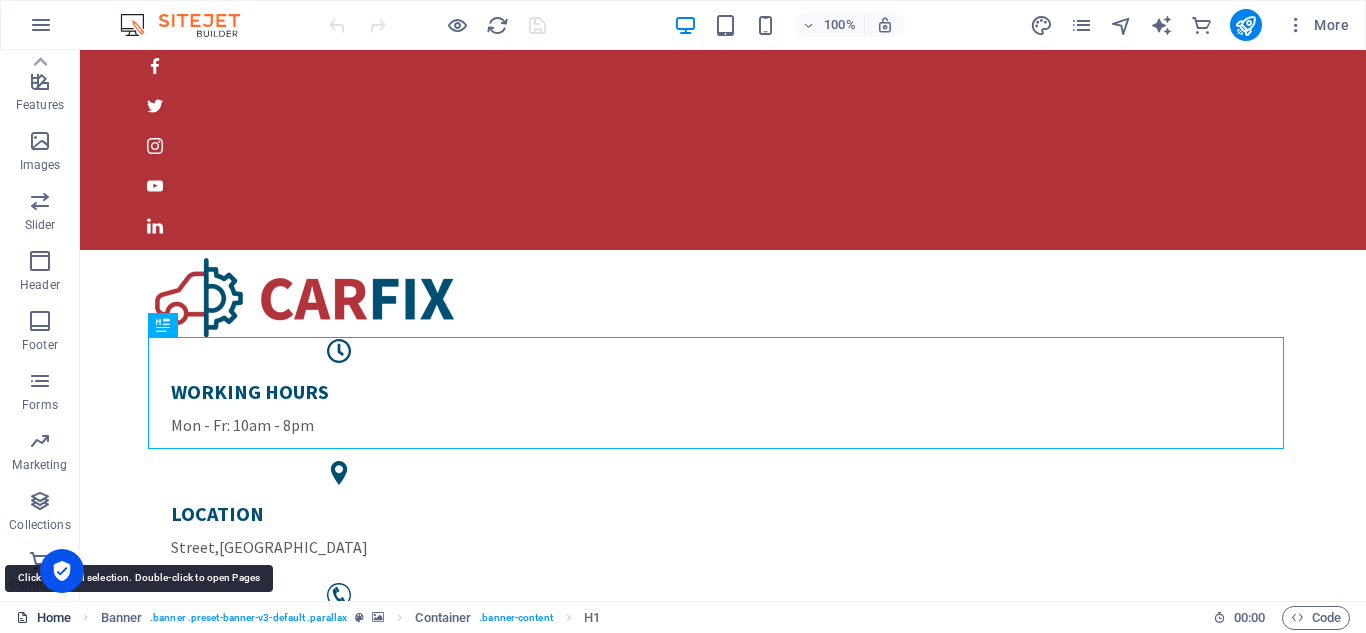 click on "Home" at bounding box center [43, 618] 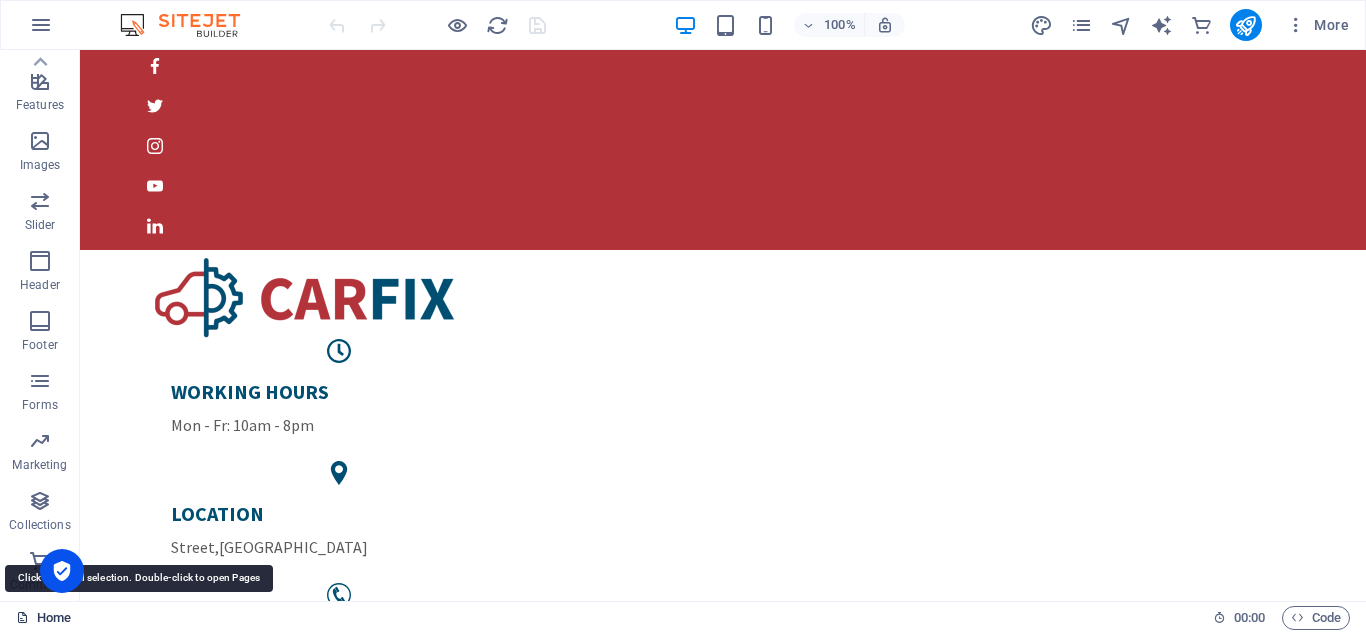 click on "Home" at bounding box center [43, 618] 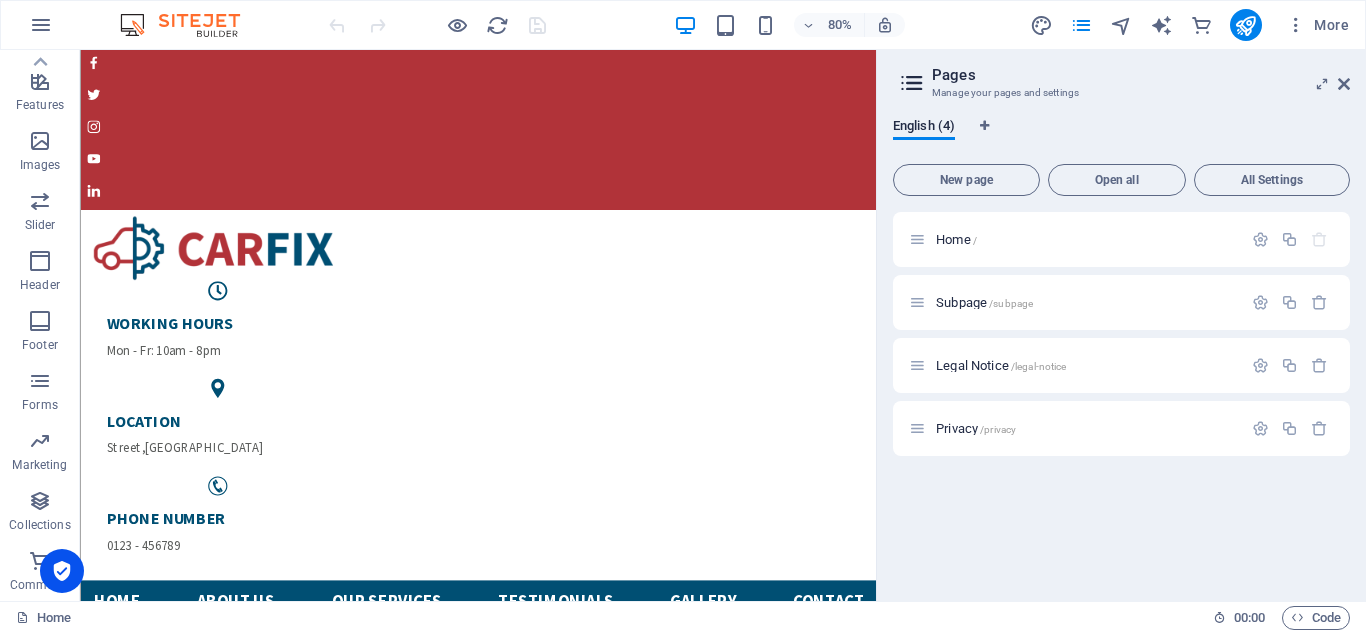 click on "Pages Manage your pages and settings English (4) New page Open all All Settings Home / Subpage /subpage Legal Notice /legal-notice Privacy /privacy" at bounding box center (1121, 325) 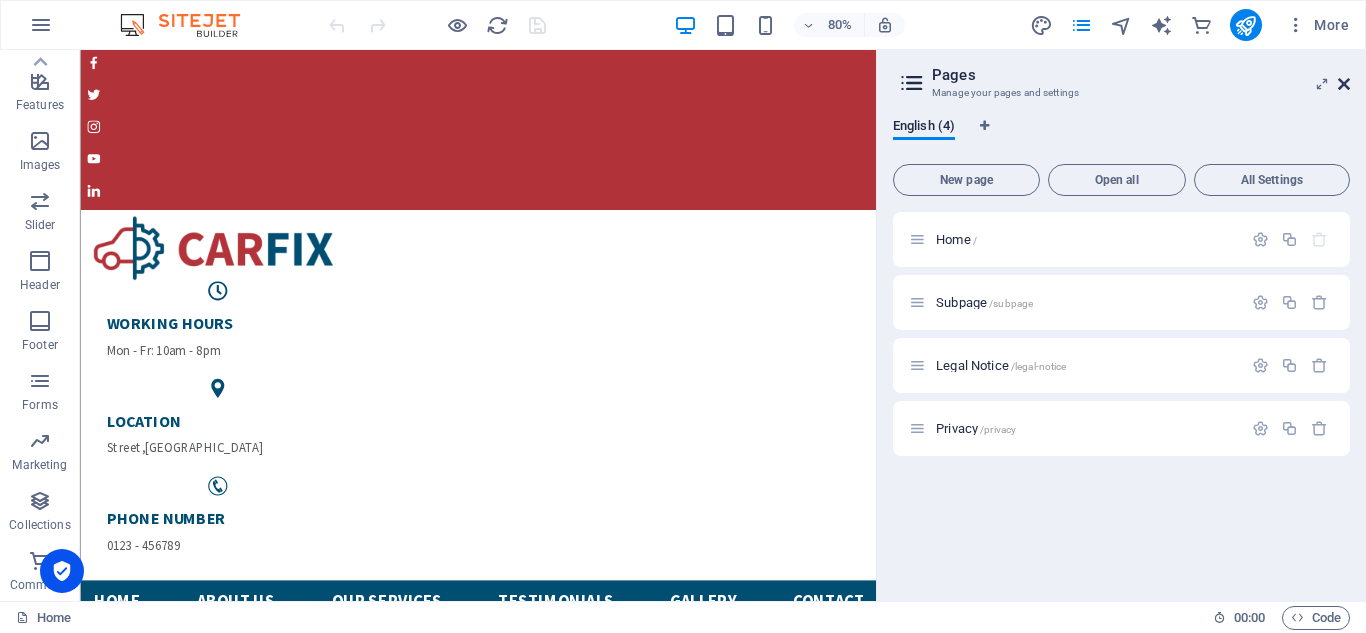 click at bounding box center (1344, 84) 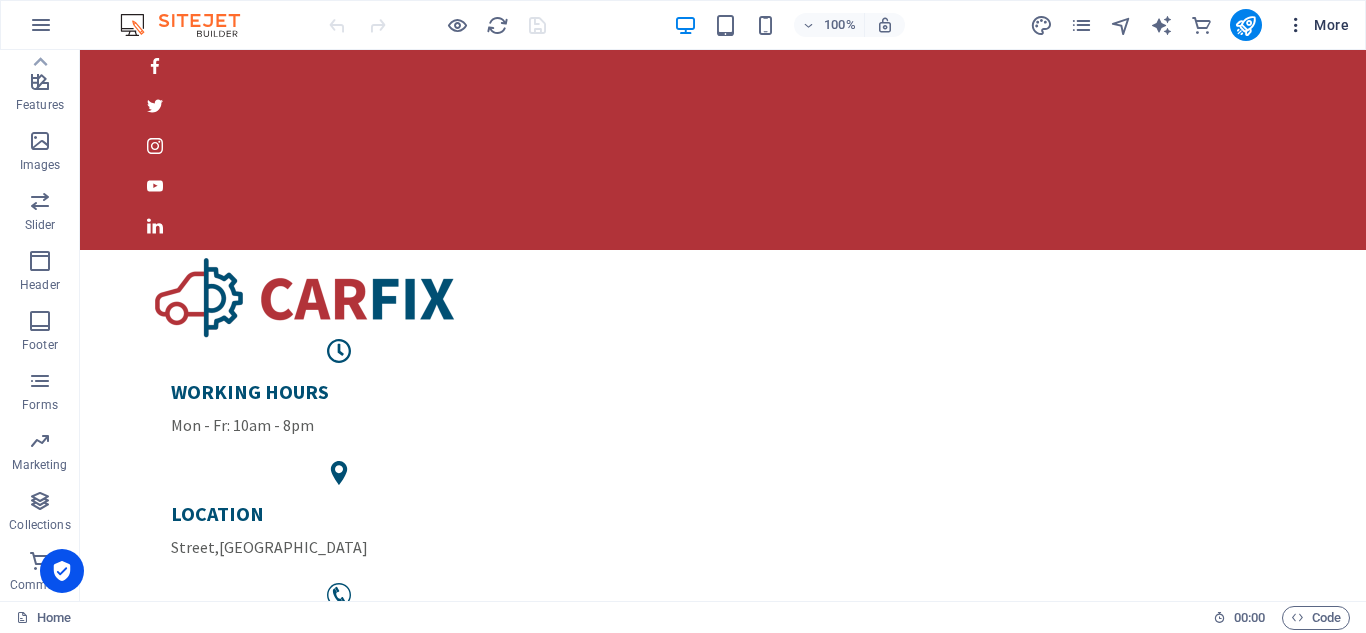 click on "More" at bounding box center [1317, 25] 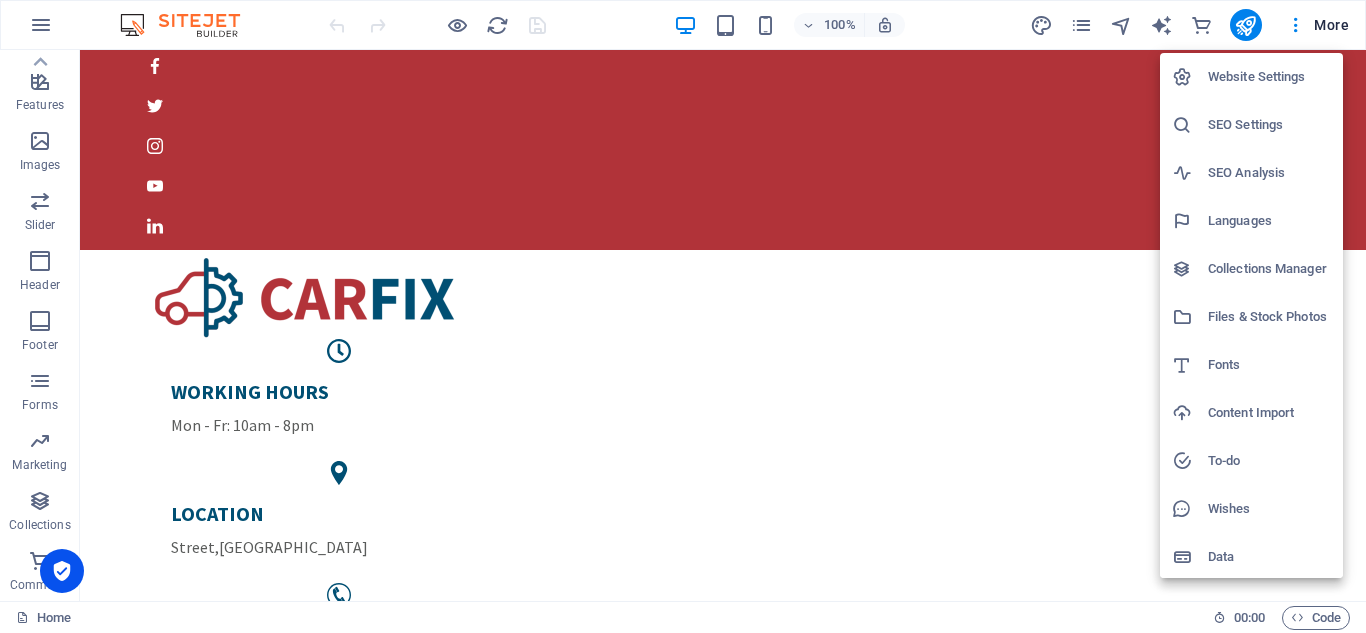 click at bounding box center [683, 316] 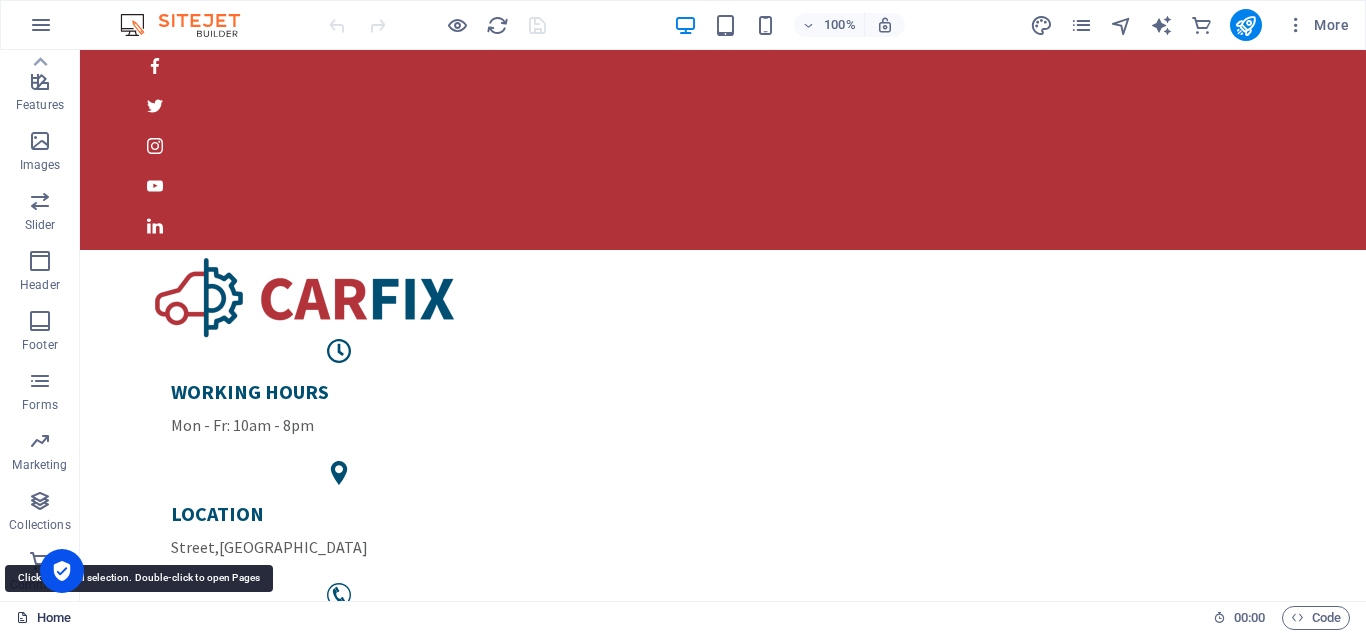 click on "Home" at bounding box center [43, 618] 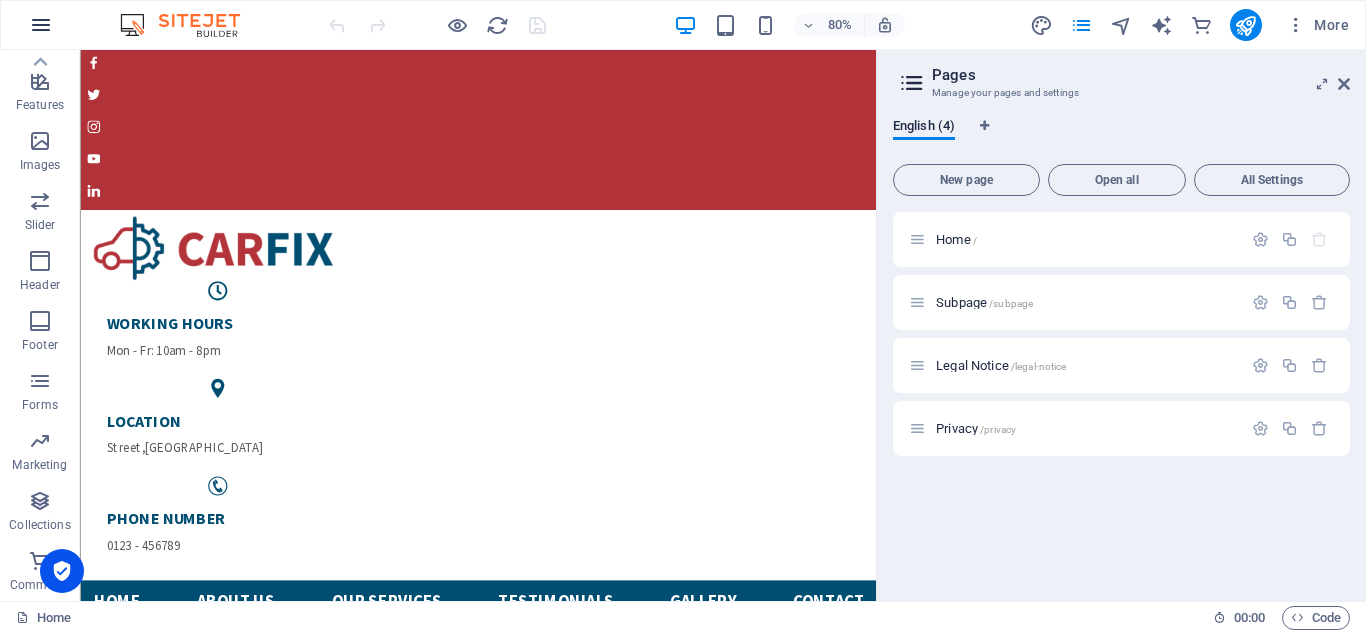 click at bounding box center (41, 25) 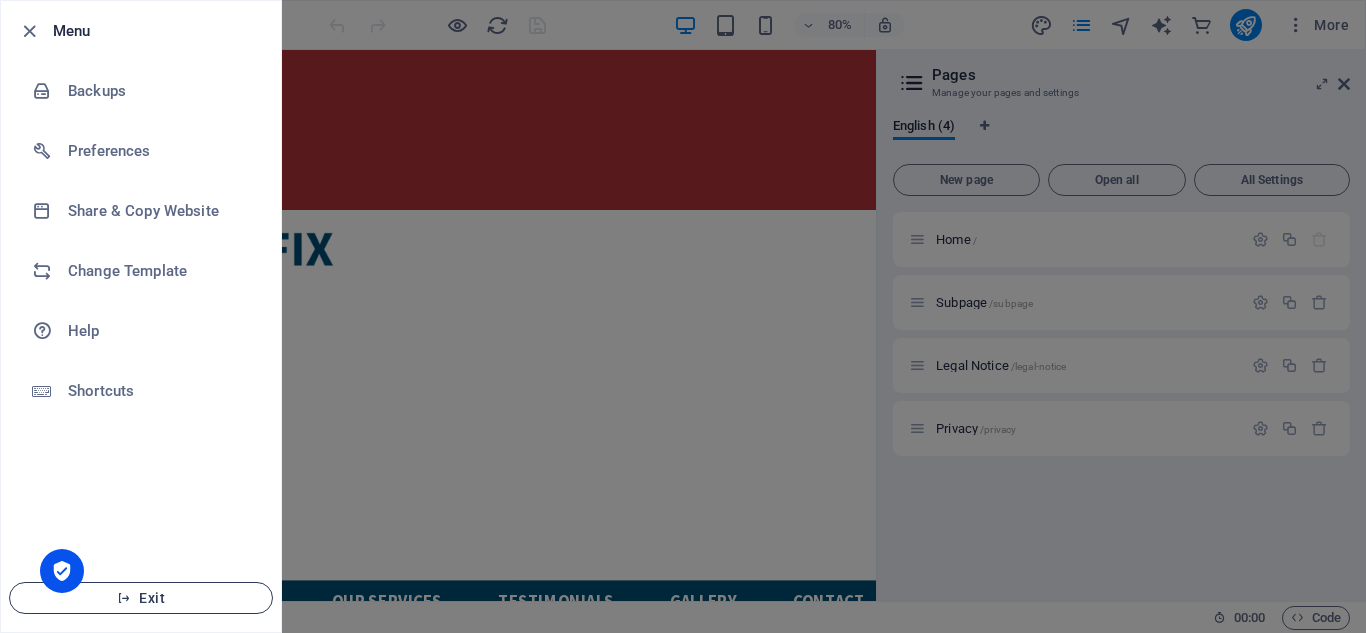 click at bounding box center (124, 598) 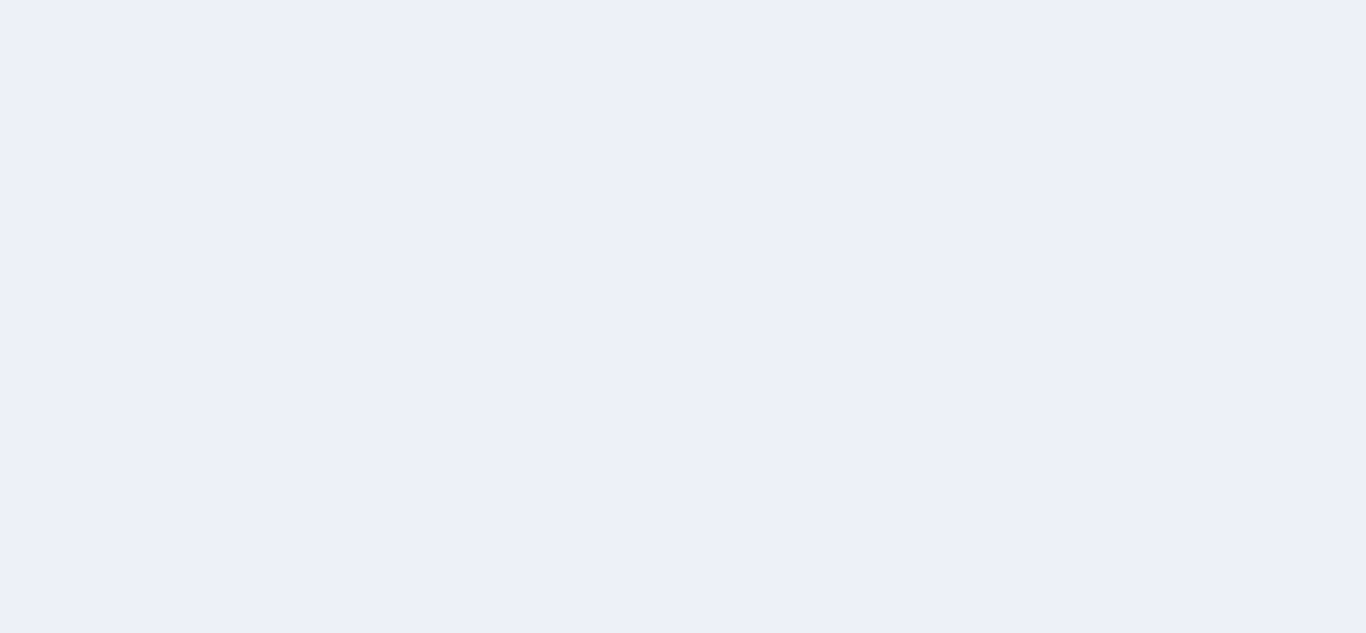 scroll, scrollTop: 0, scrollLeft: 0, axis: both 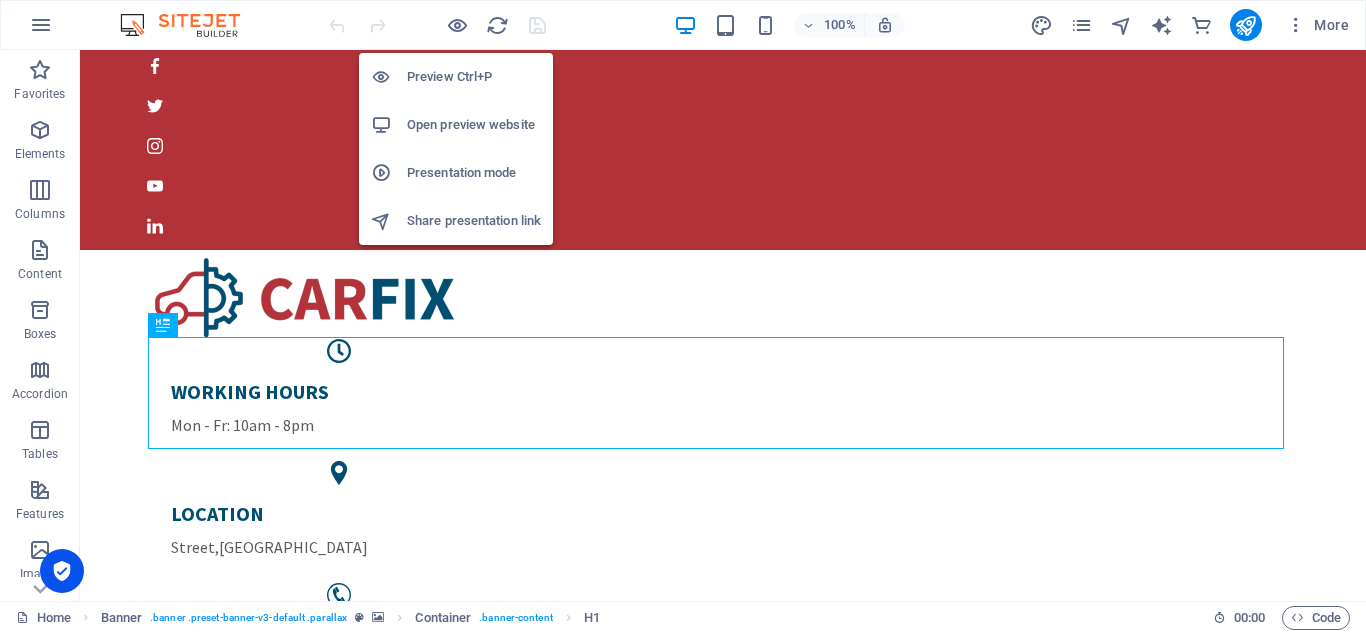 click on "Presentation mode" at bounding box center [474, 173] 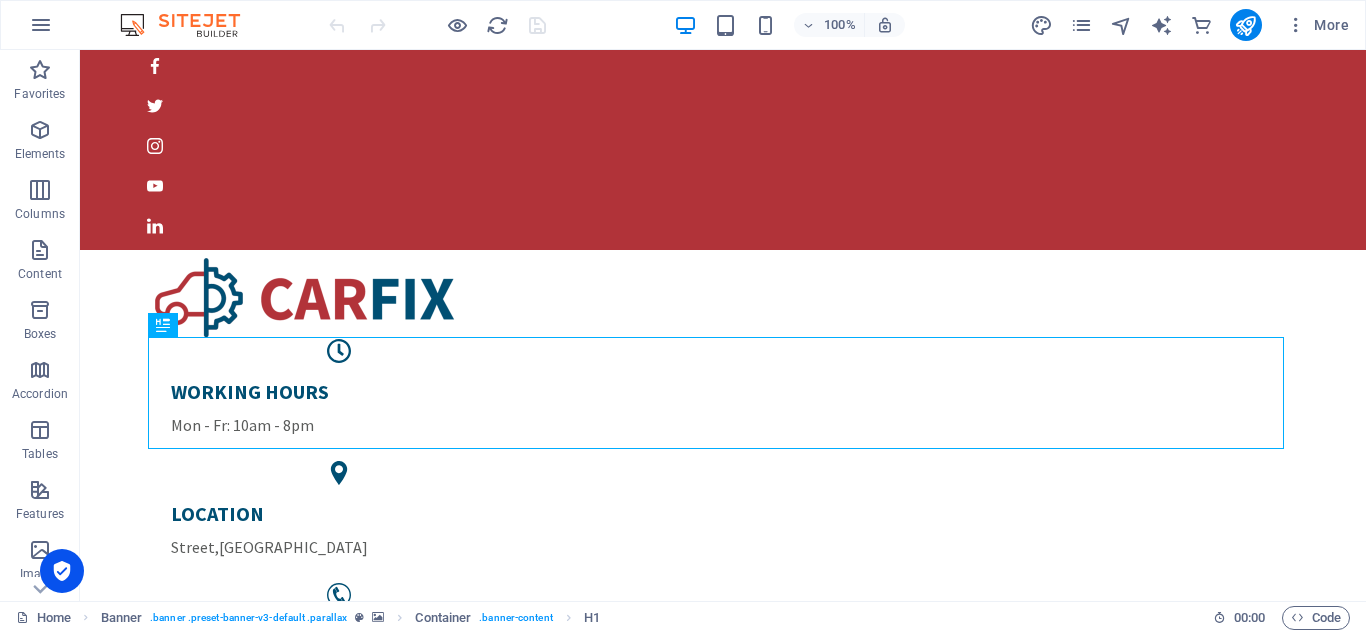 click at bounding box center (190, 25) 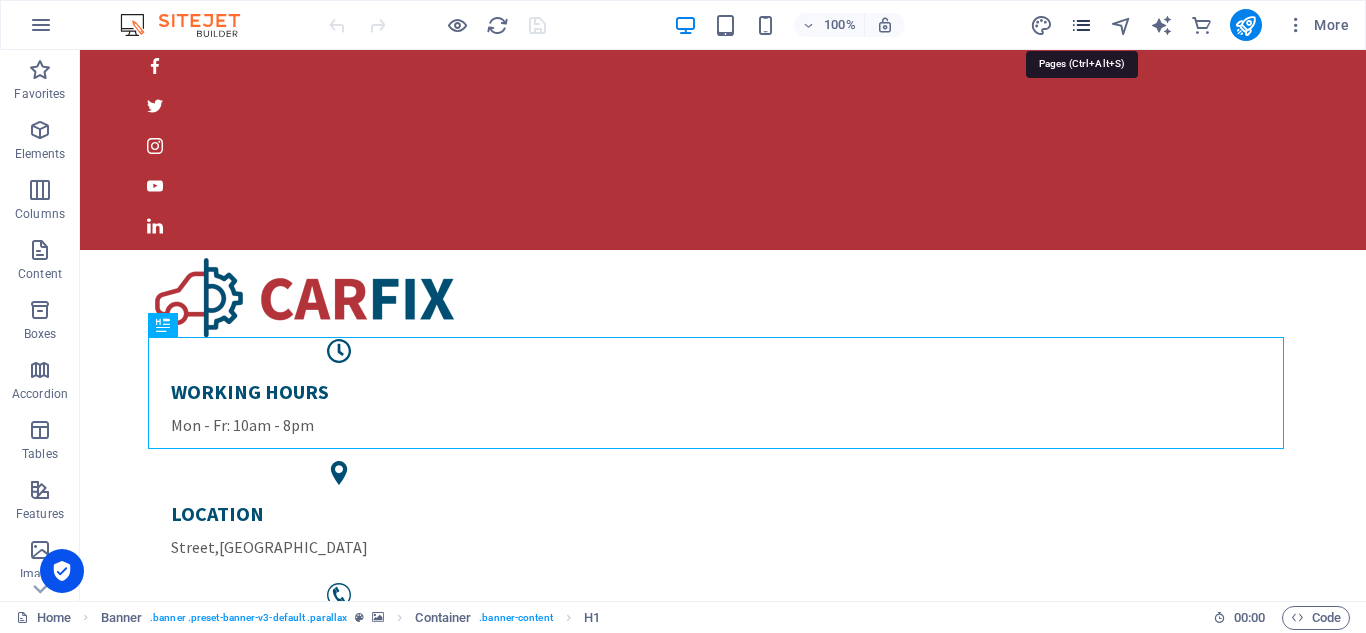 click at bounding box center [1081, 25] 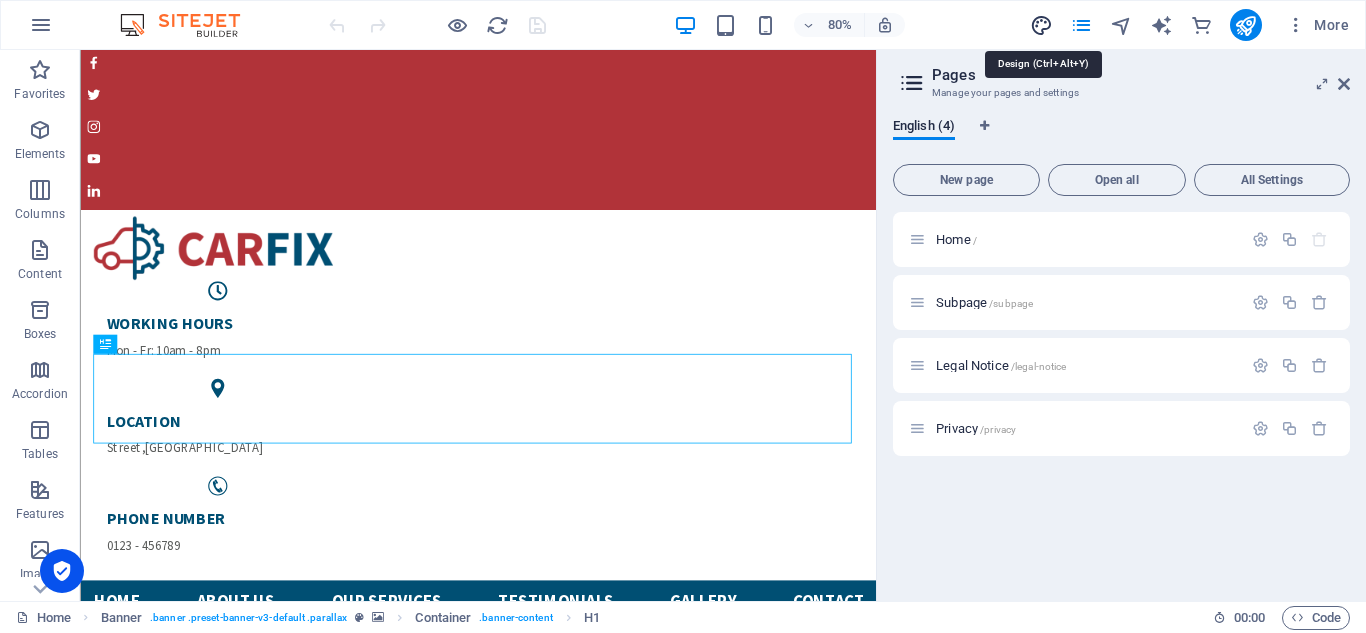 click at bounding box center (1041, 25) 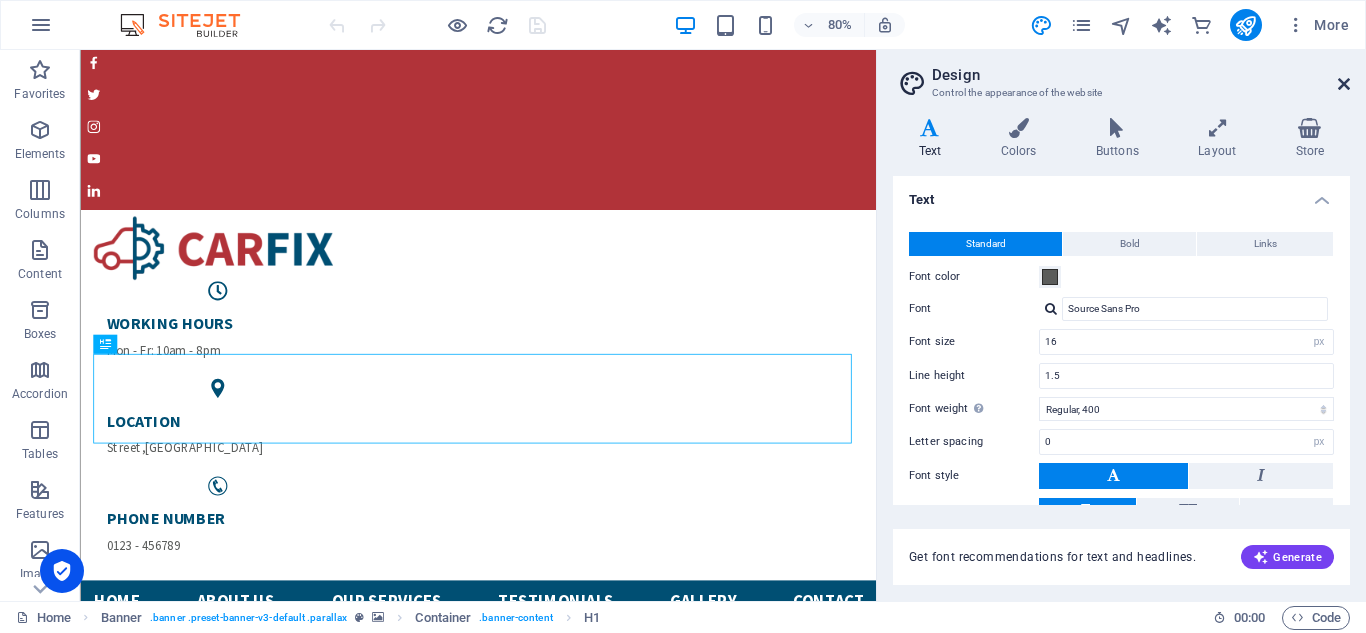 click at bounding box center (1344, 84) 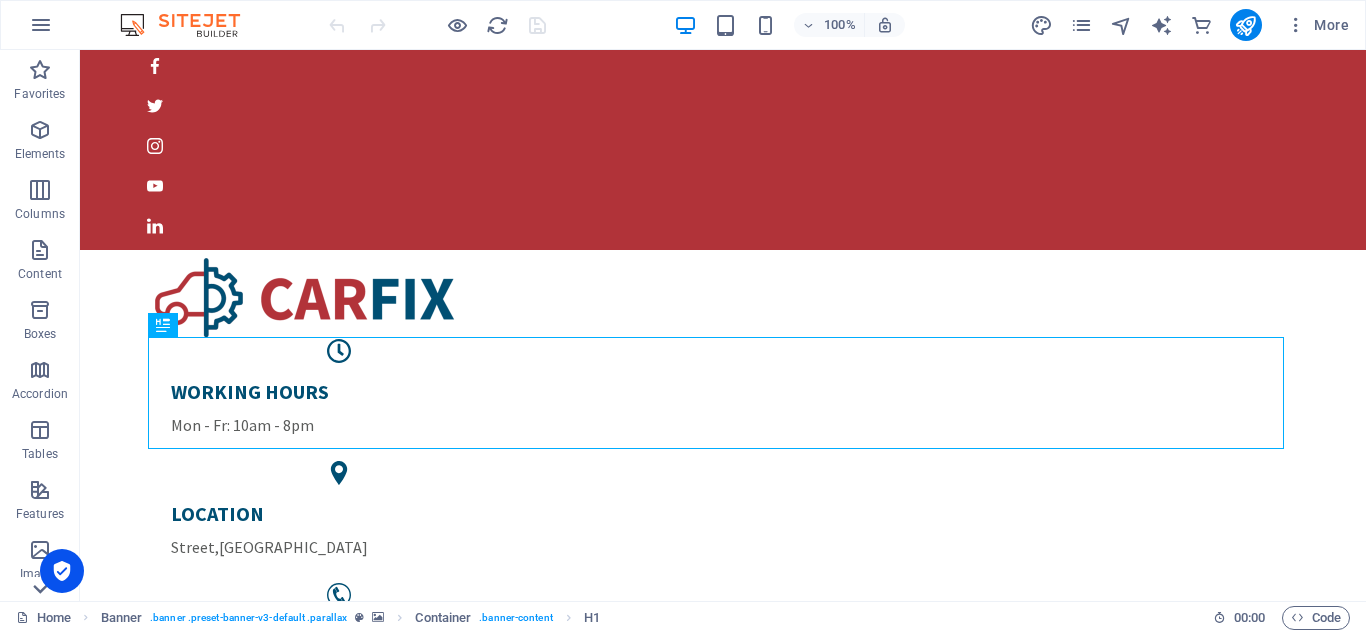 click 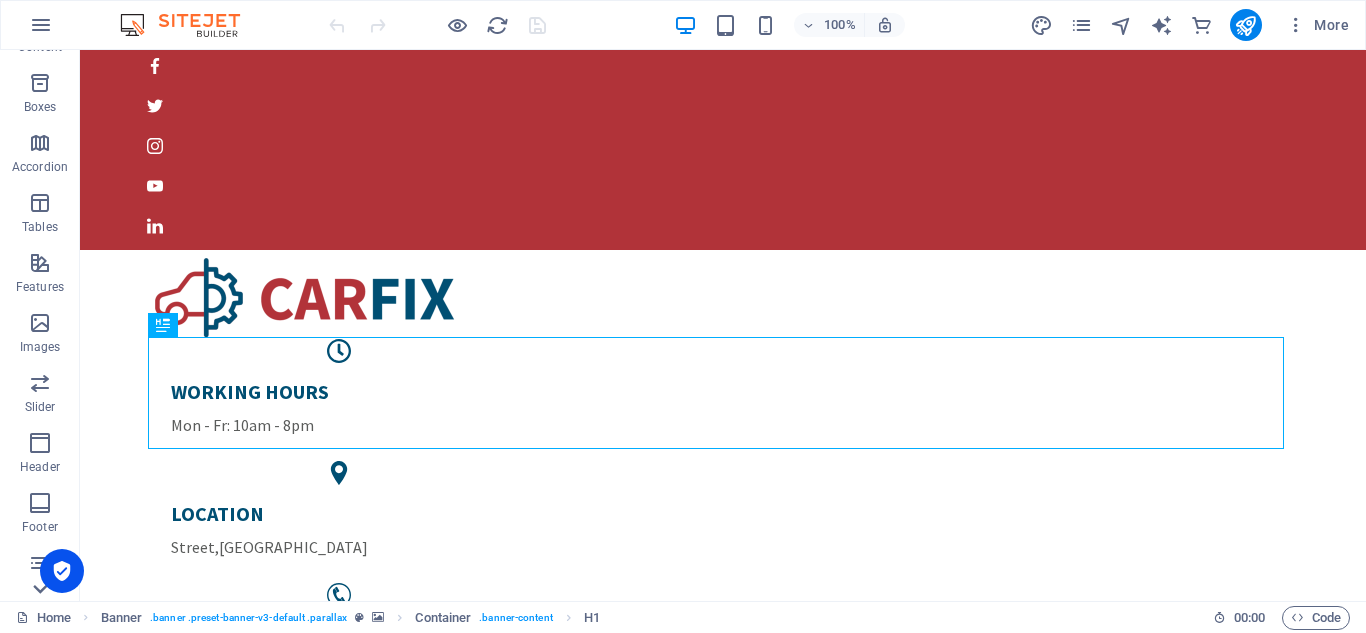 scroll, scrollTop: 409, scrollLeft: 0, axis: vertical 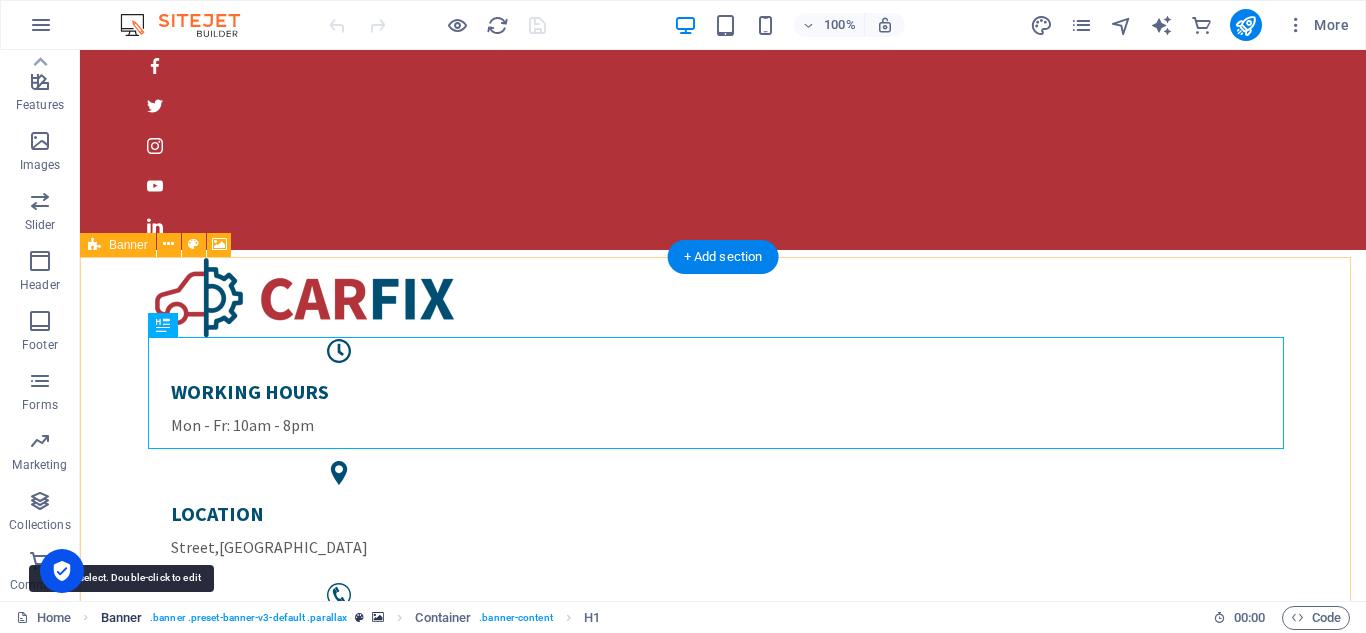 click on "Banner" at bounding box center [122, 618] 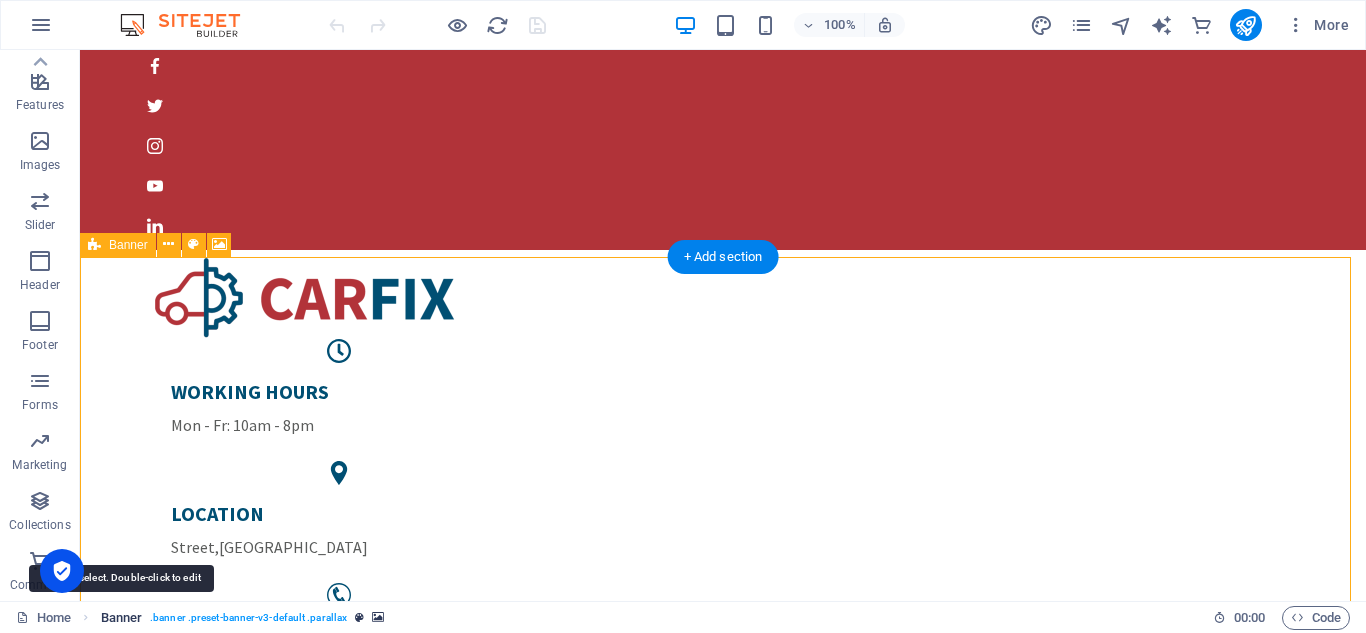 click on "Banner" at bounding box center (122, 618) 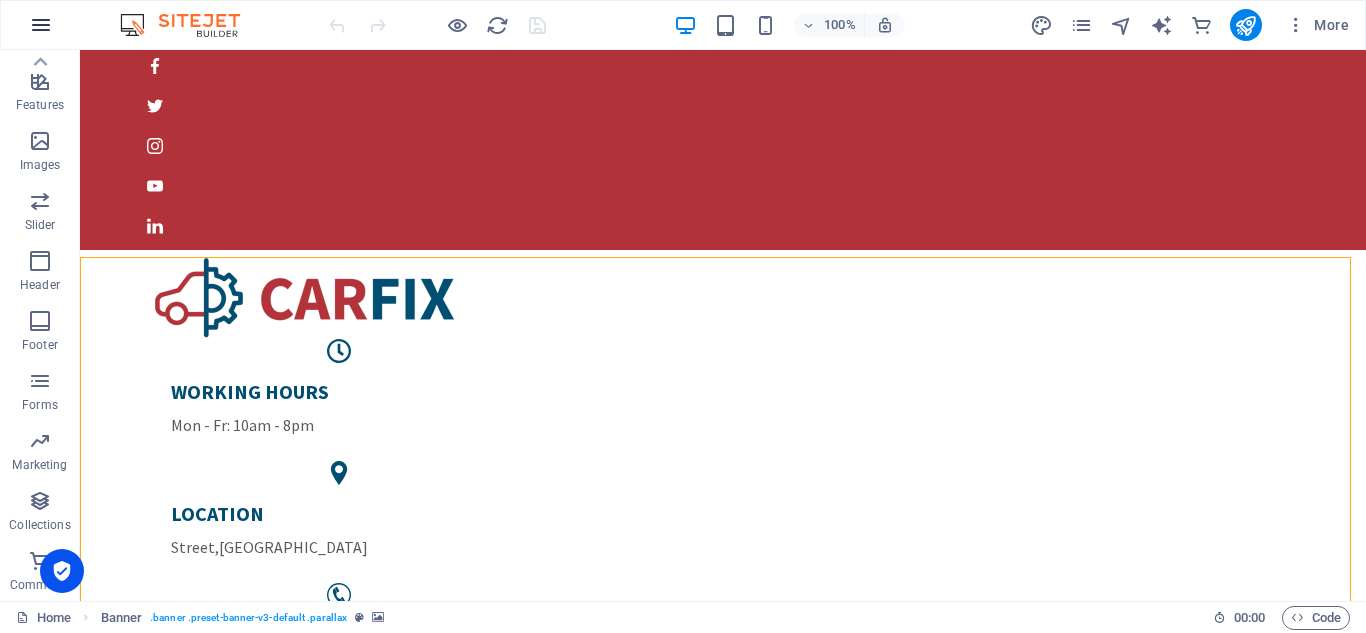 click at bounding box center (41, 25) 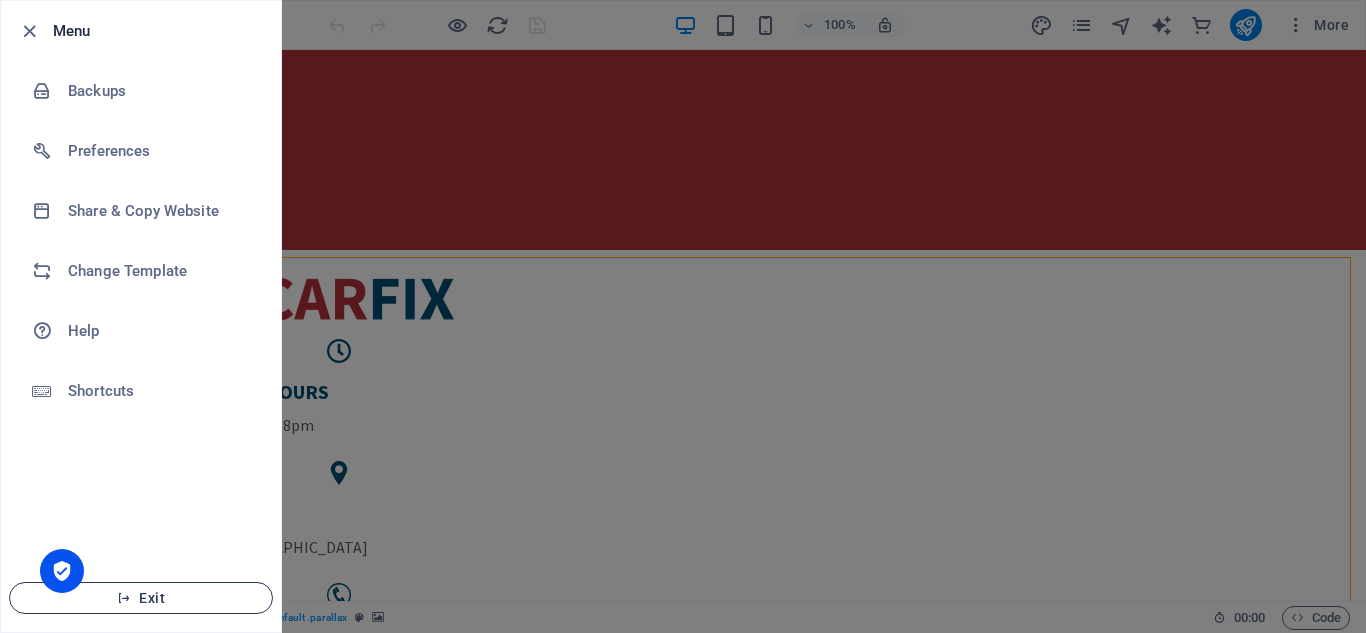 click on "Exit" at bounding box center (141, 598) 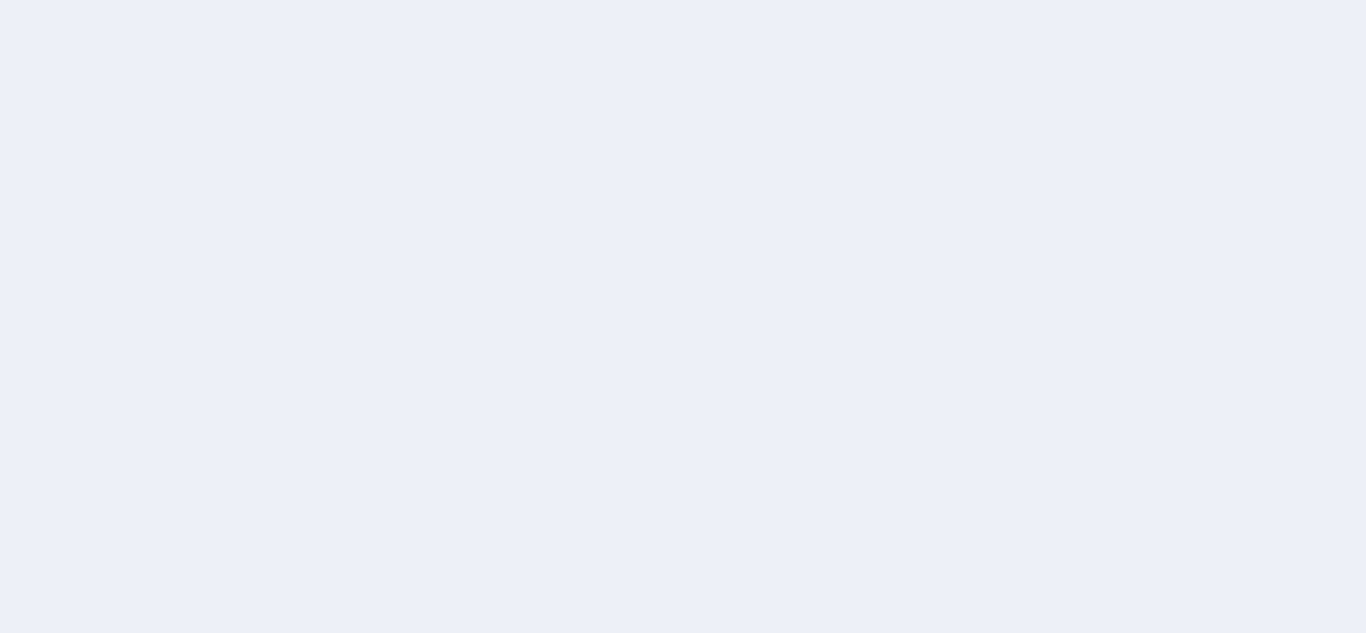 scroll, scrollTop: 0, scrollLeft: 0, axis: both 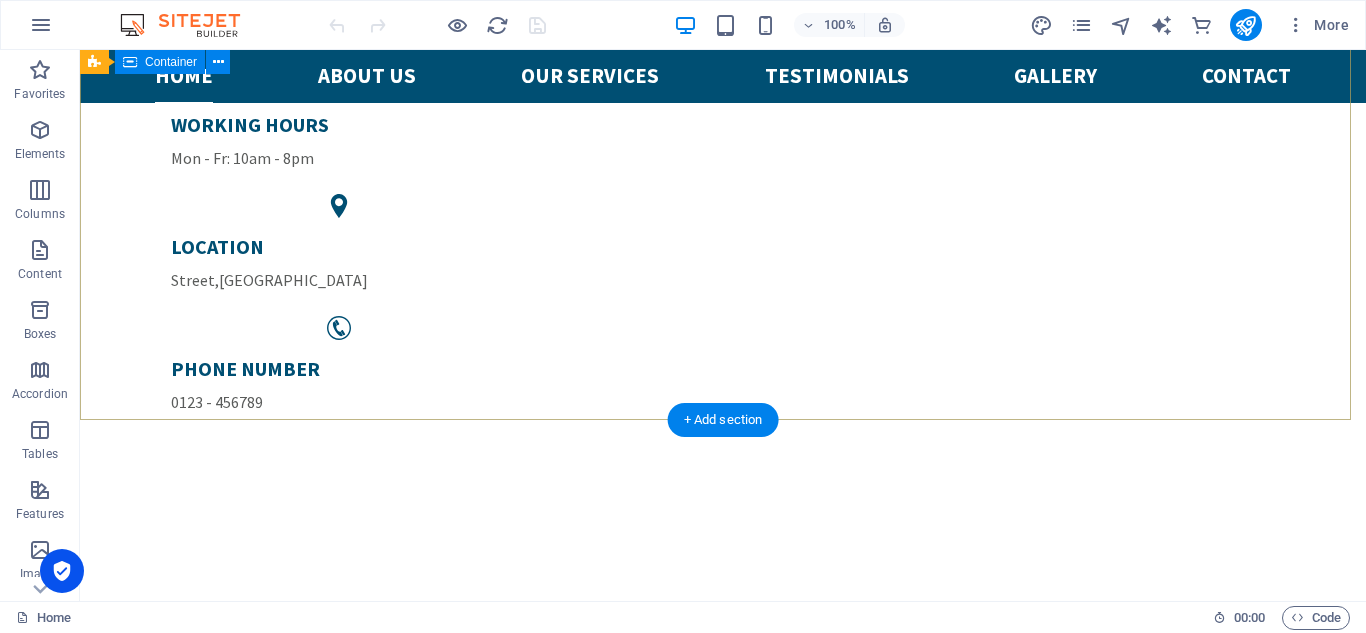 click on "Welcome to CarFix Manhattens fastest Workshop Learn more  " at bounding box center [723, 1193] 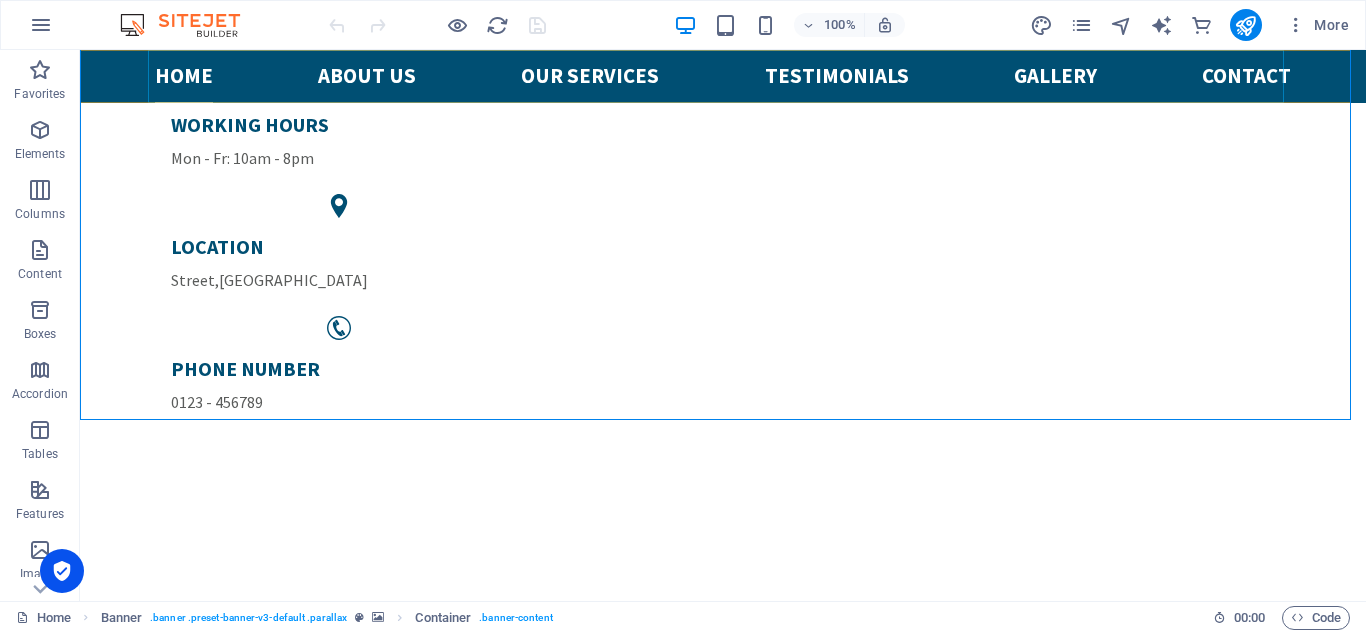 click on "Home About us Our services Testimonials Gallery Contact" at bounding box center [723, 76] 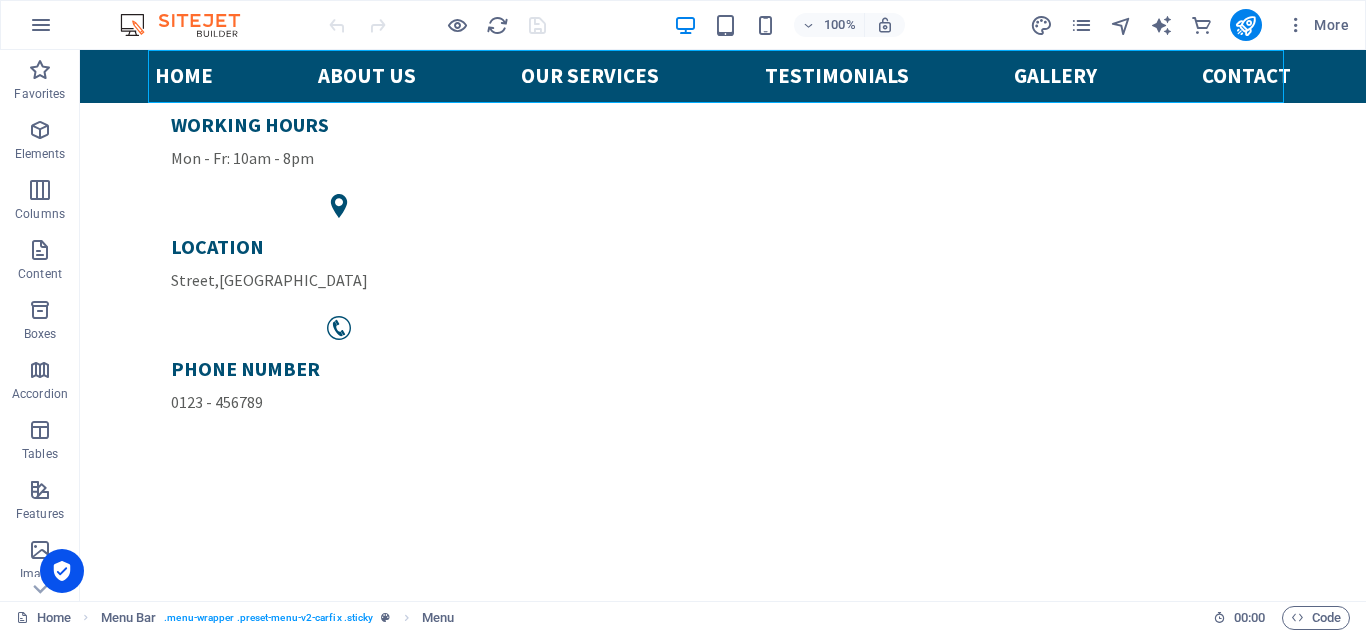 click on "Home About us Our services Testimonials Gallery Contact" at bounding box center (723, 76) 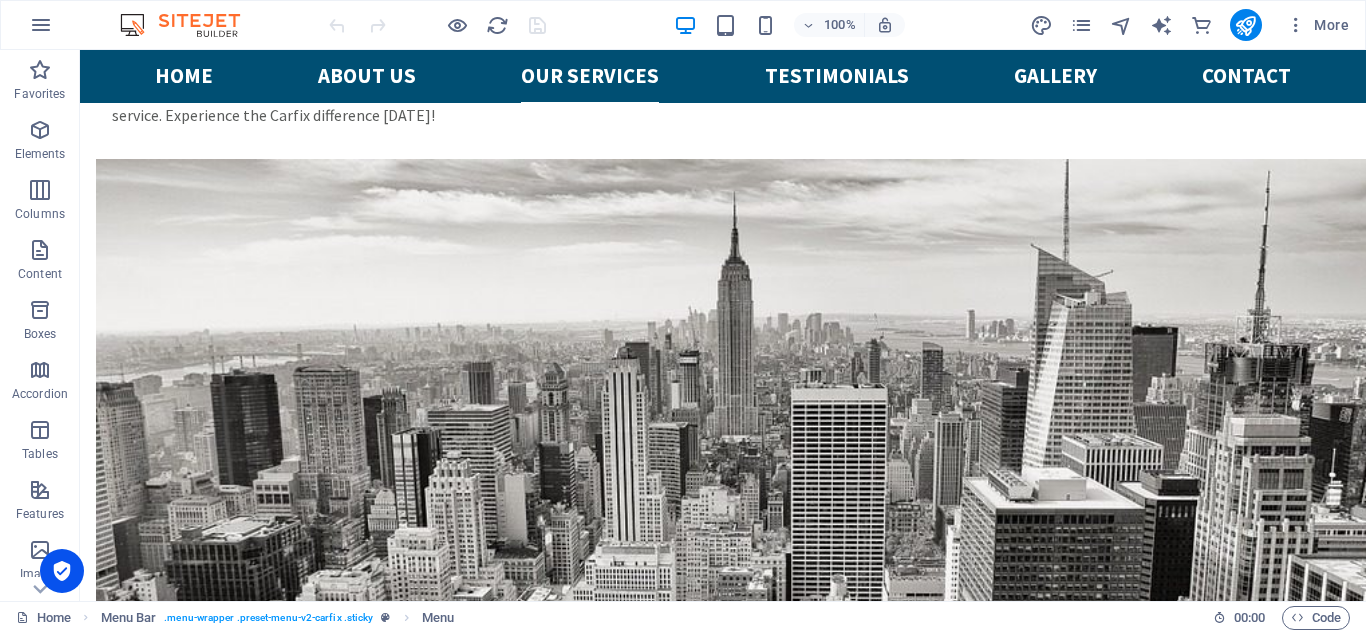 scroll, scrollTop: 3160, scrollLeft: 0, axis: vertical 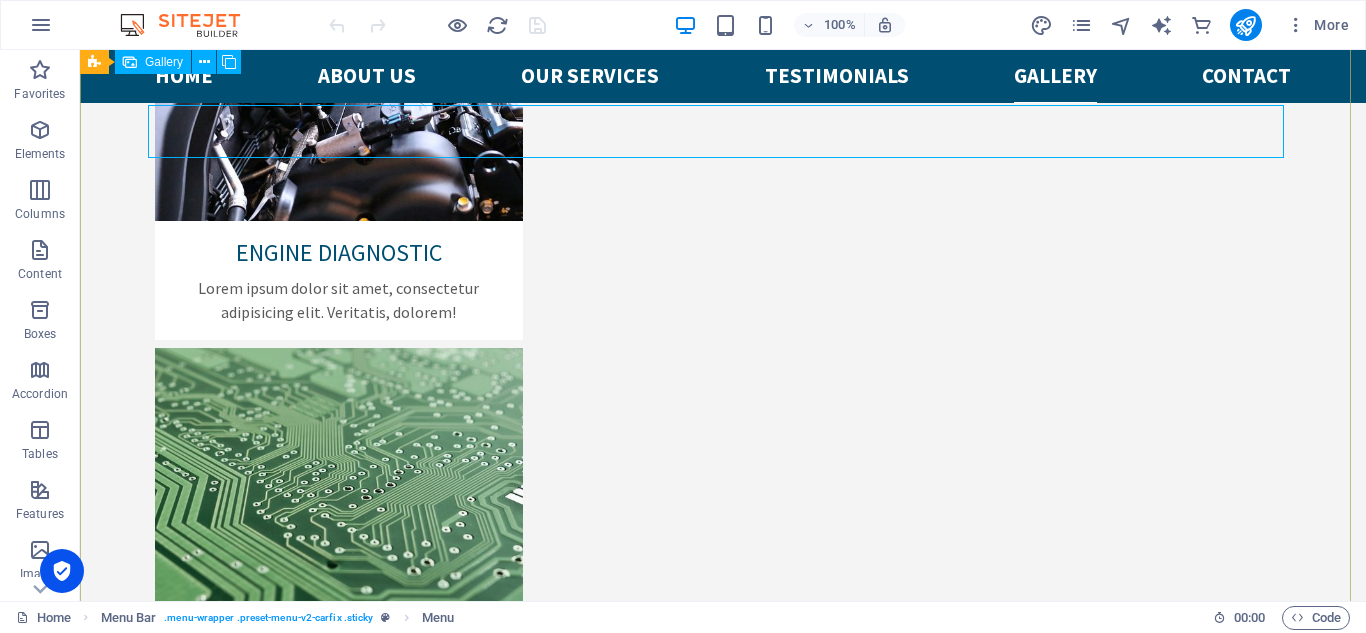 click at bounding box center [723, 3624] 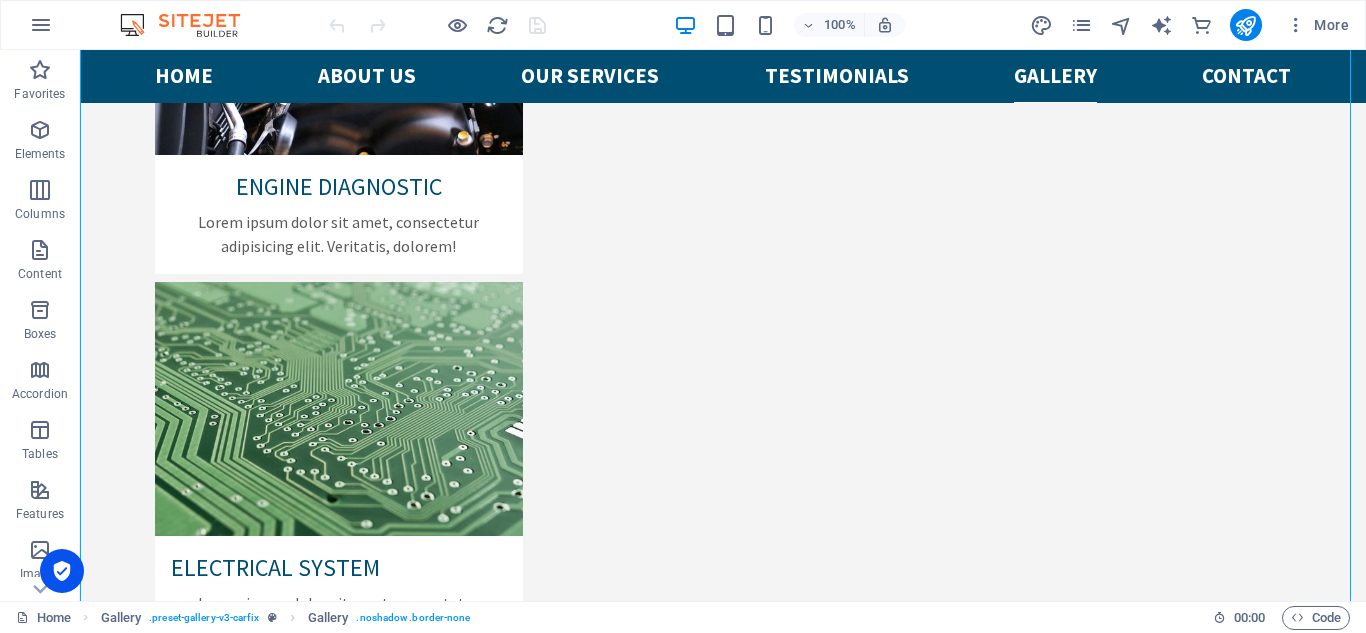 scroll, scrollTop: 4778, scrollLeft: 0, axis: vertical 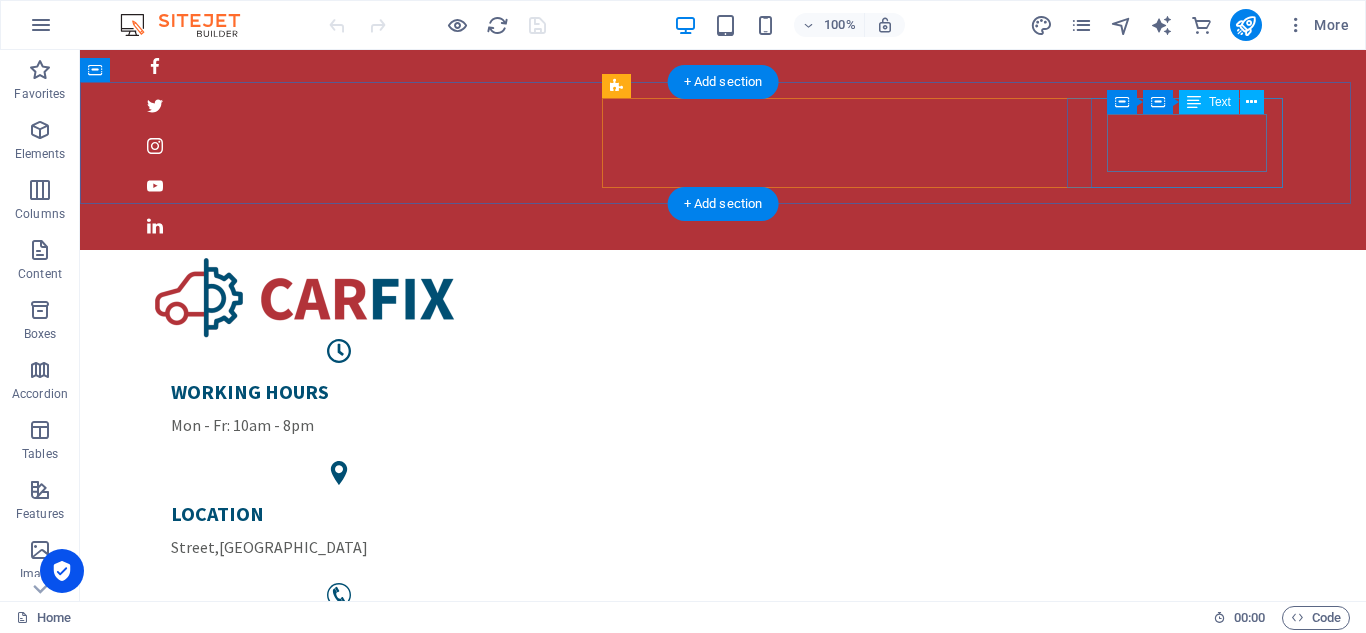 click on "PHONE NUMBER 0123 - 456789" at bounding box center [339, 652] 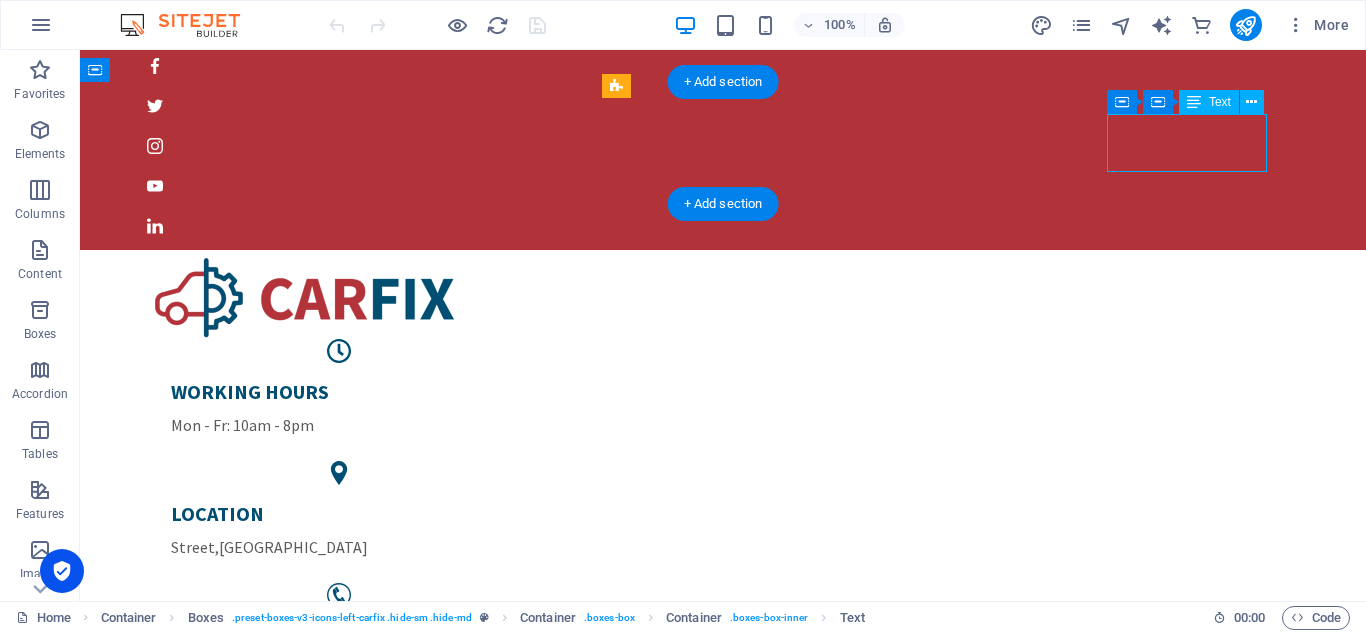 click on "PHONE NUMBER 0123 - 456789" at bounding box center [339, 652] 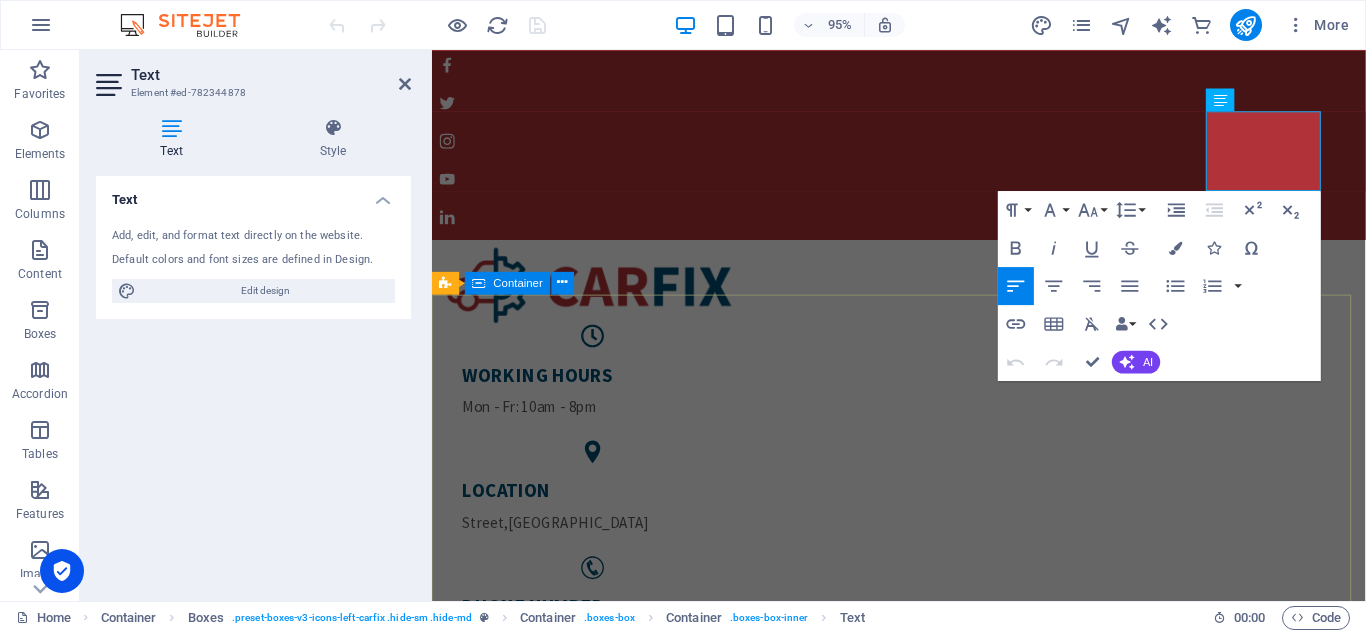 click on "Welcome to CarFix Manhattens fastest Workshop Learn more  " at bounding box center [923, 1492] 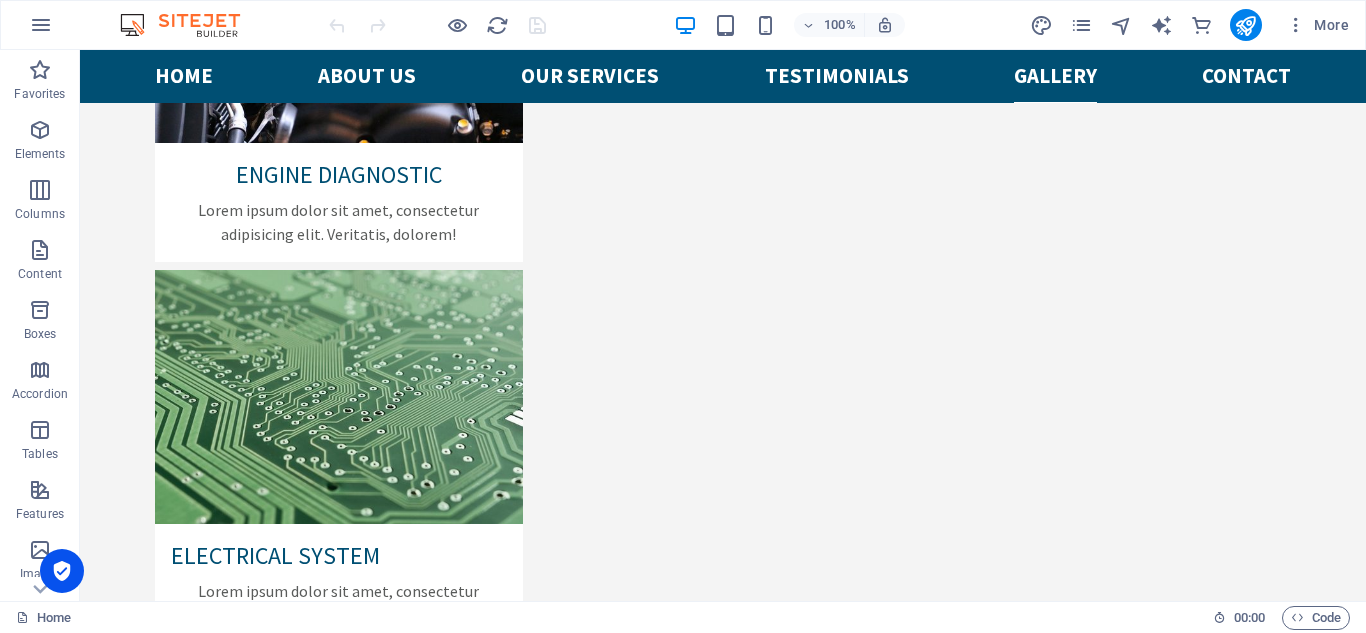 scroll, scrollTop: 4744, scrollLeft: 0, axis: vertical 